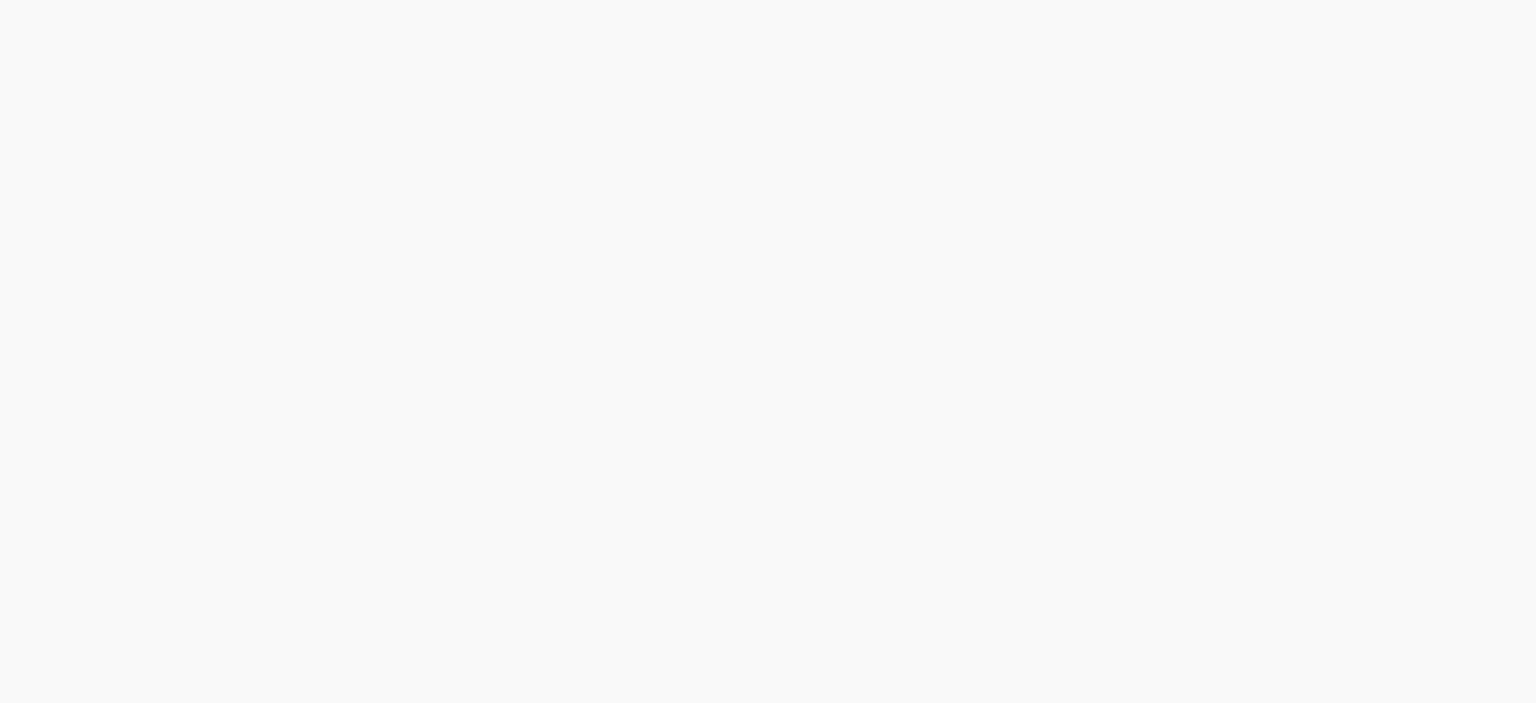 scroll, scrollTop: 0, scrollLeft: 0, axis: both 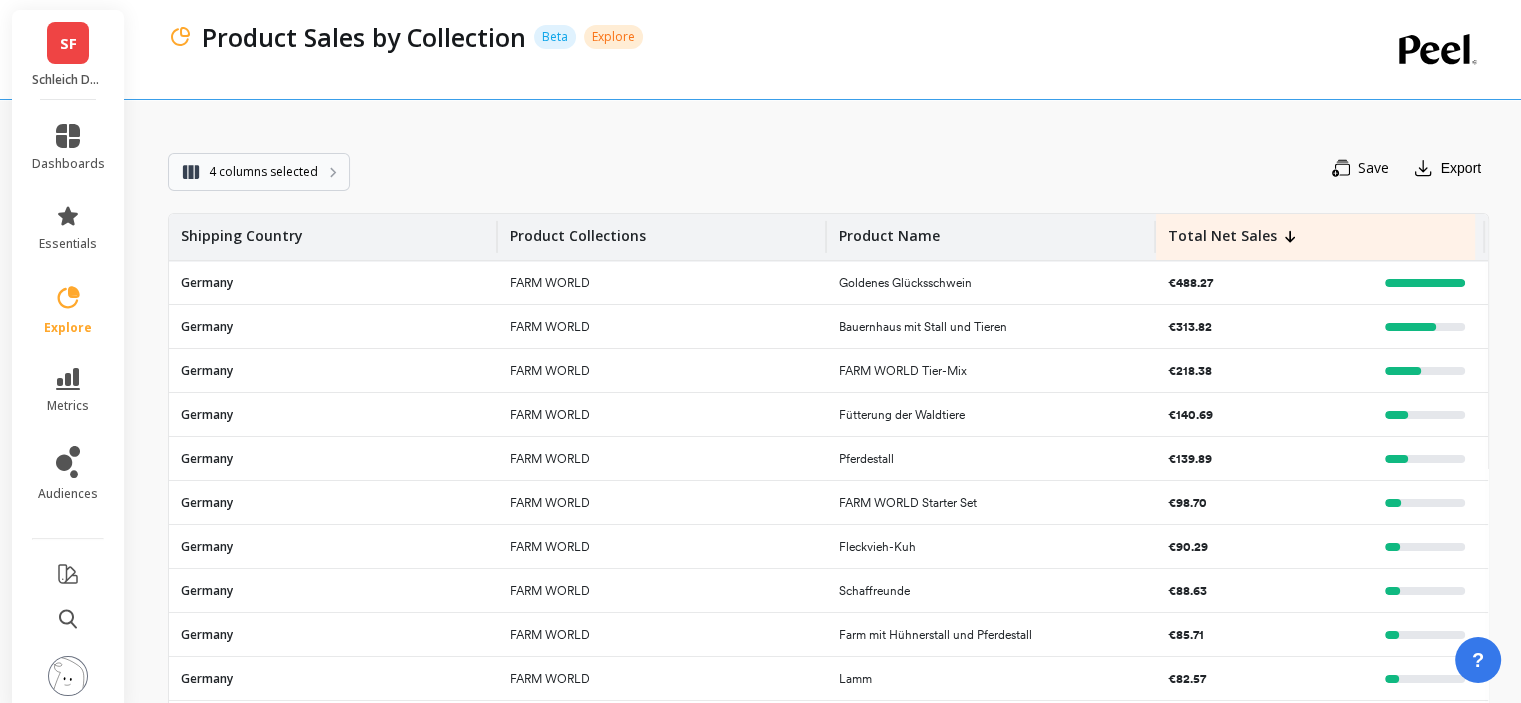 click on "4 columns selected" at bounding box center (259, 172) 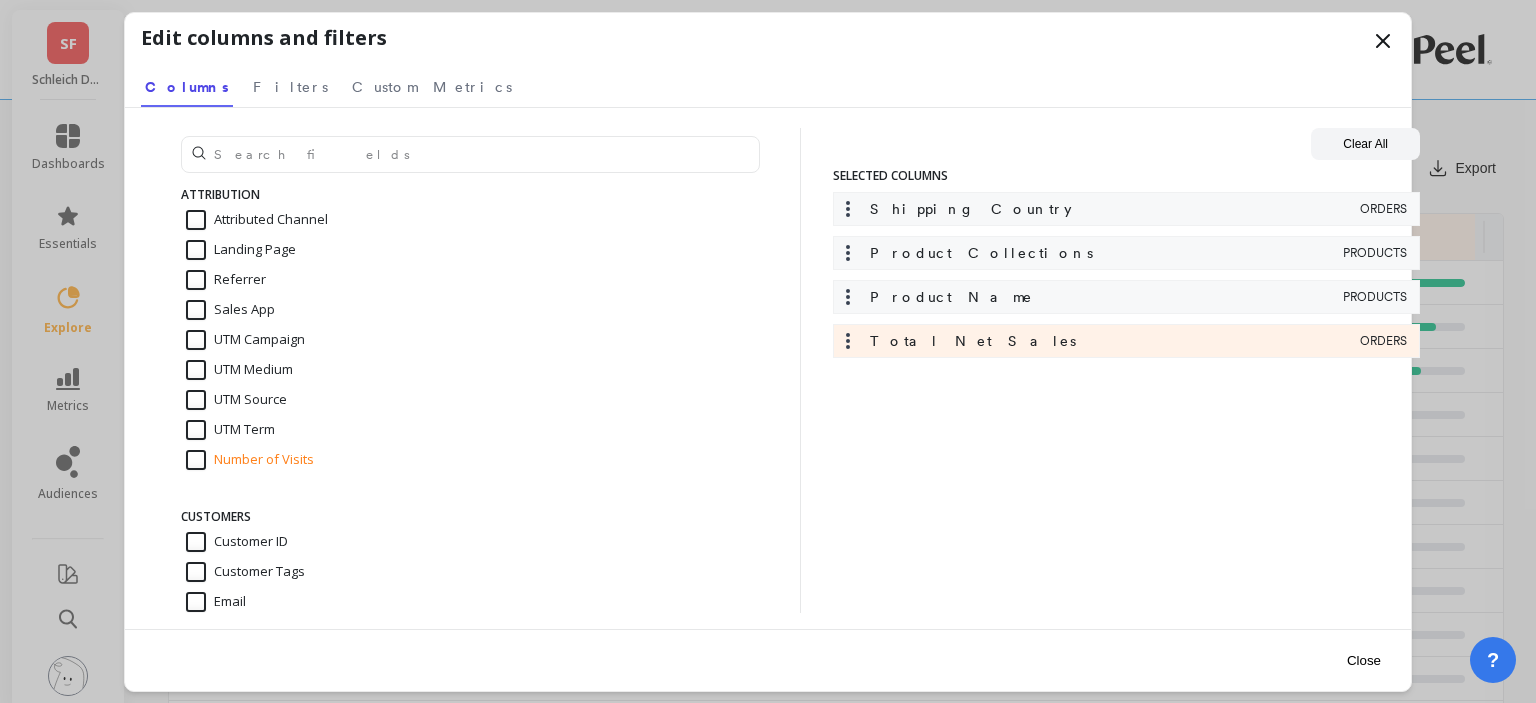click at bounding box center [1383, 41] 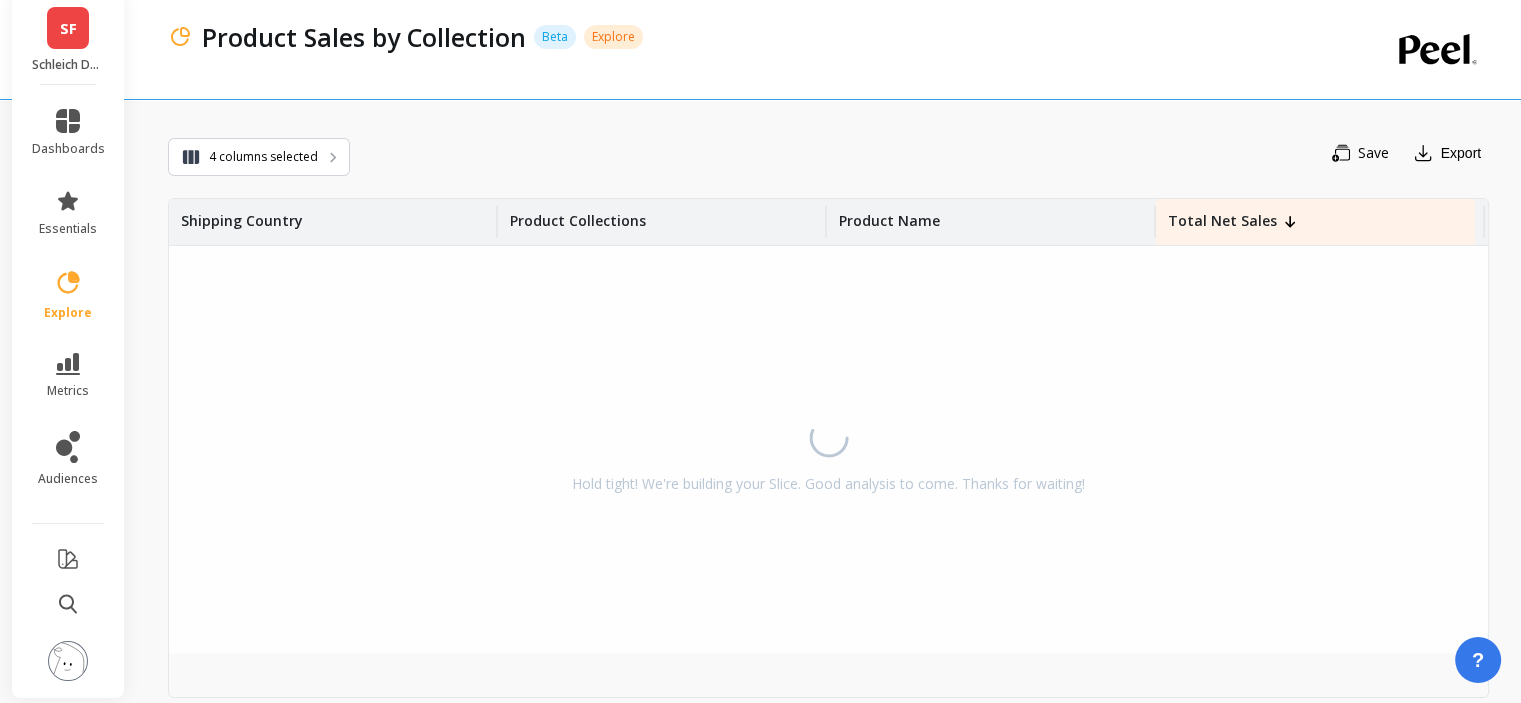 scroll, scrollTop: 20, scrollLeft: 0, axis: vertical 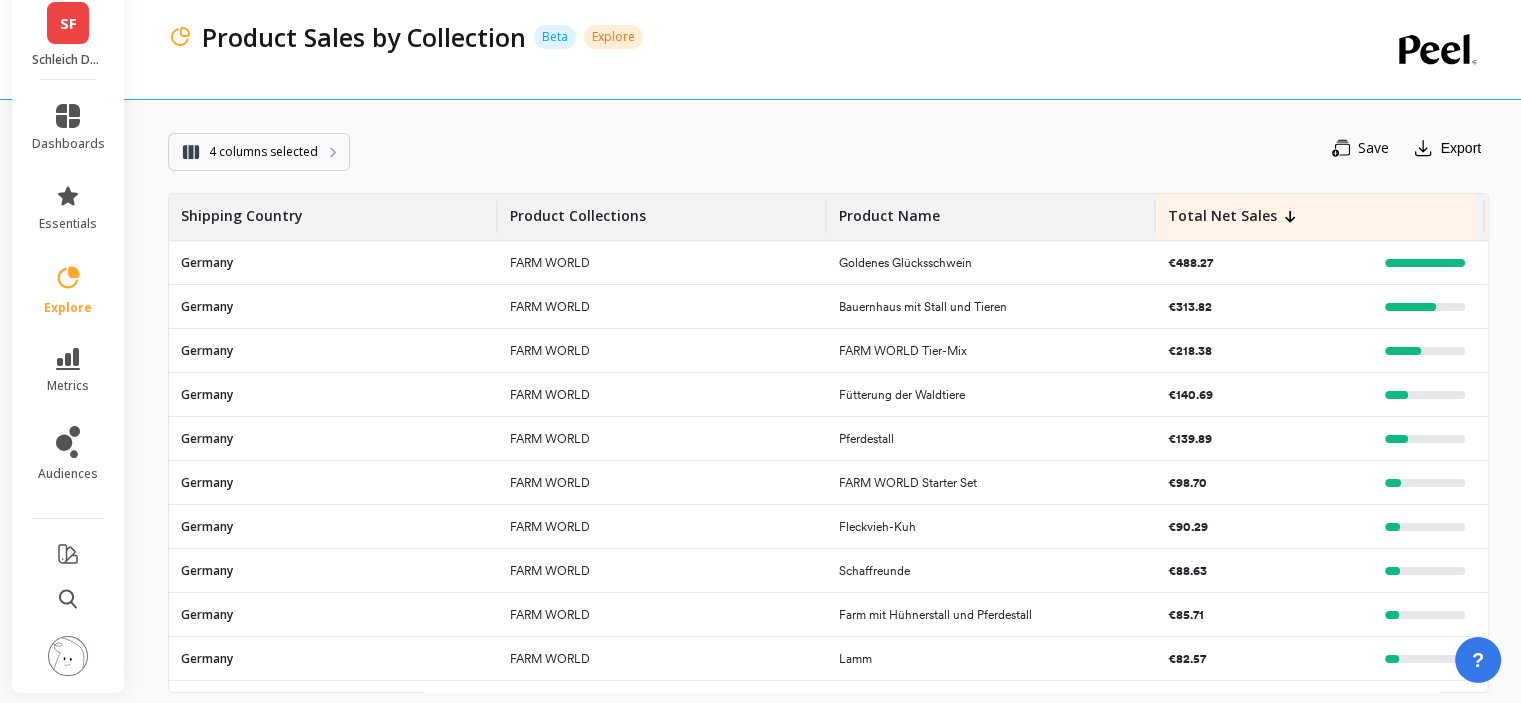 click on "4 columns selected" at bounding box center [259, 152] 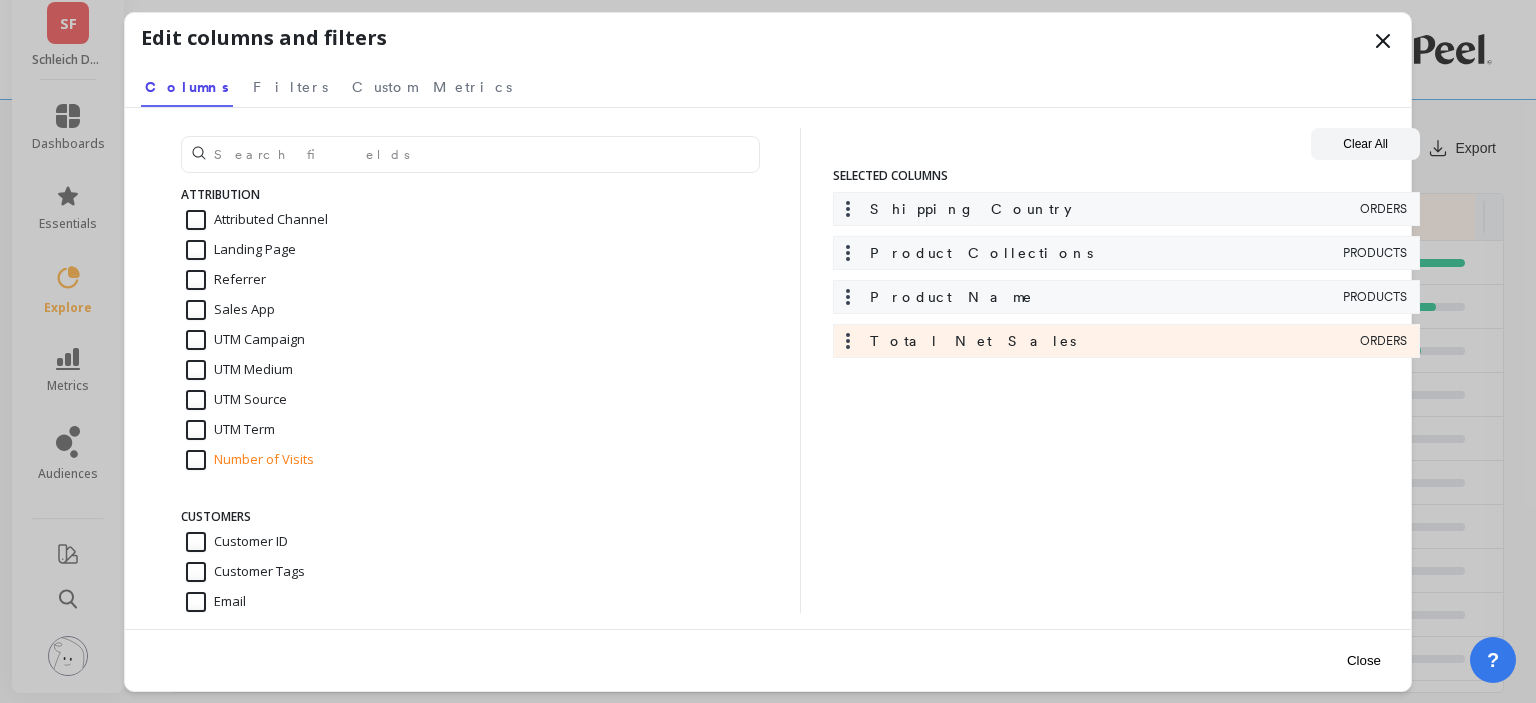 click at bounding box center (1383, 41) 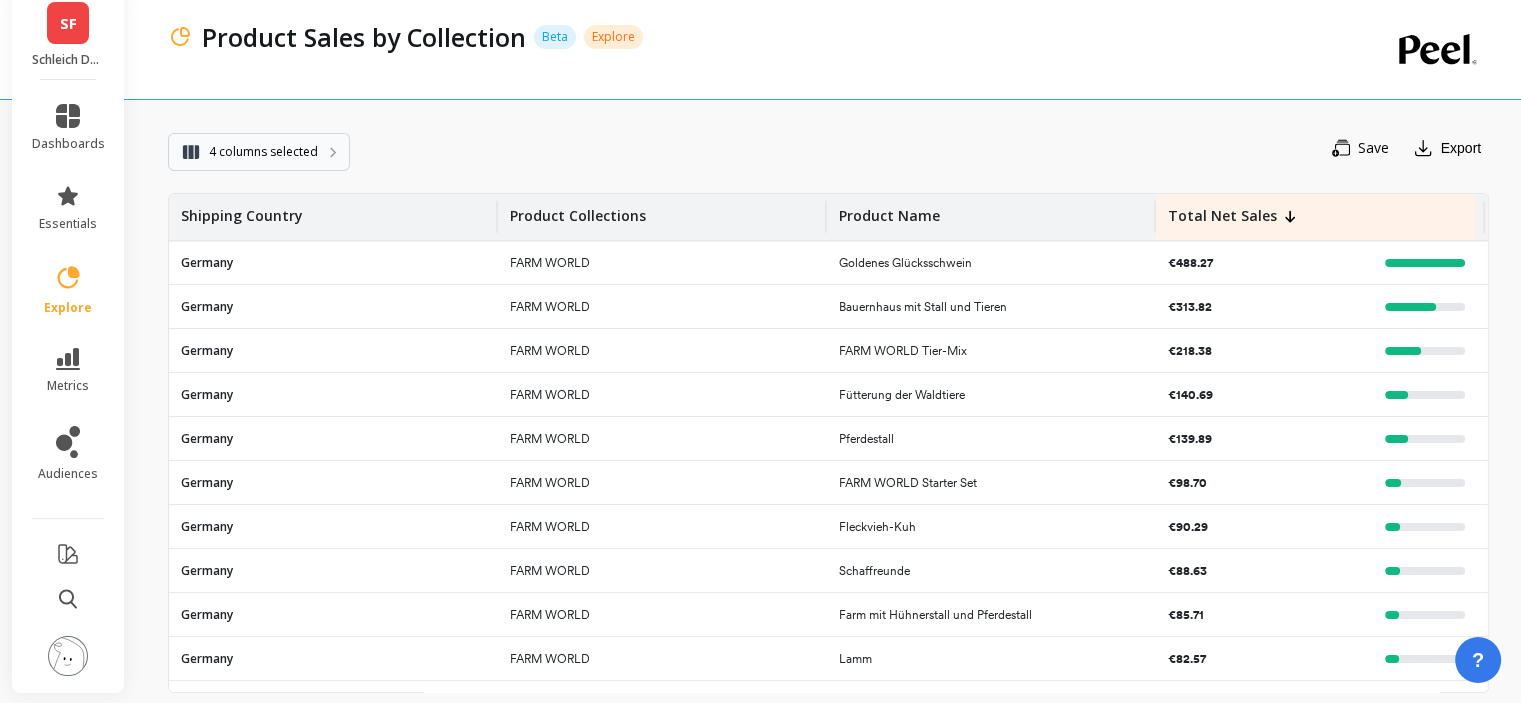 click on "4 columns selected" at bounding box center (263, 152) 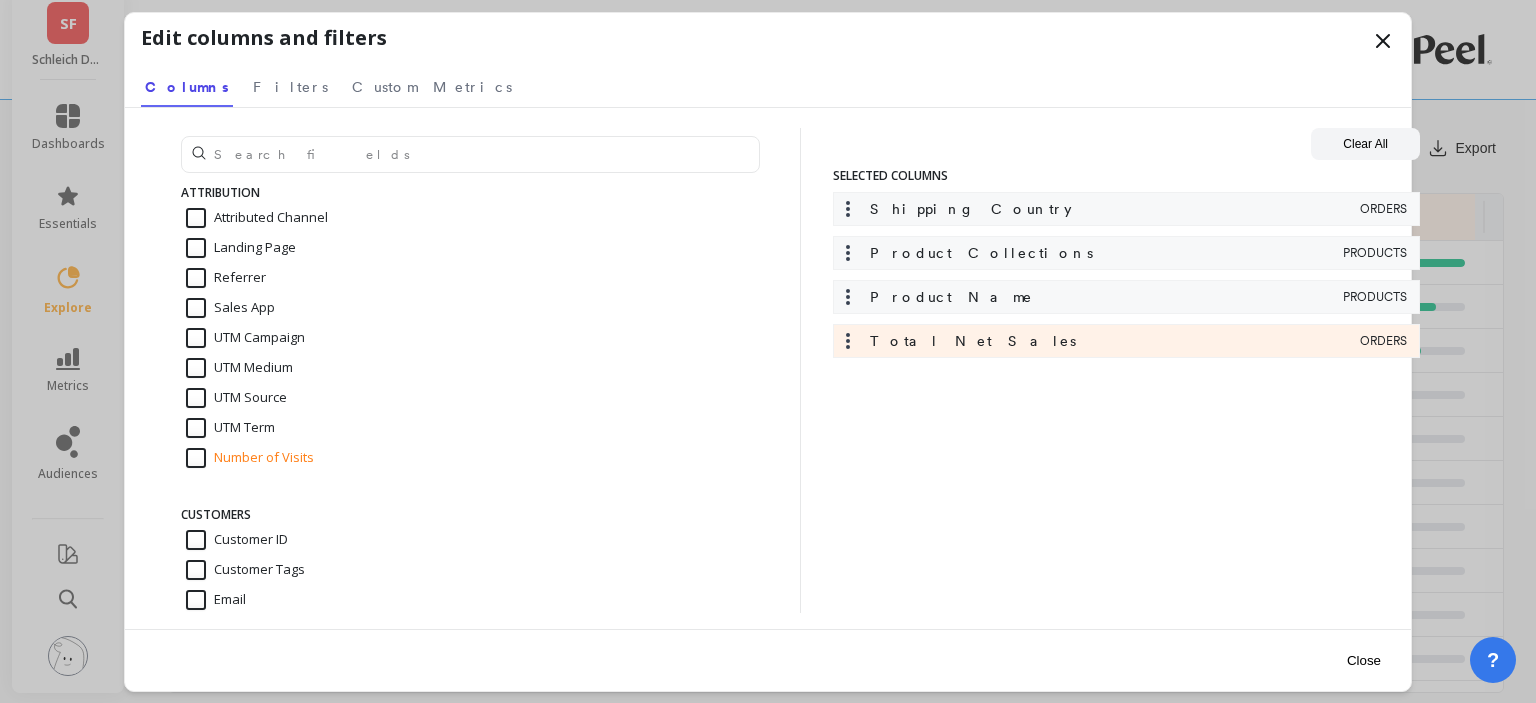 scroll, scrollTop: 0, scrollLeft: 0, axis: both 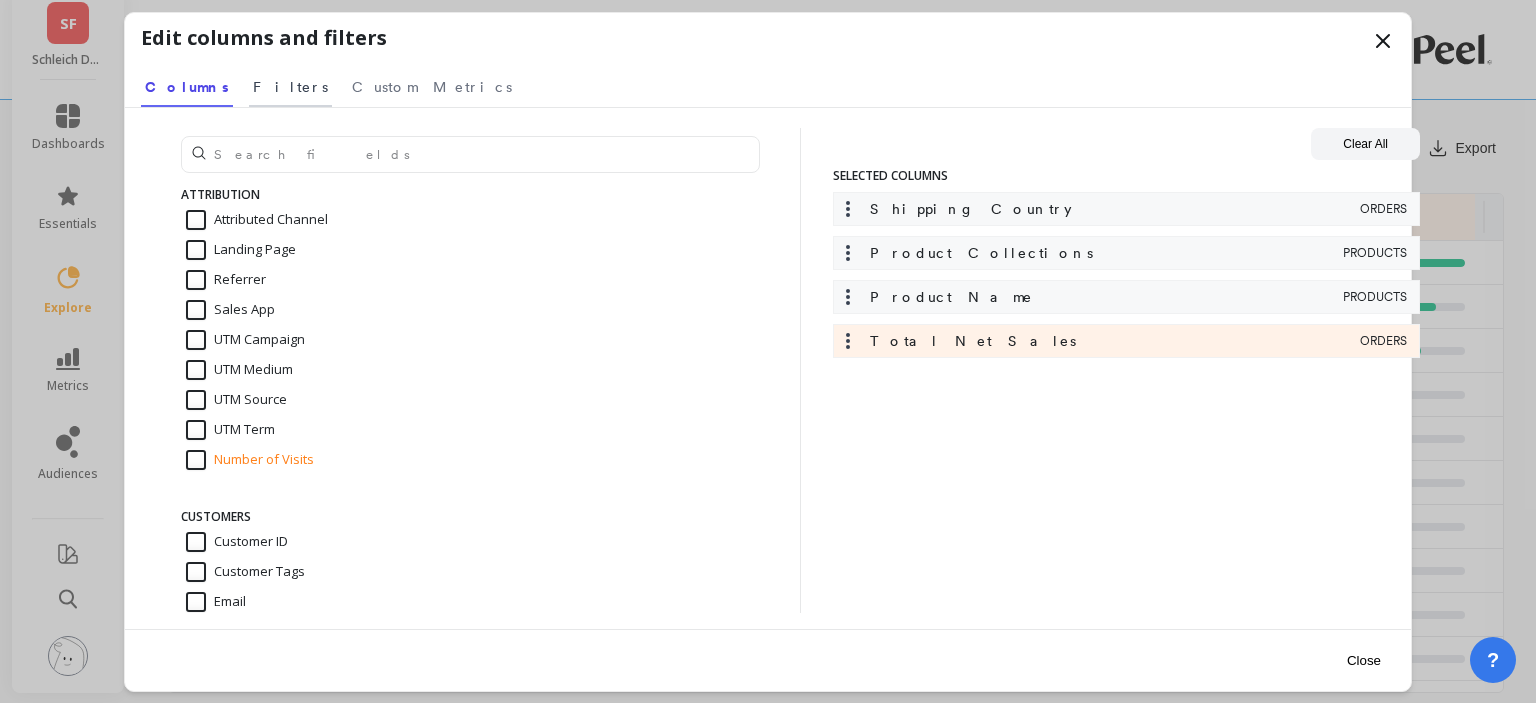 click on "Filters" at bounding box center (290, 87) 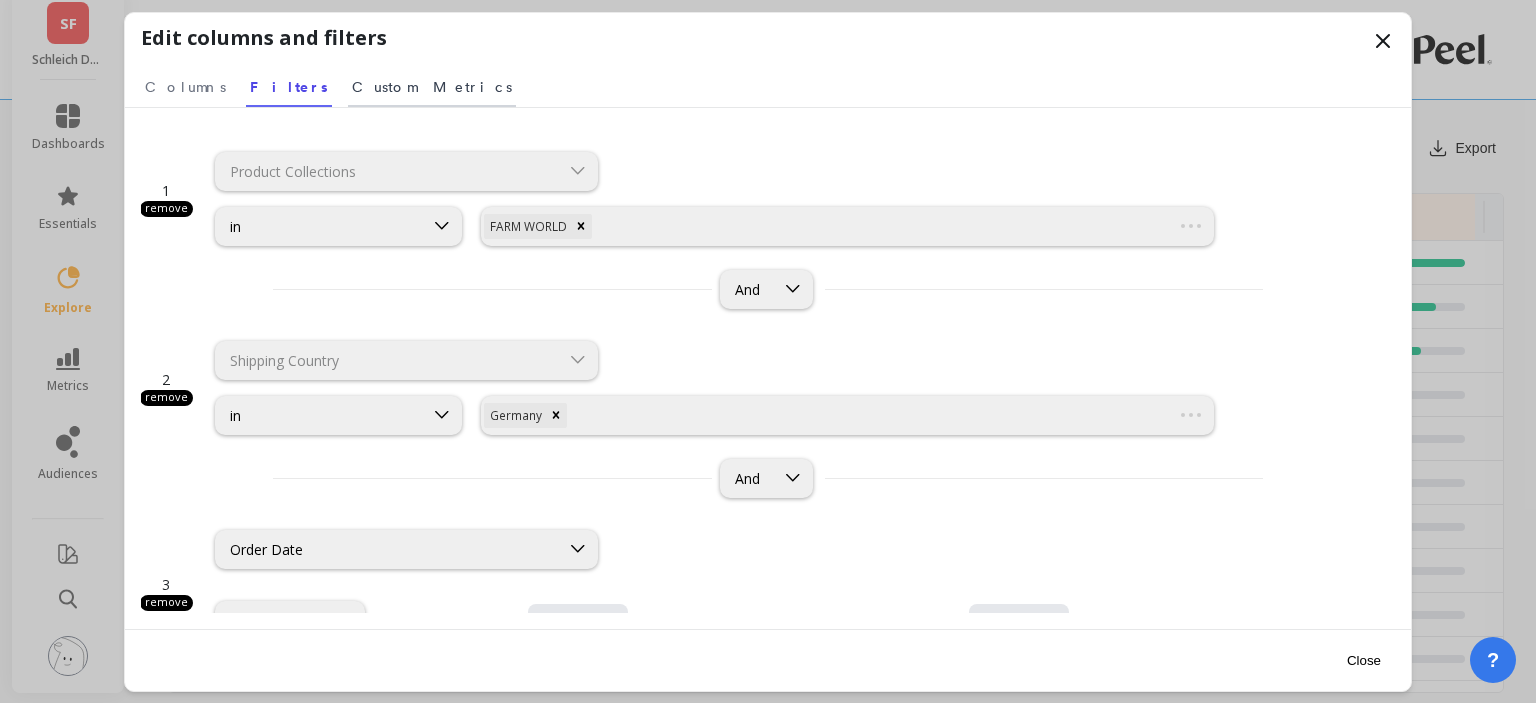 click on "Custom Metrics" at bounding box center (185, 87) 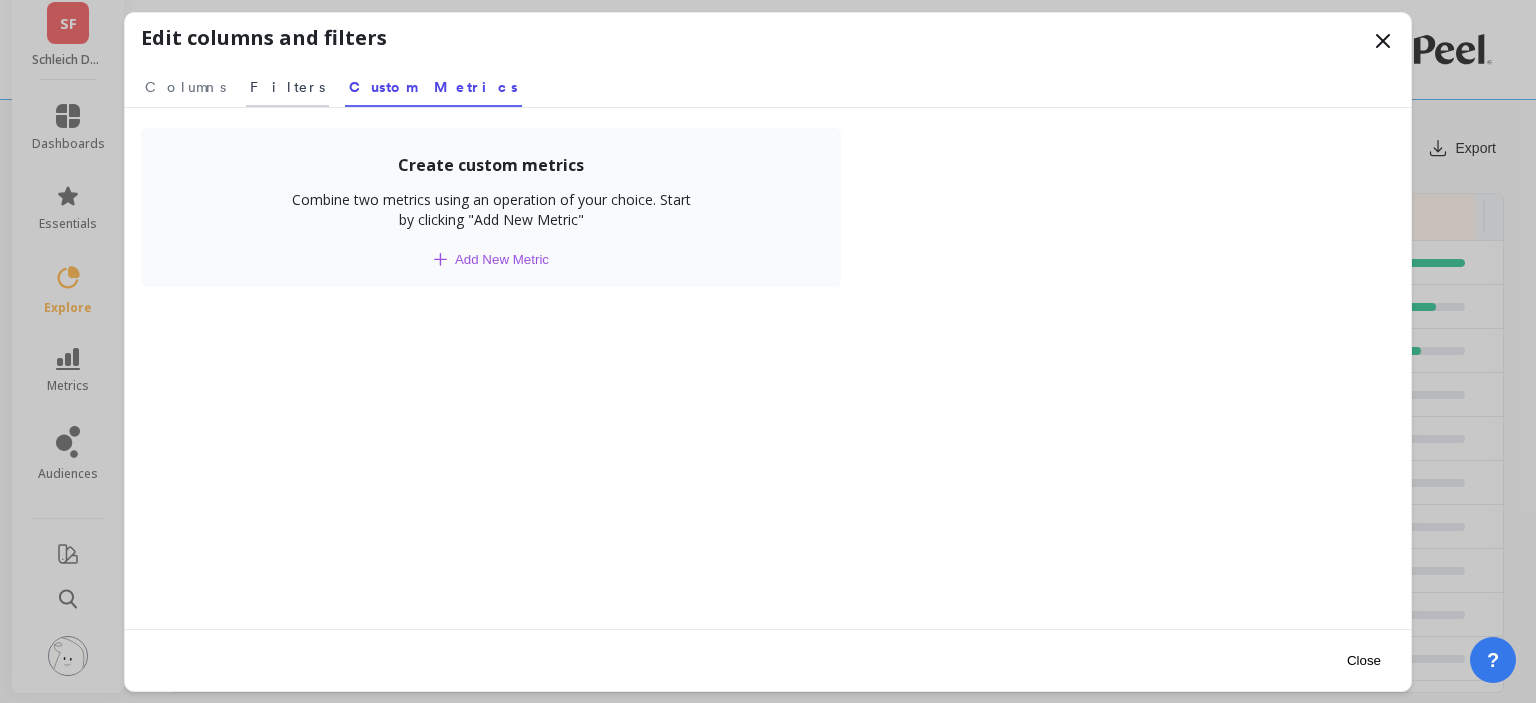 click on "Filters" at bounding box center (185, 87) 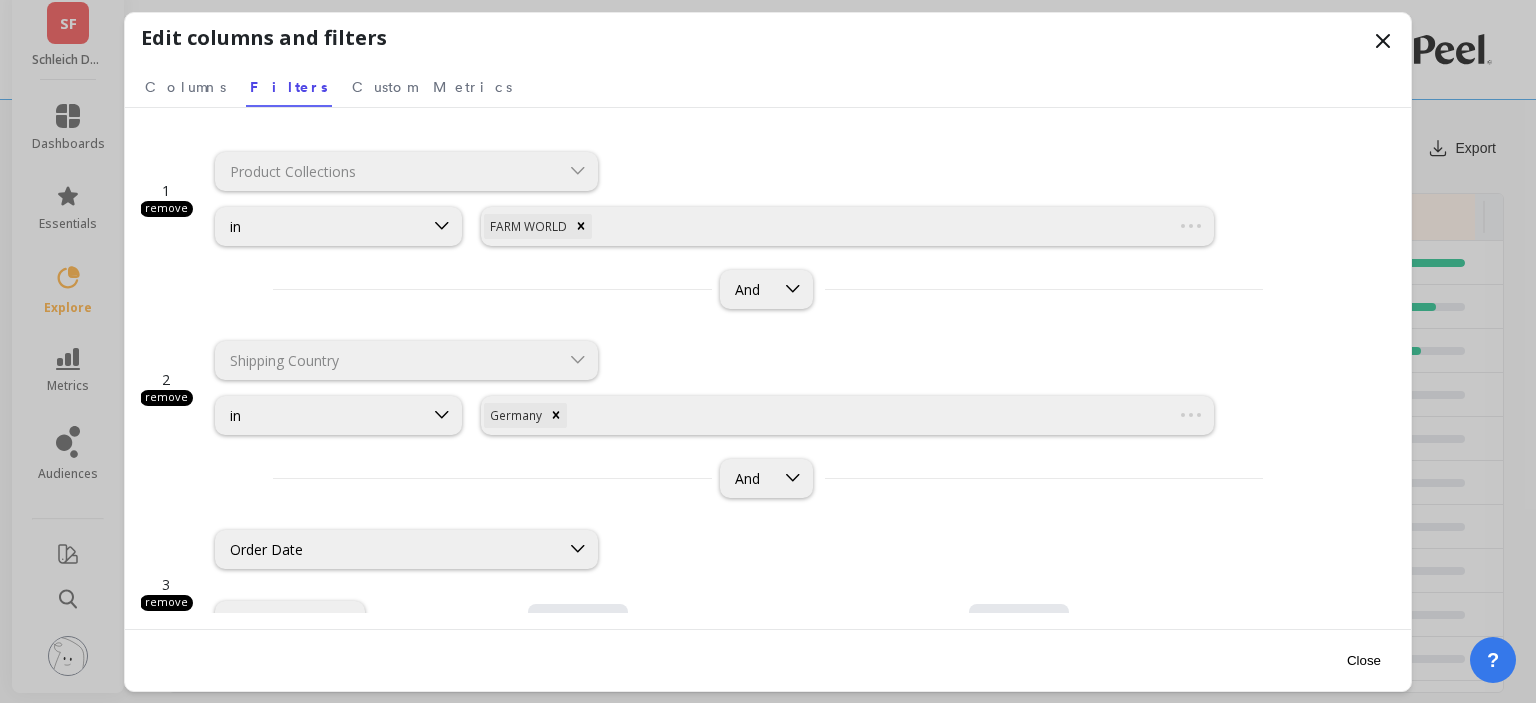 scroll, scrollTop: 132, scrollLeft: 0, axis: vertical 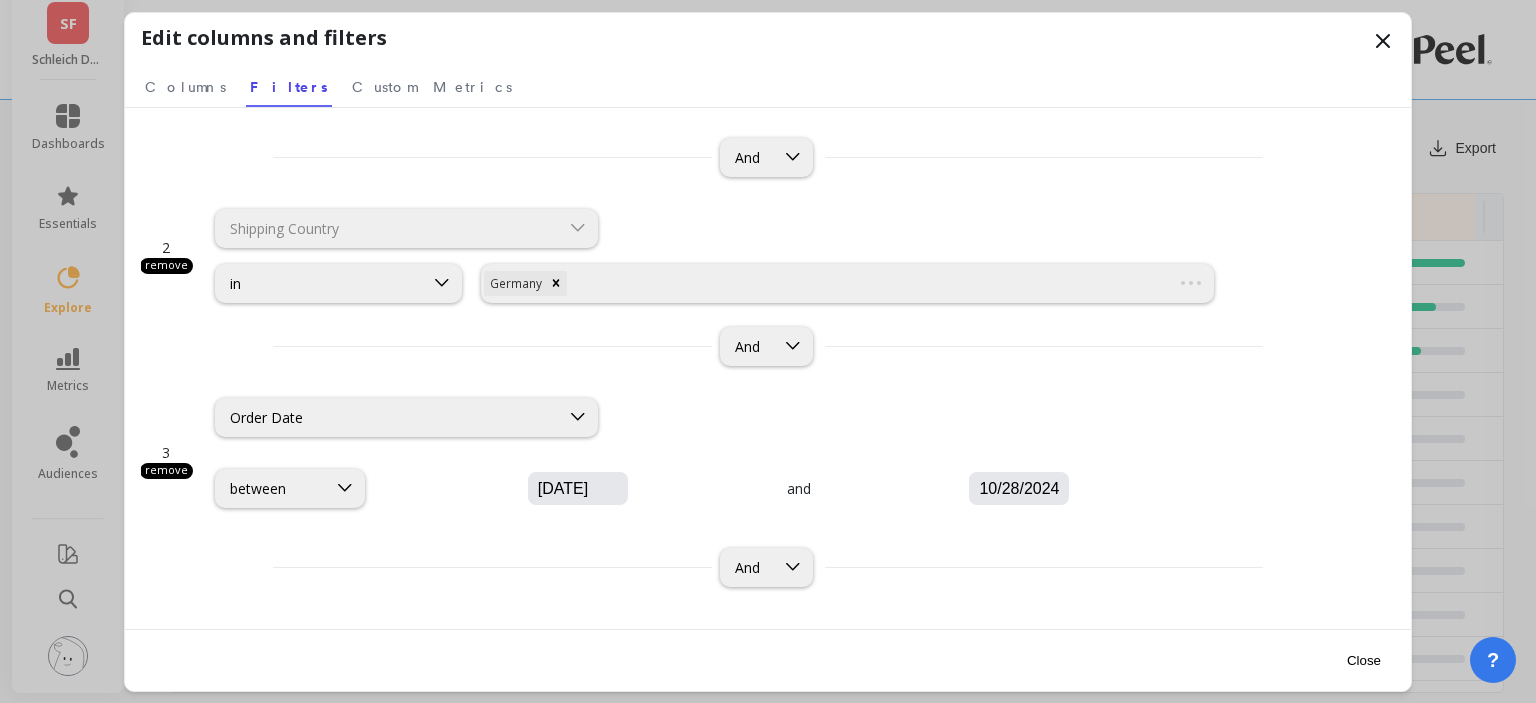 click on "[DATE]" at bounding box center (638, 489) 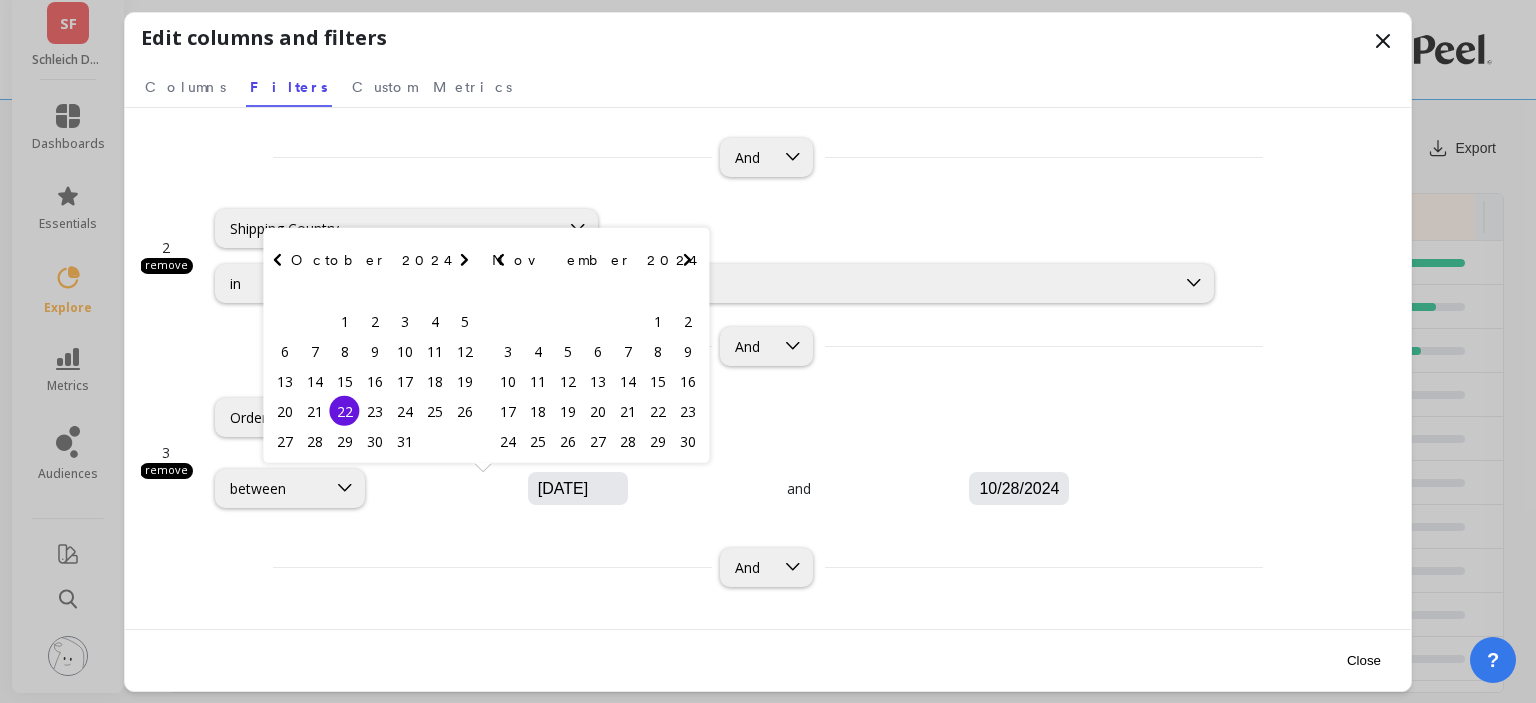 click at bounding box center [464, 260] 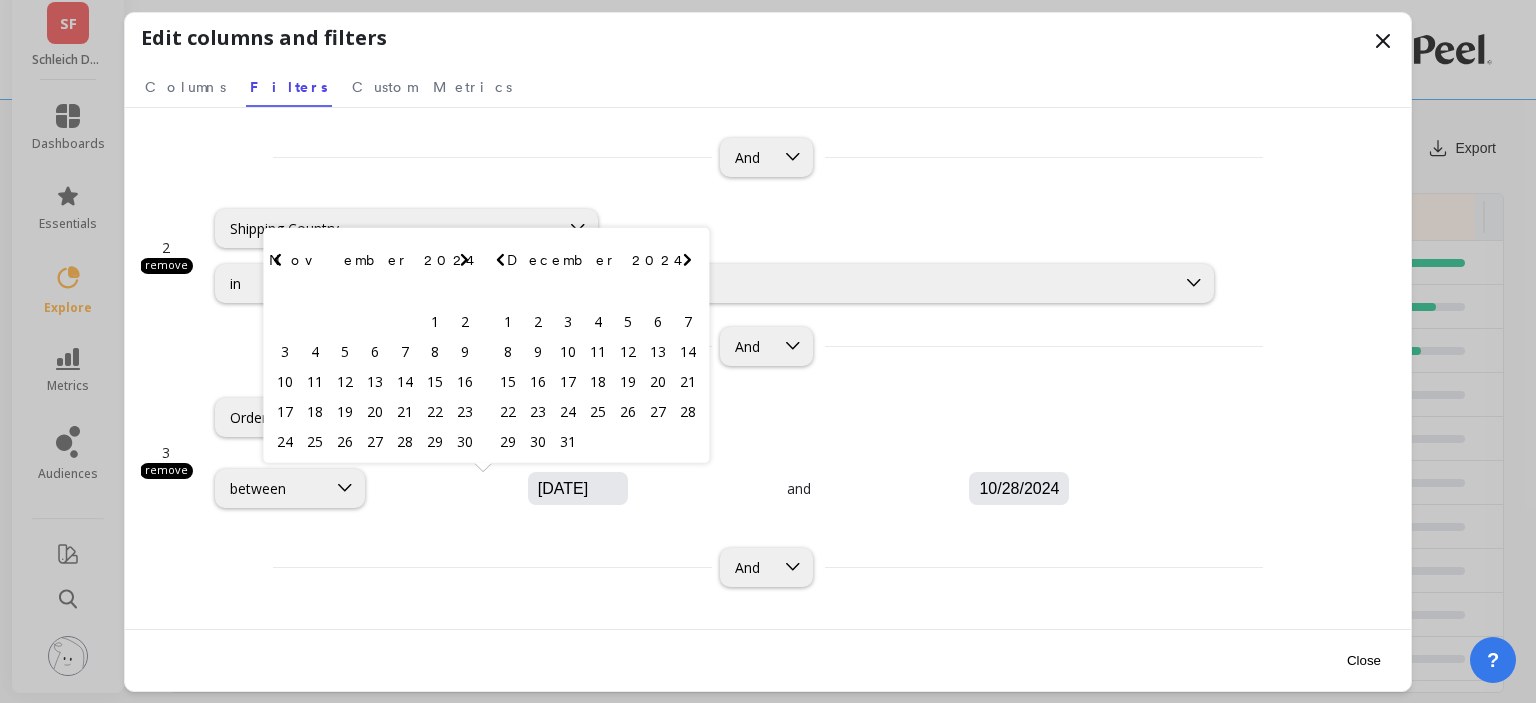 click at bounding box center [464, 260] 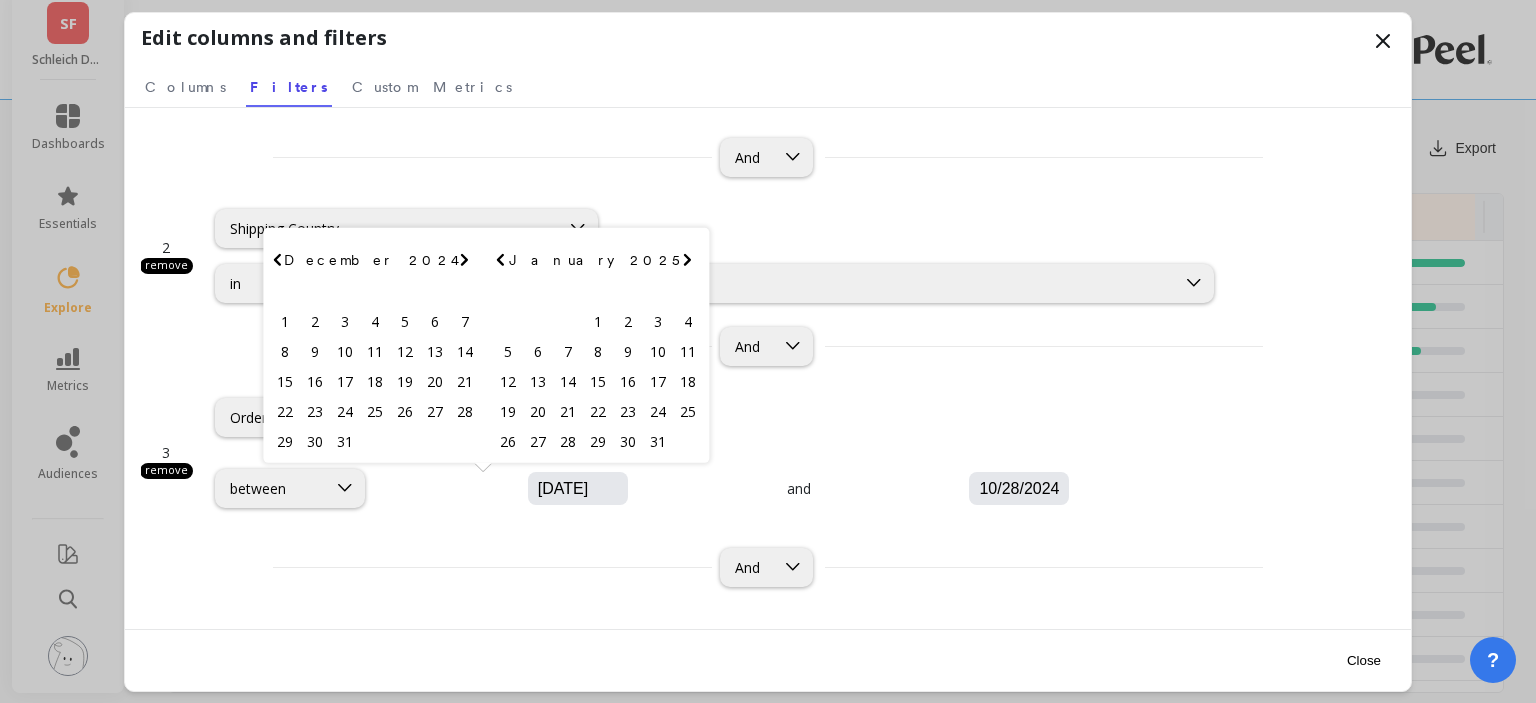 click at bounding box center (464, 260) 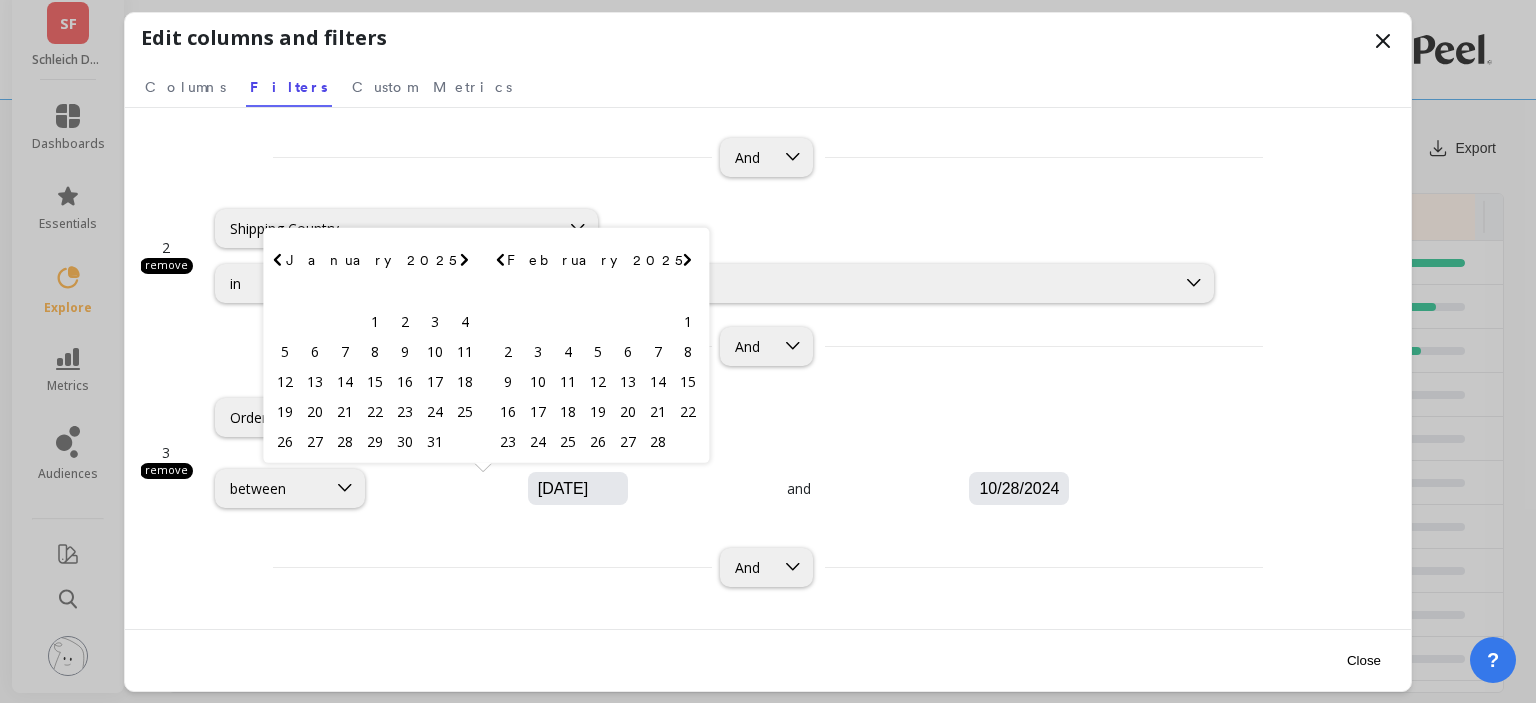 click at bounding box center (464, 260) 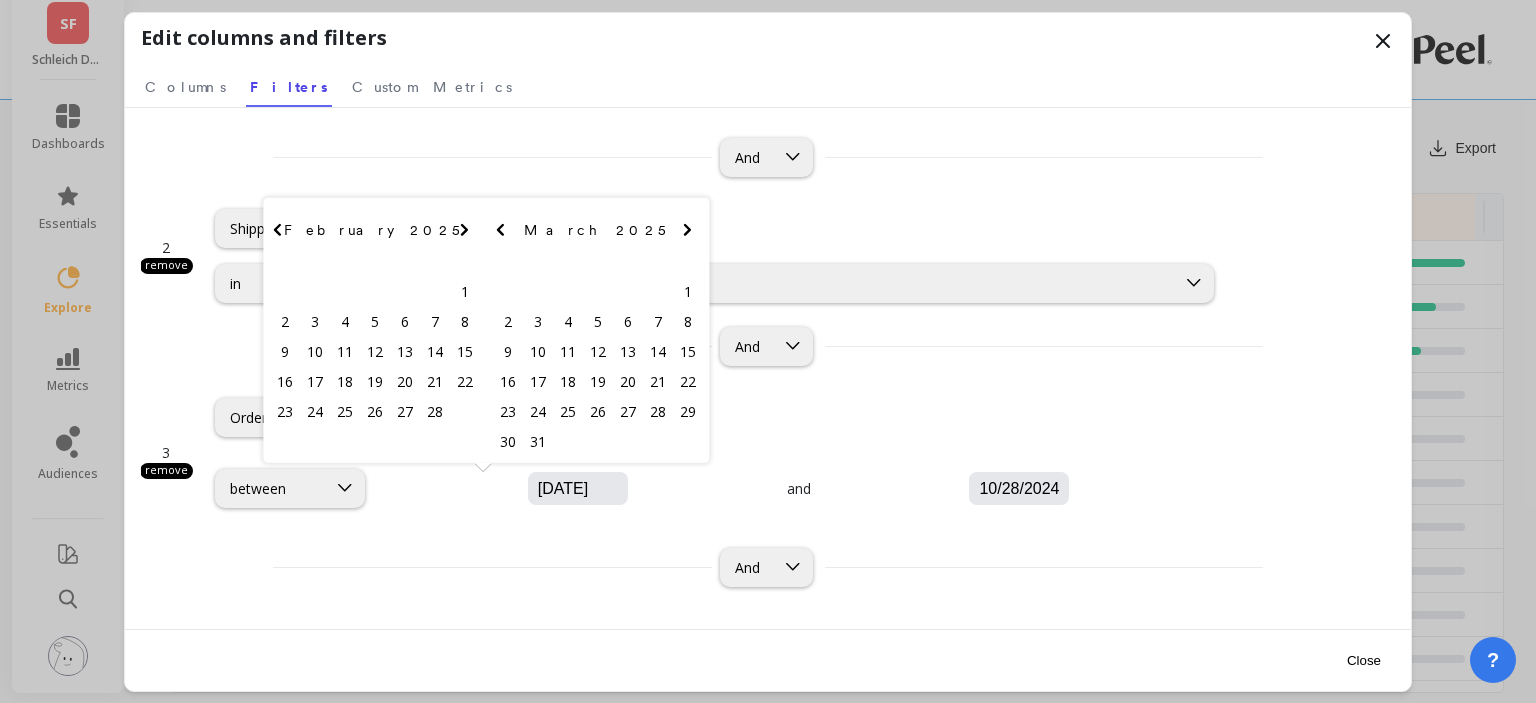 click at bounding box center (464, 230) 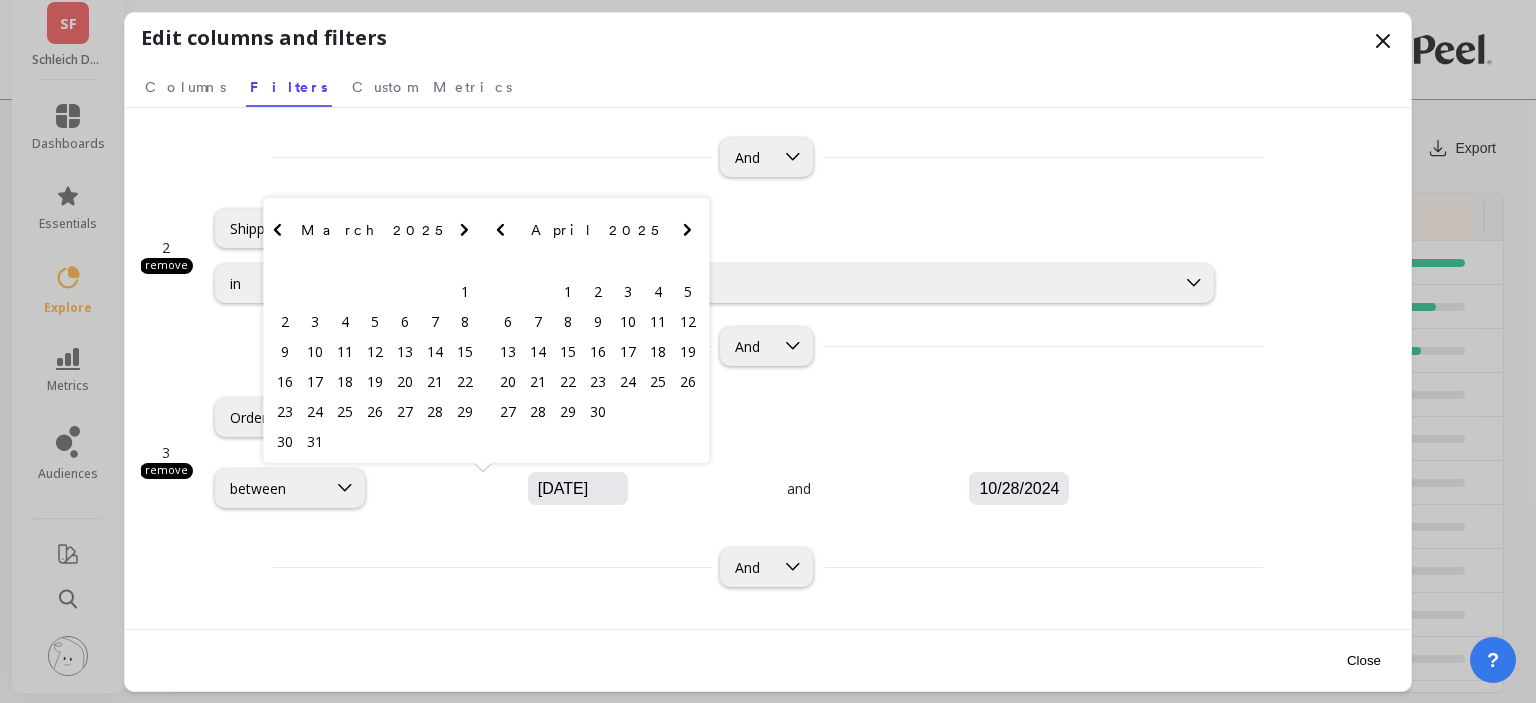 click at bounding box center (464, 230) 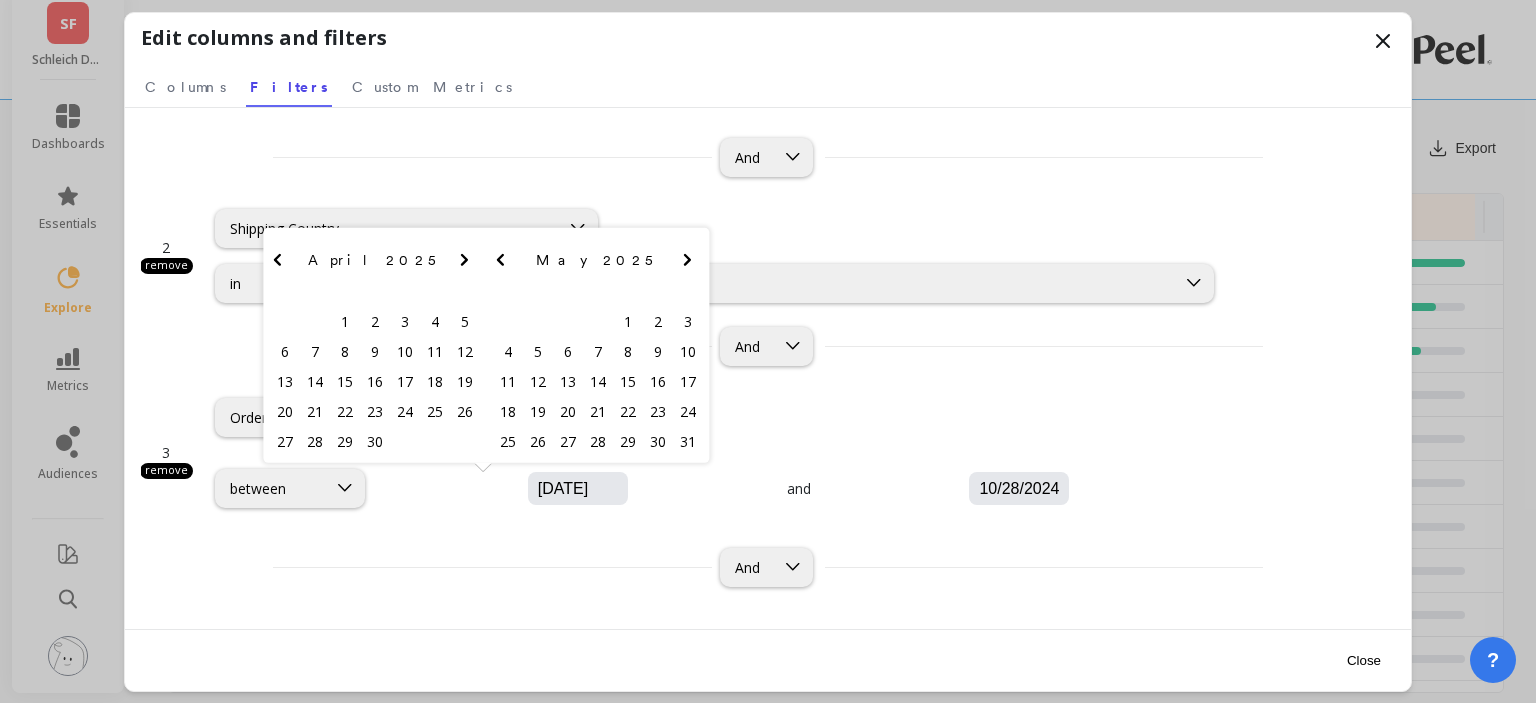 click at bounding box center (464, 260) 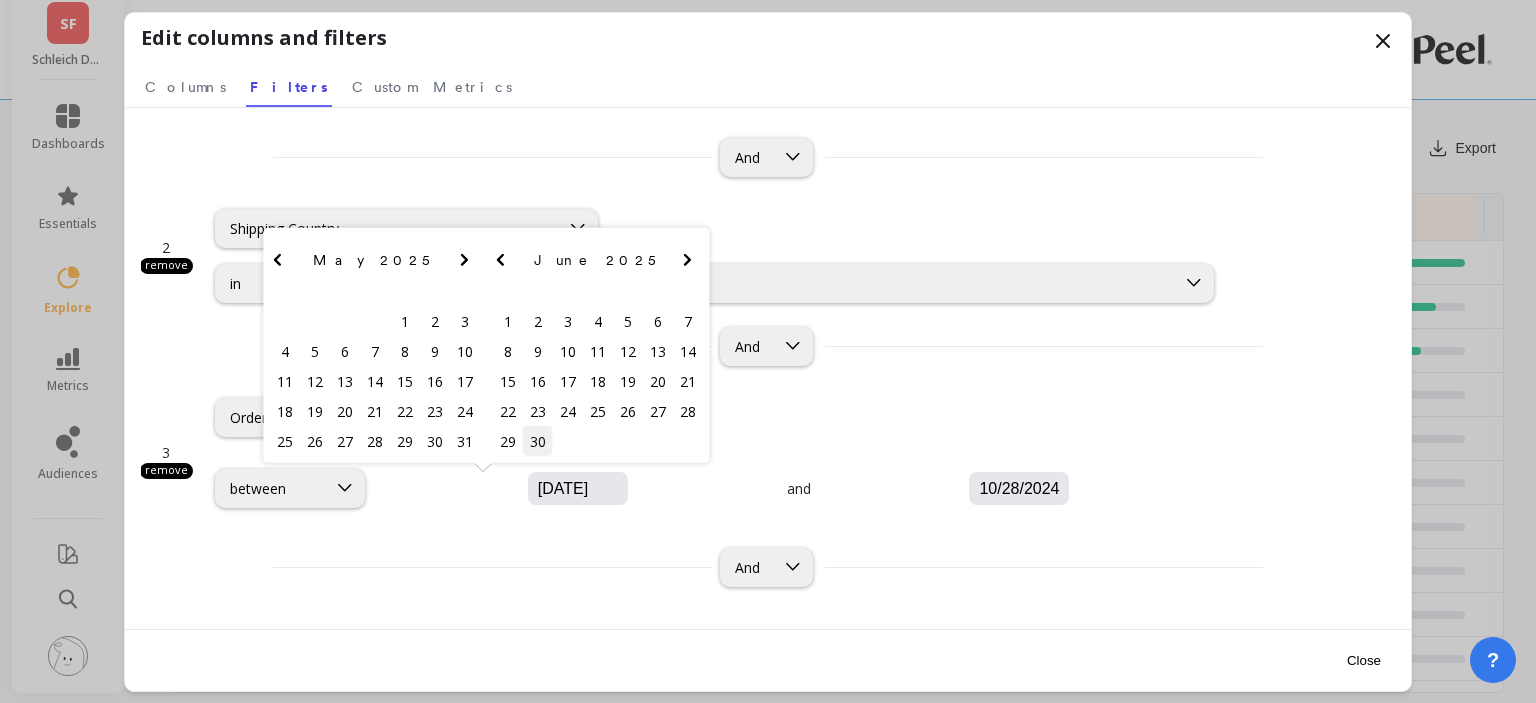 click on "30" at bounding box center [538, 441] 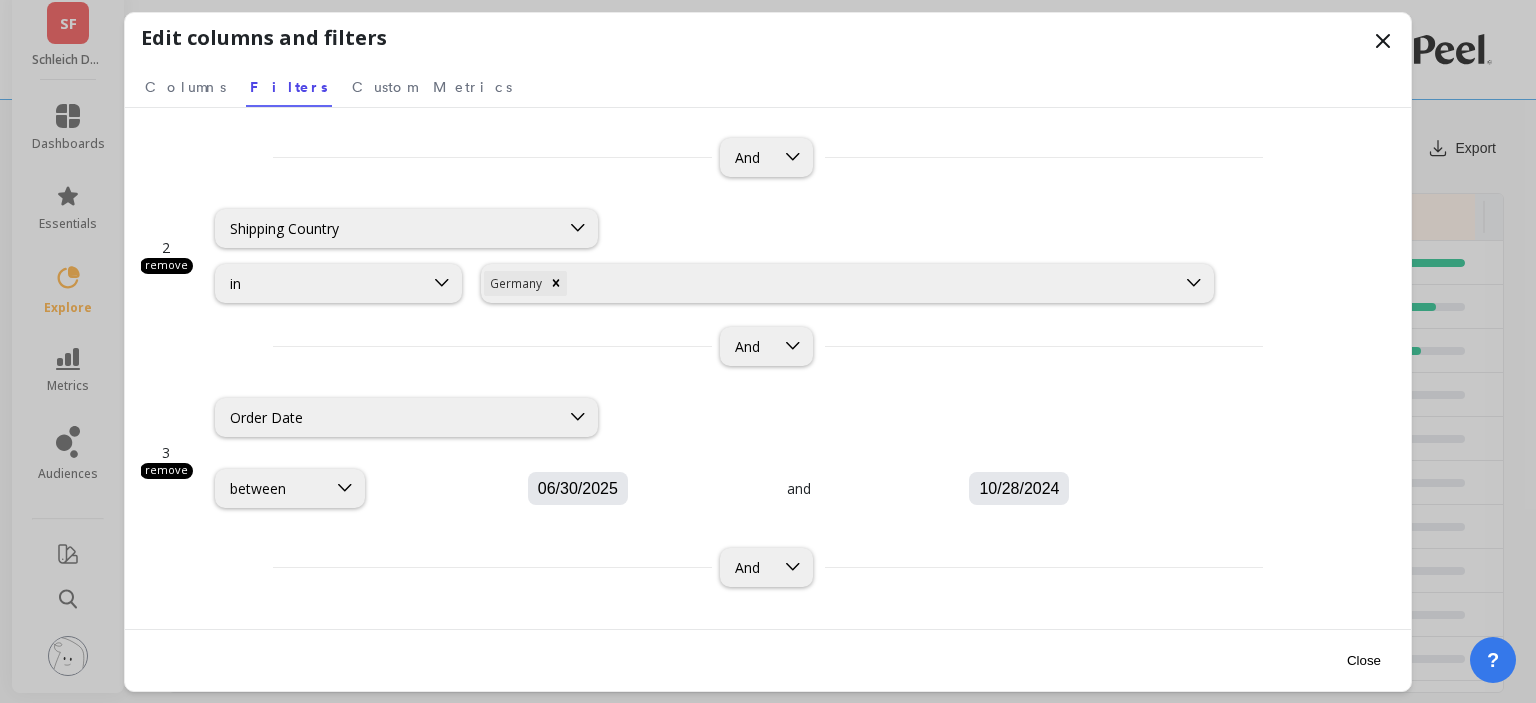 click on "10/28/2024" at bounding box center (638, 489) 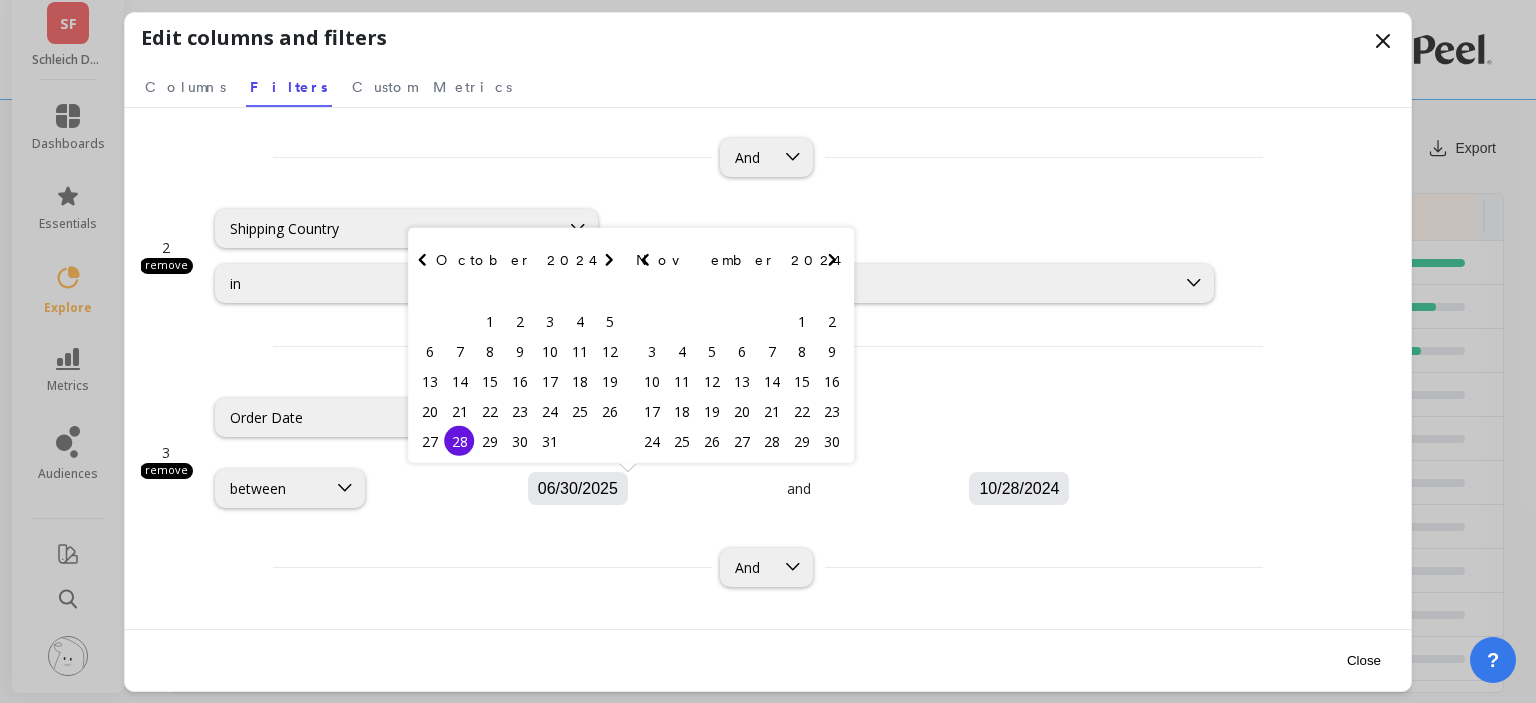 click at bounding box center [609, 260] 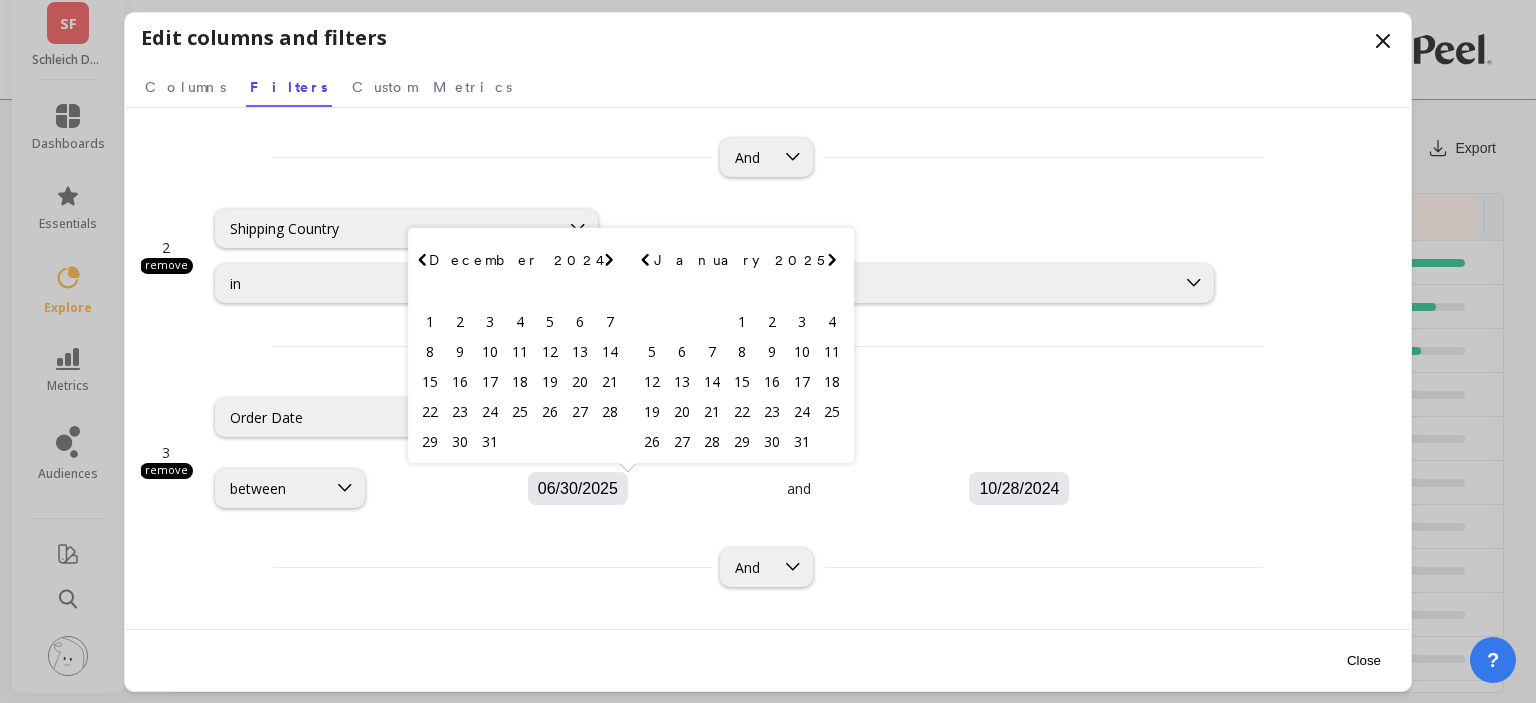 click at bounding box center (609, 260) 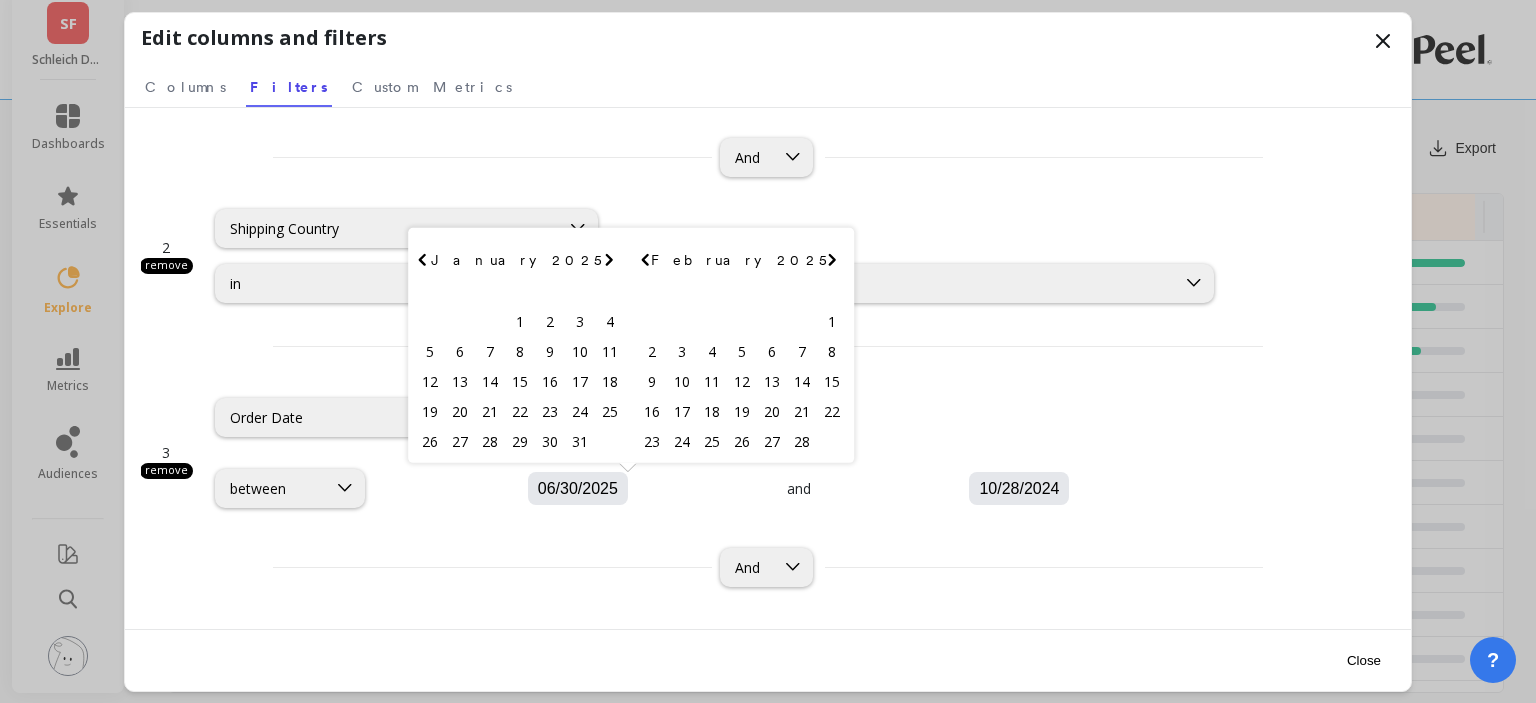 click at bounding box center [609, 260] 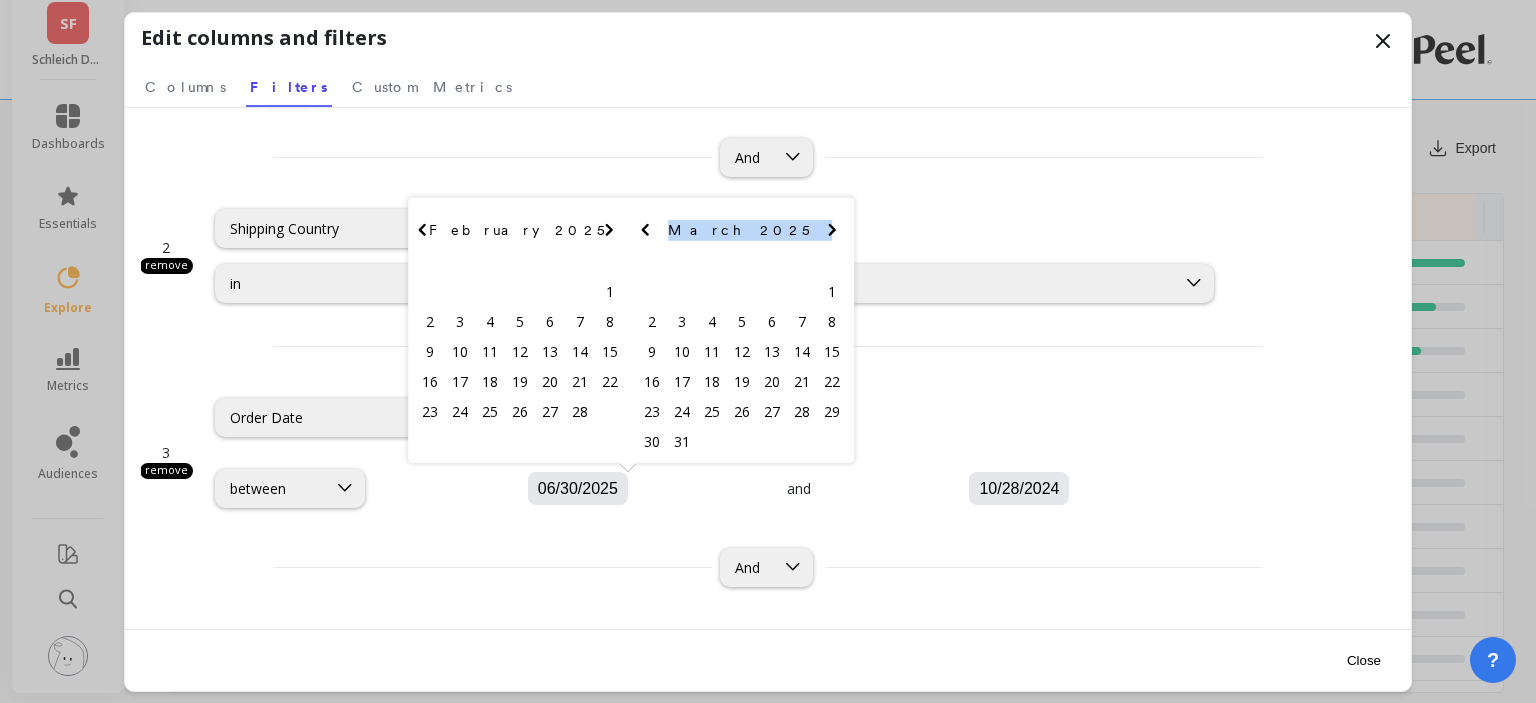 click on "March 2025 Su Mo Tu We Th Fr Sa" at bounding box center (519, 234) 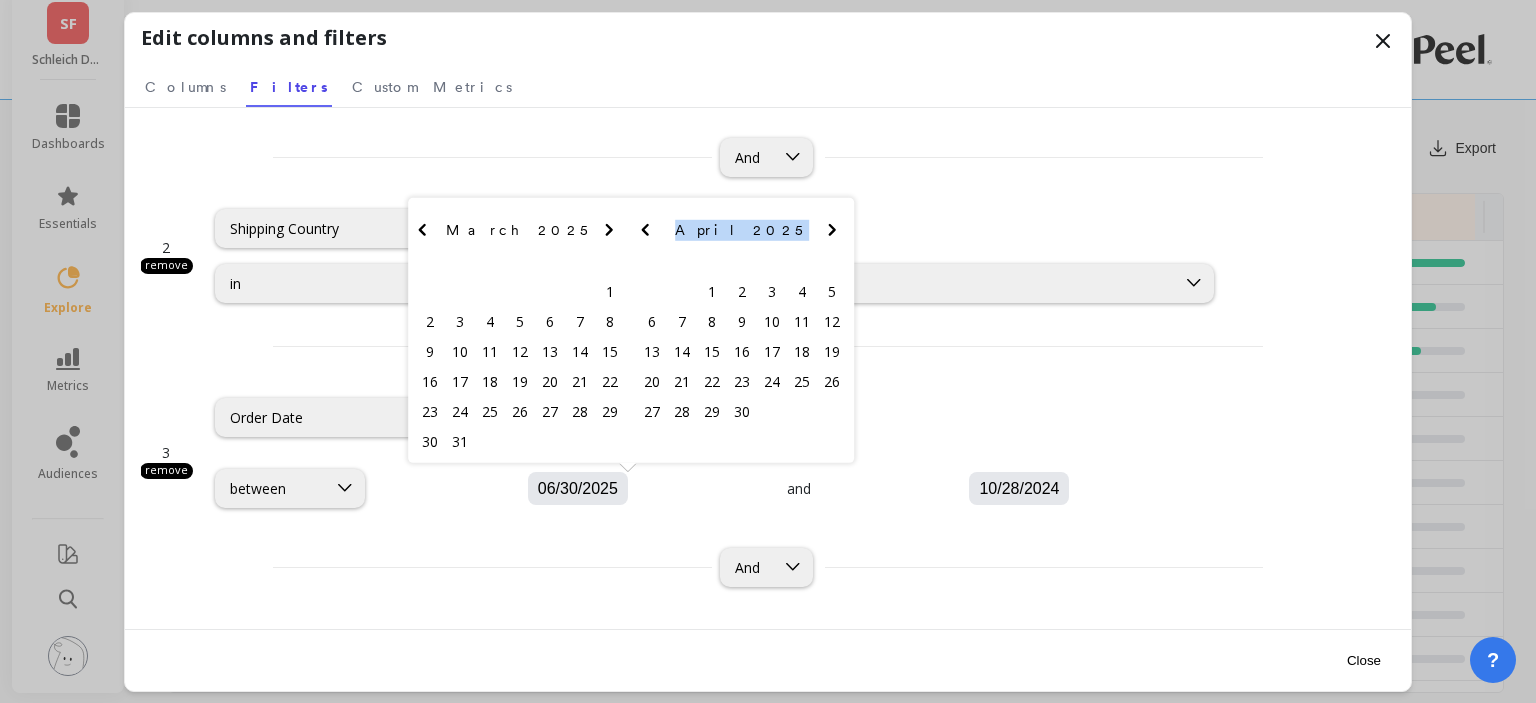click at bounding box center [609, 230] 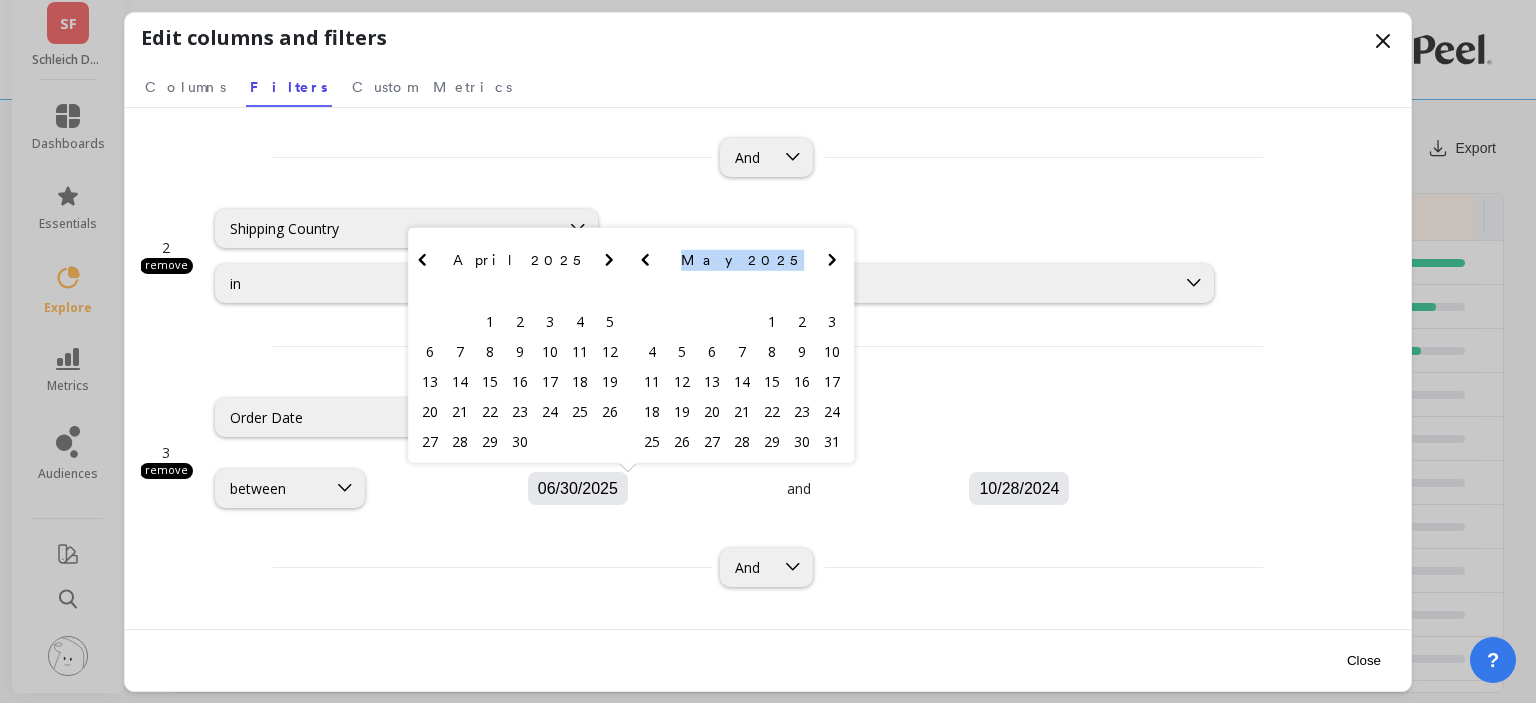 click at bounding box center [609, 260] 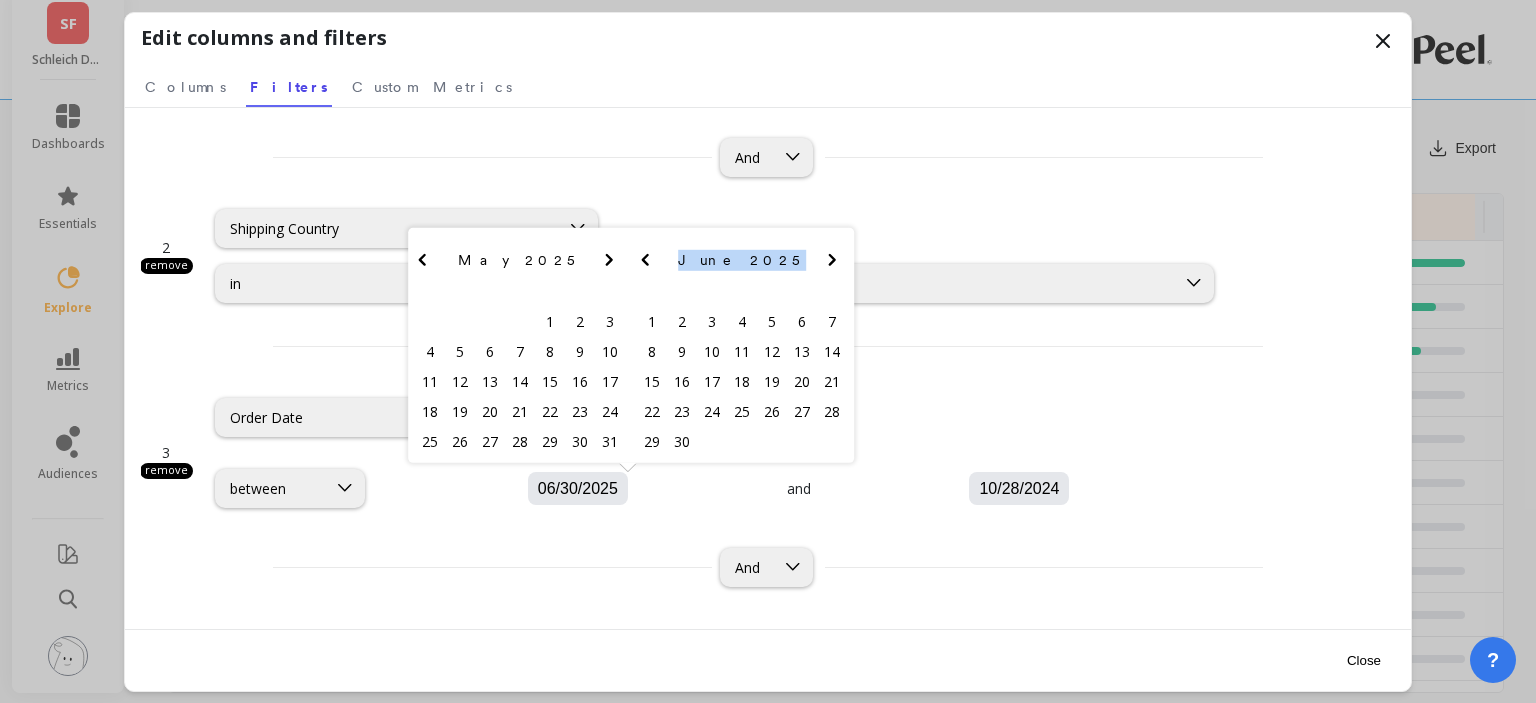 click at bounding box center [609, 260] 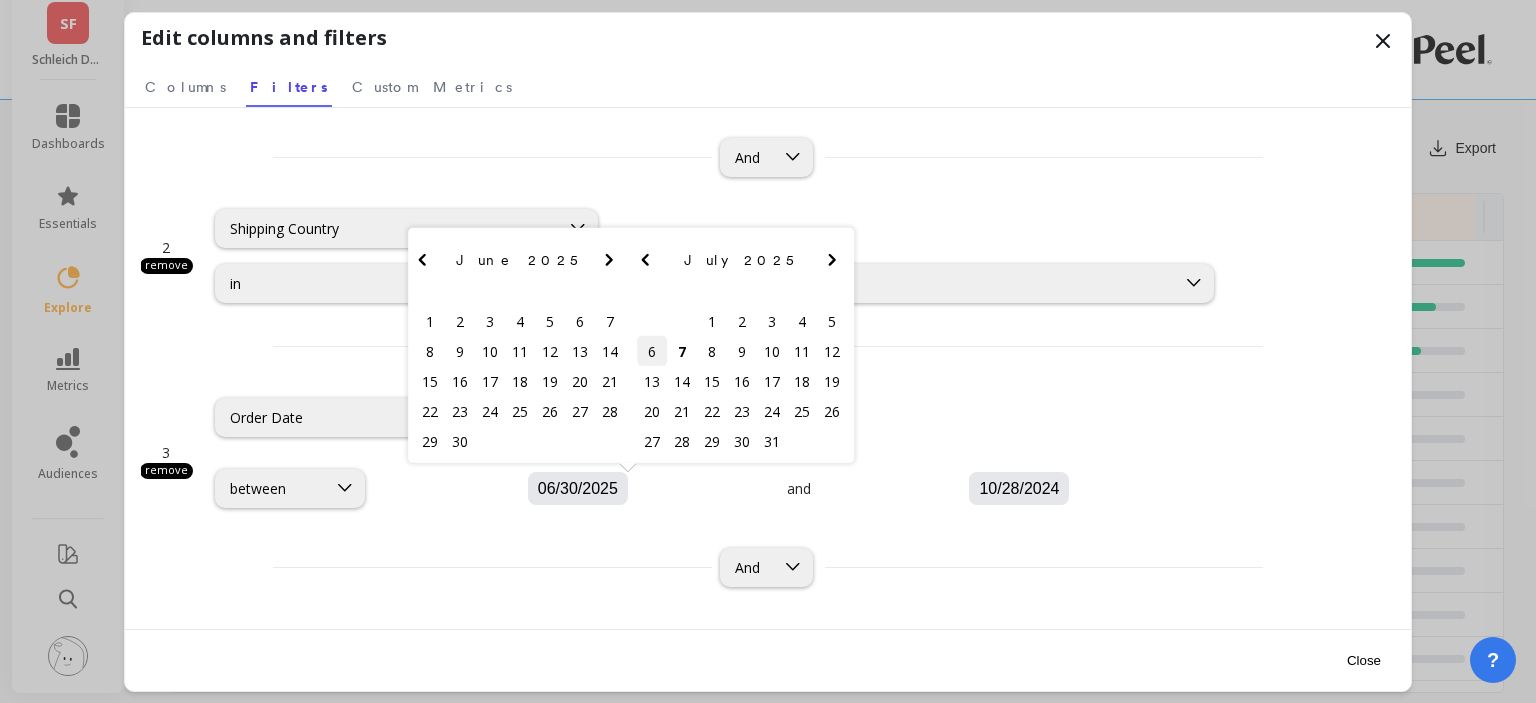 click on "6" at bounding box center (652, 351) 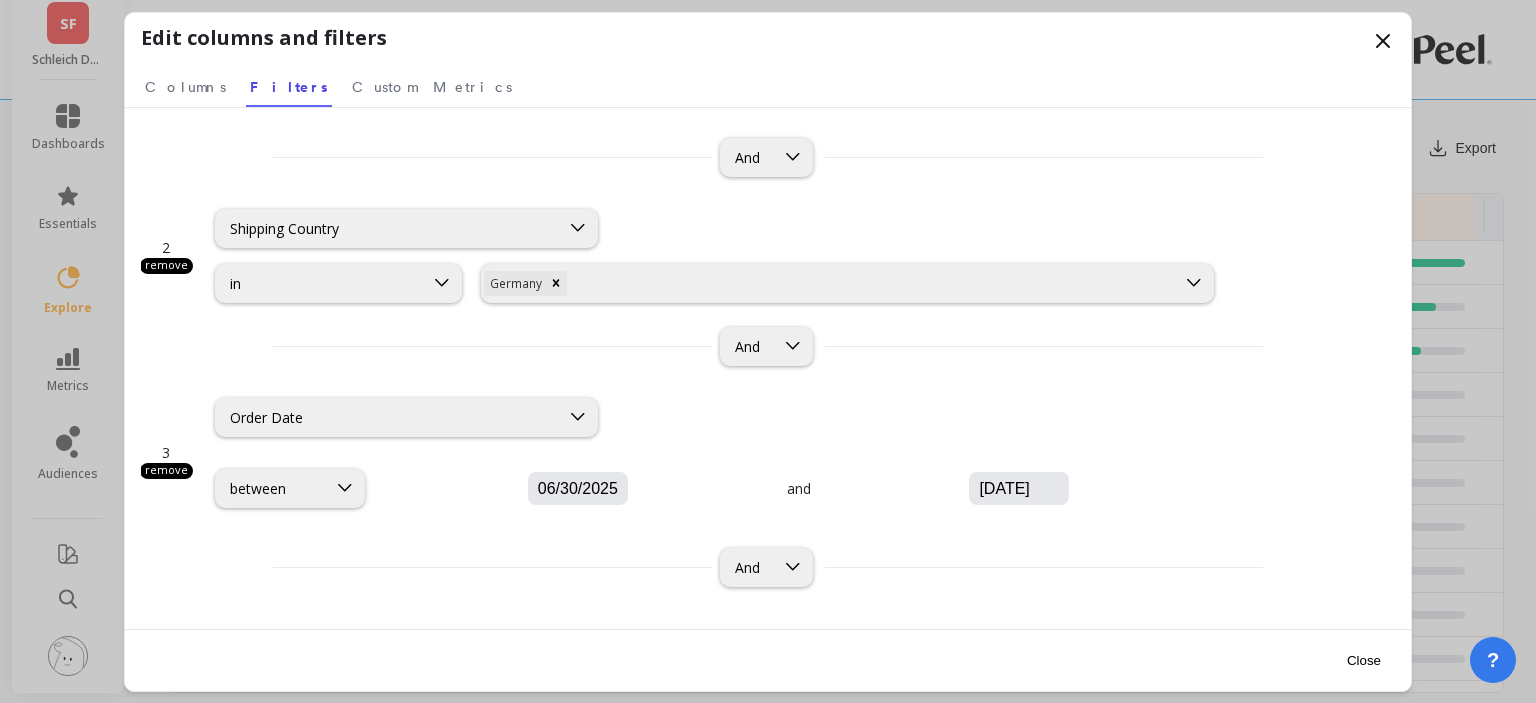 scroll, scrollTop: 75, scrollLeft: 0, axis: vertical 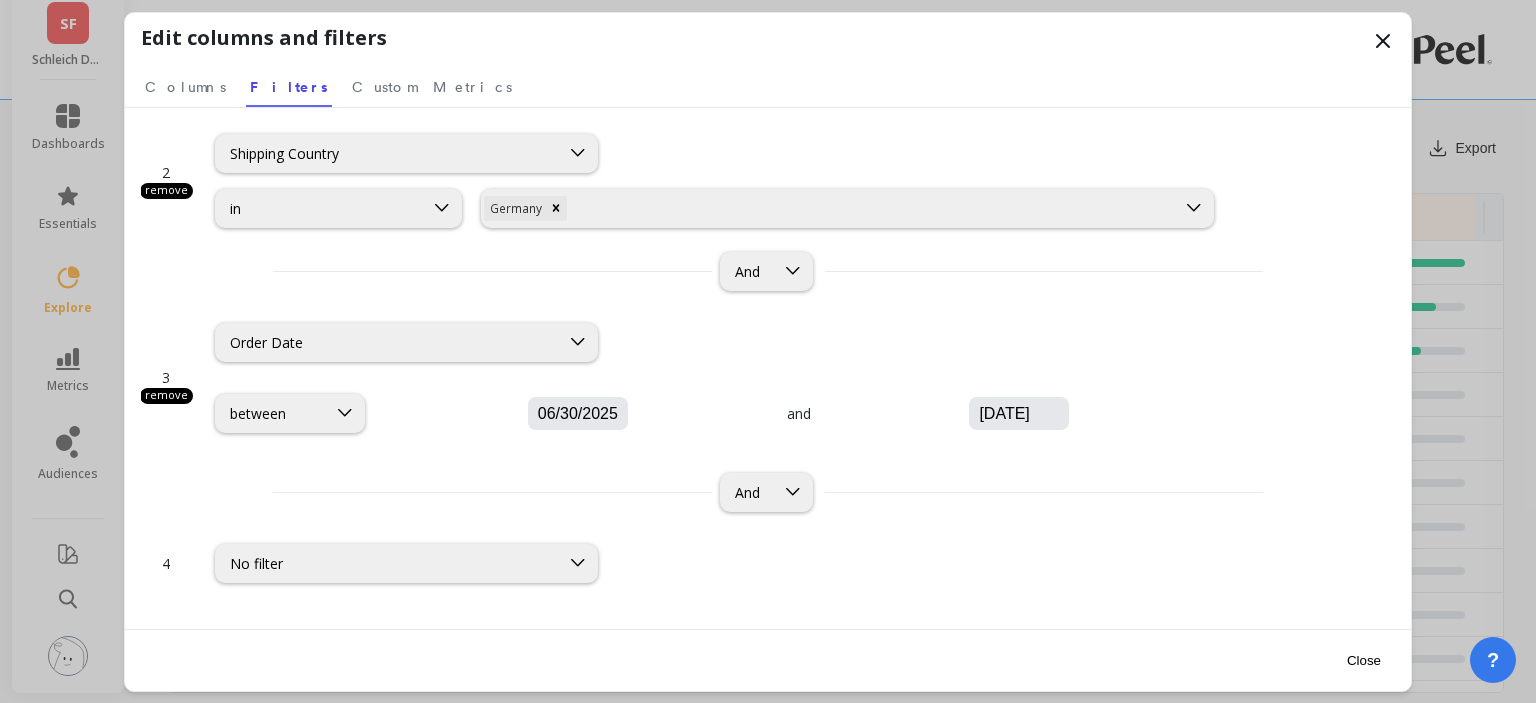 click on "Close" at bounding box center (1364, 660) 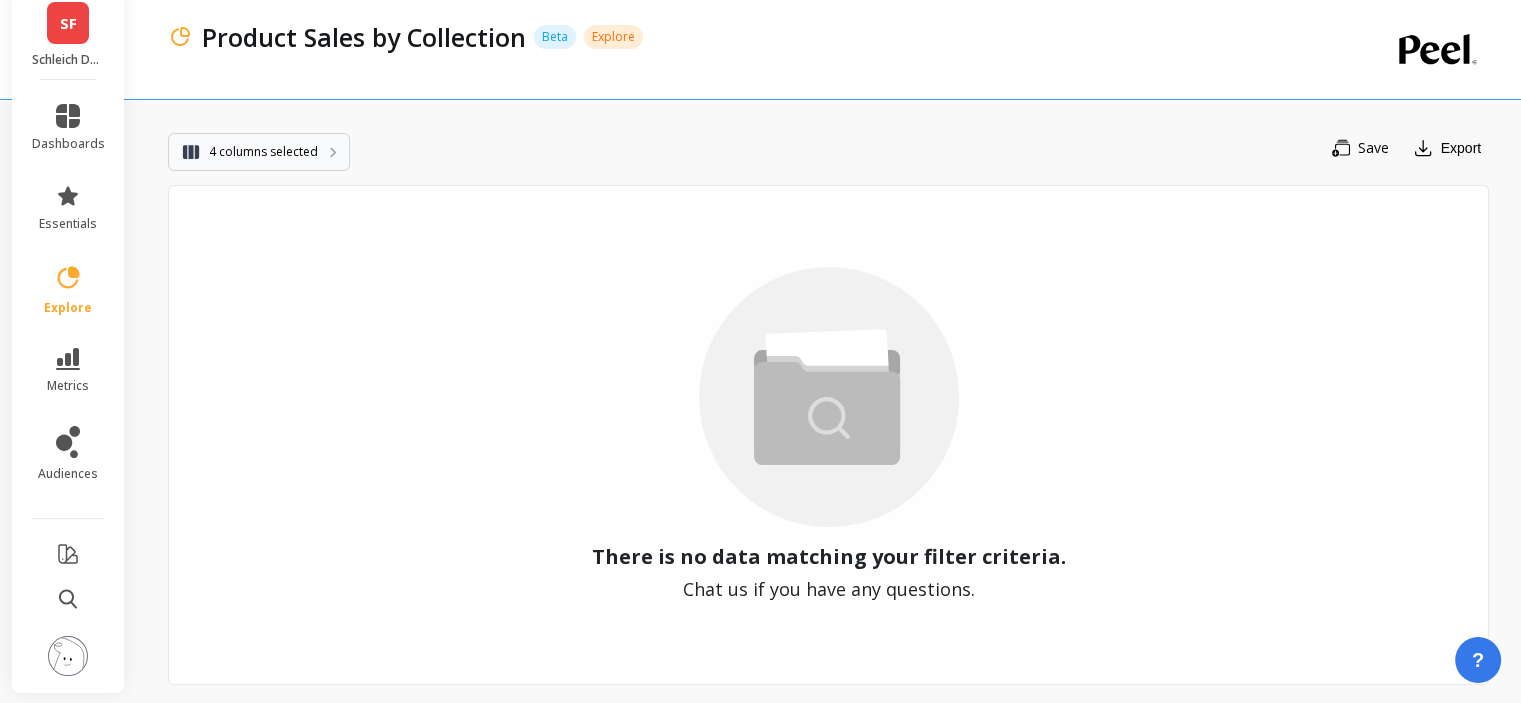 click on "4 columns selected" at bounding box center [263, 152] 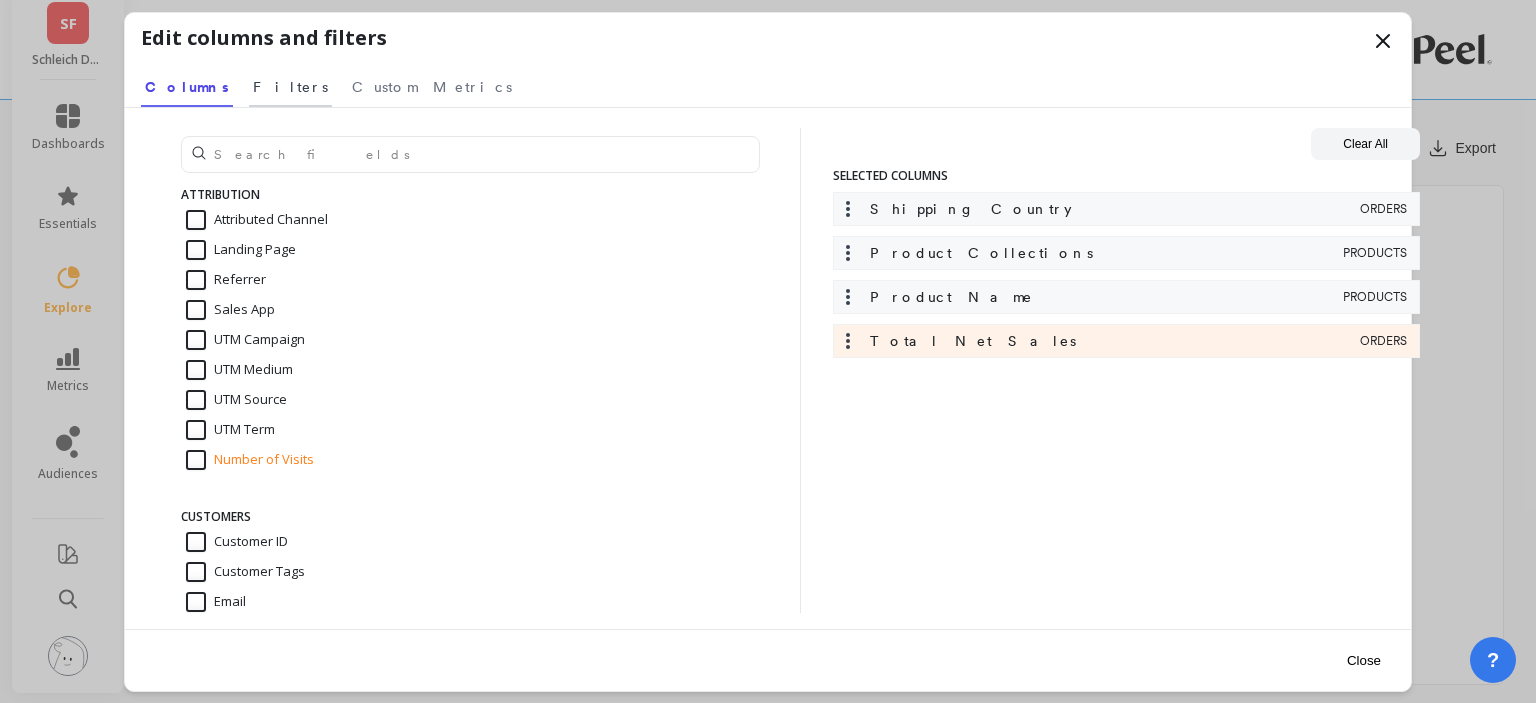click on "Filters" at bounding box center [290, 87] 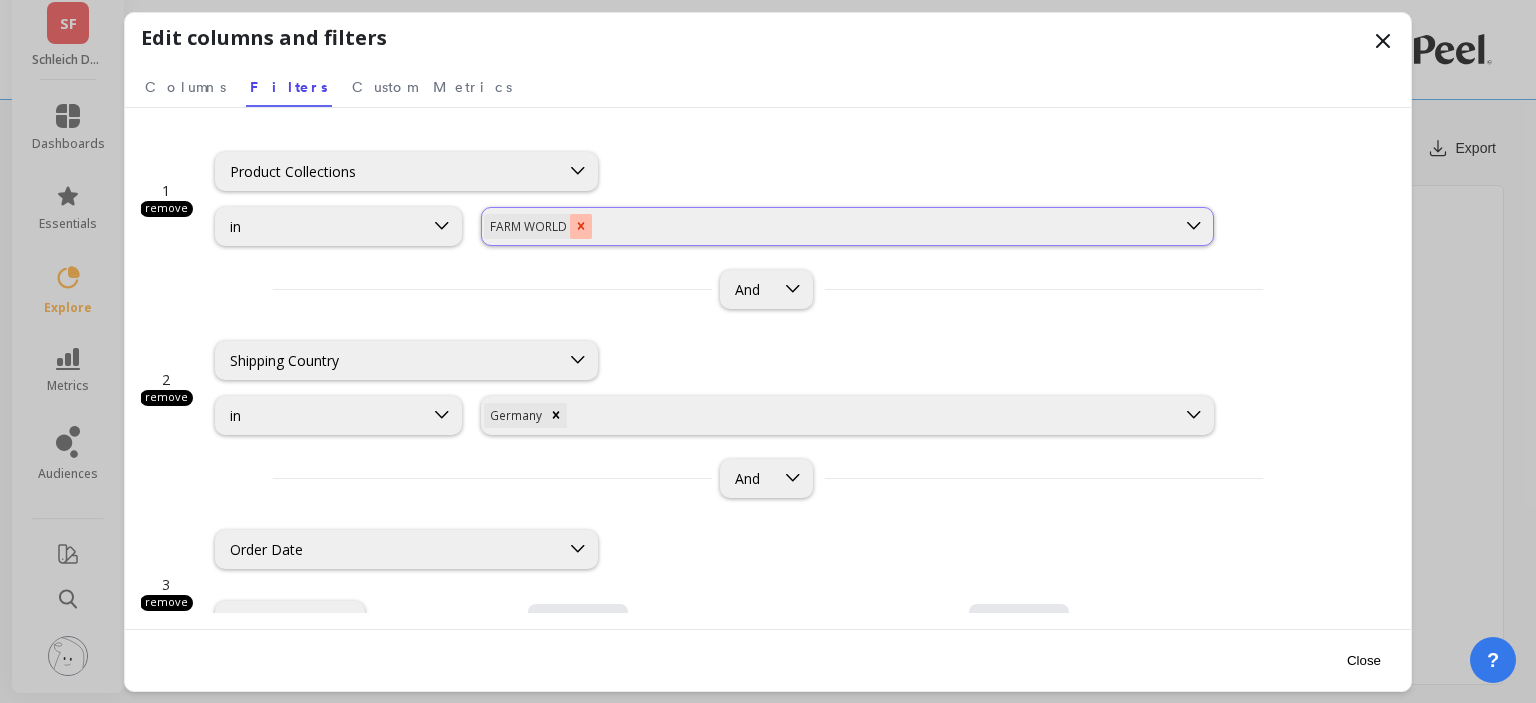 click at bounding box center [581, 226] 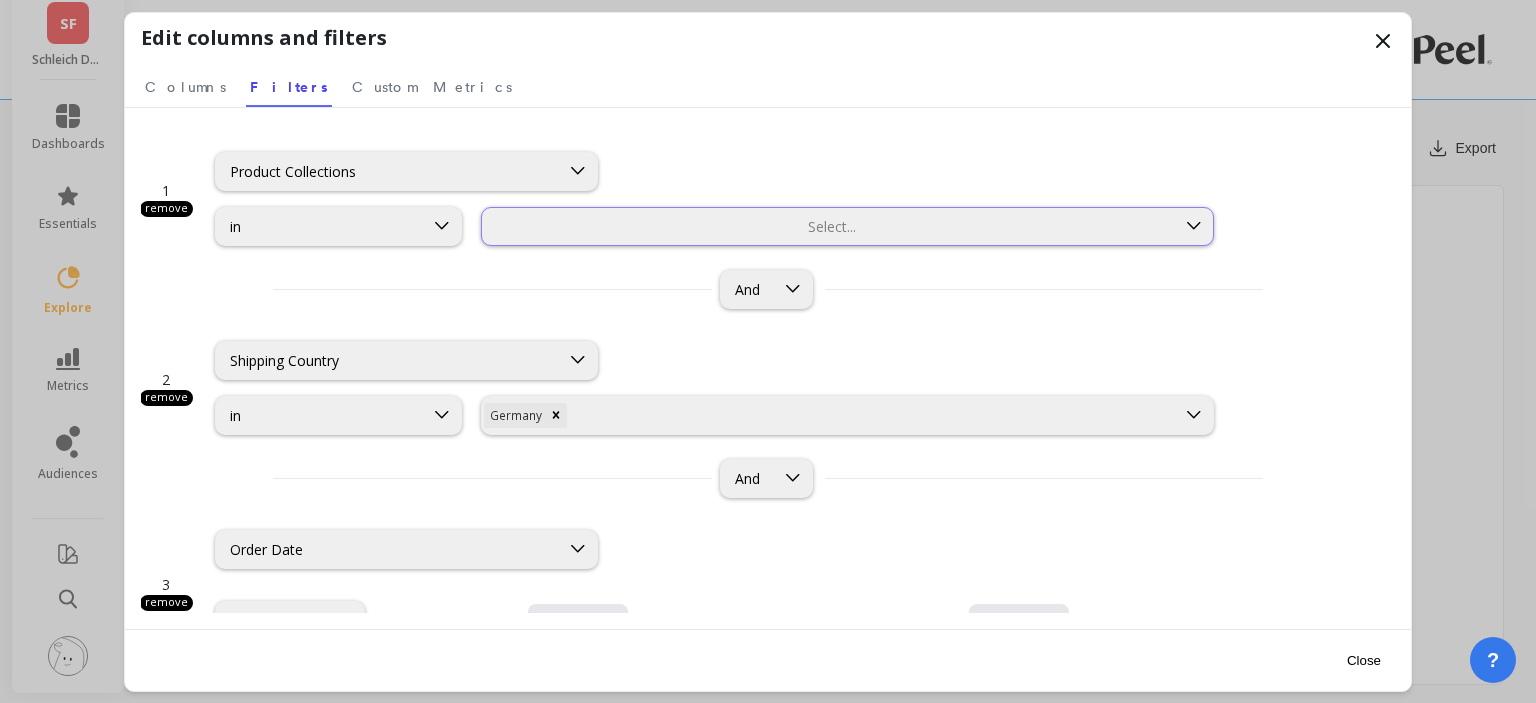 click at bounding box center [828, 226] 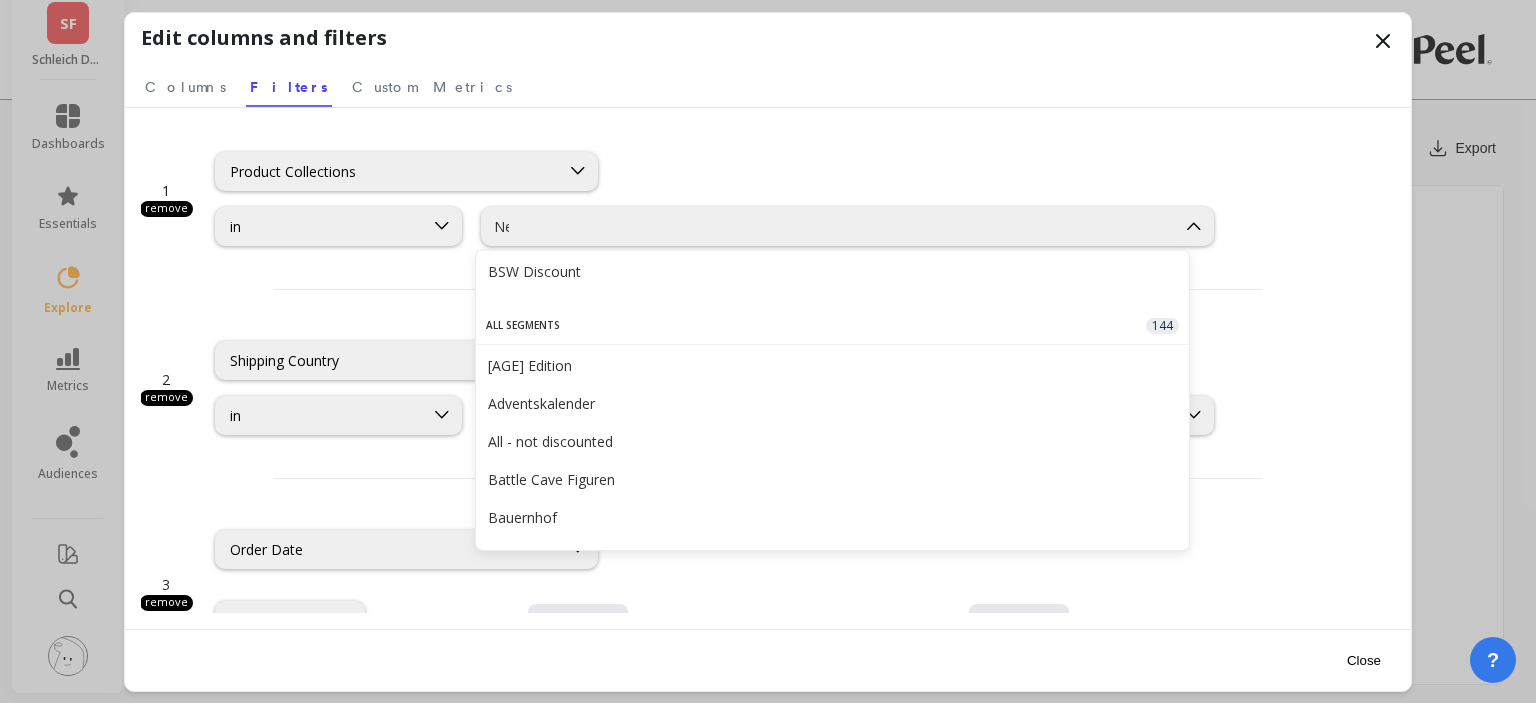 scroll, scrollTop: 0, scrollLeft: 0, axis: both 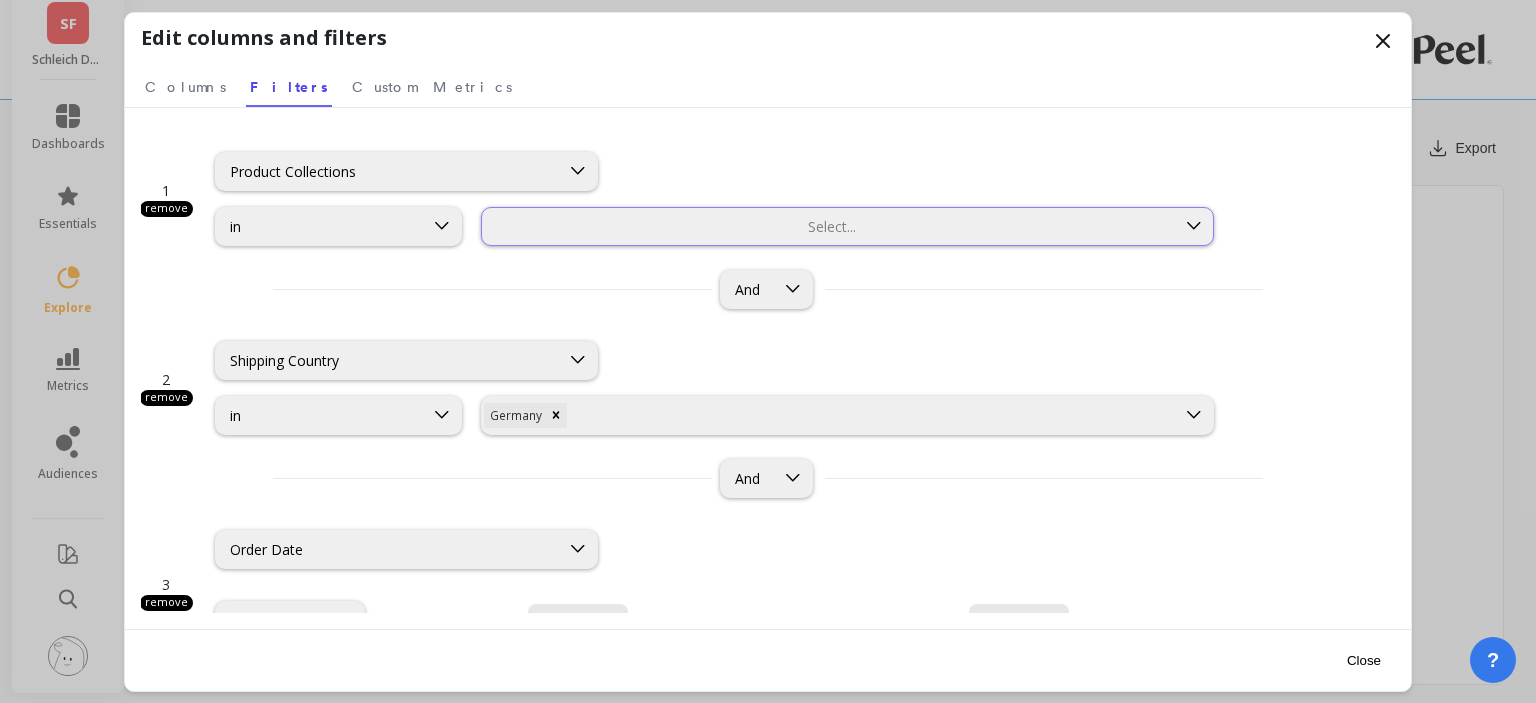 click on "Select..." at bounding box center [828, 226] 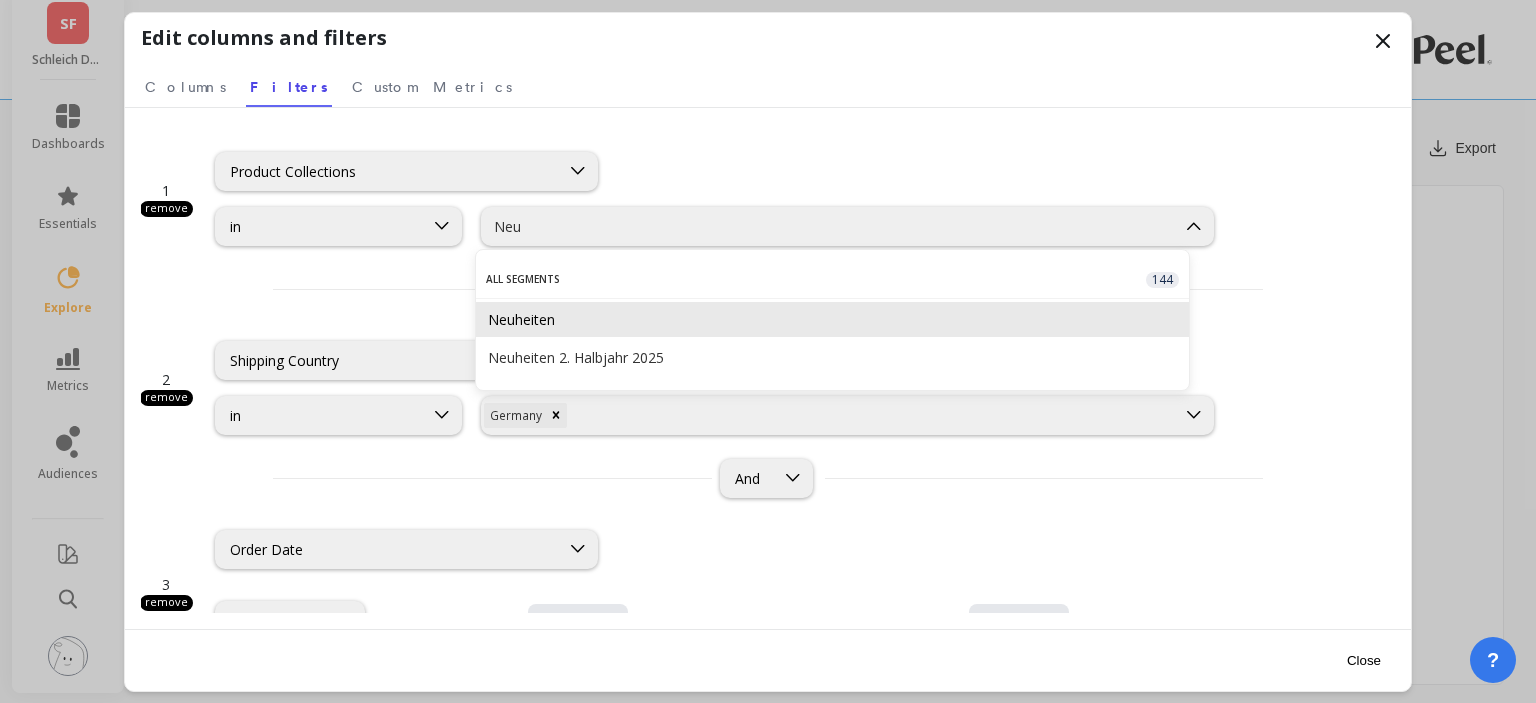 click on "Neuheiten" at bounding box center [832, 319] 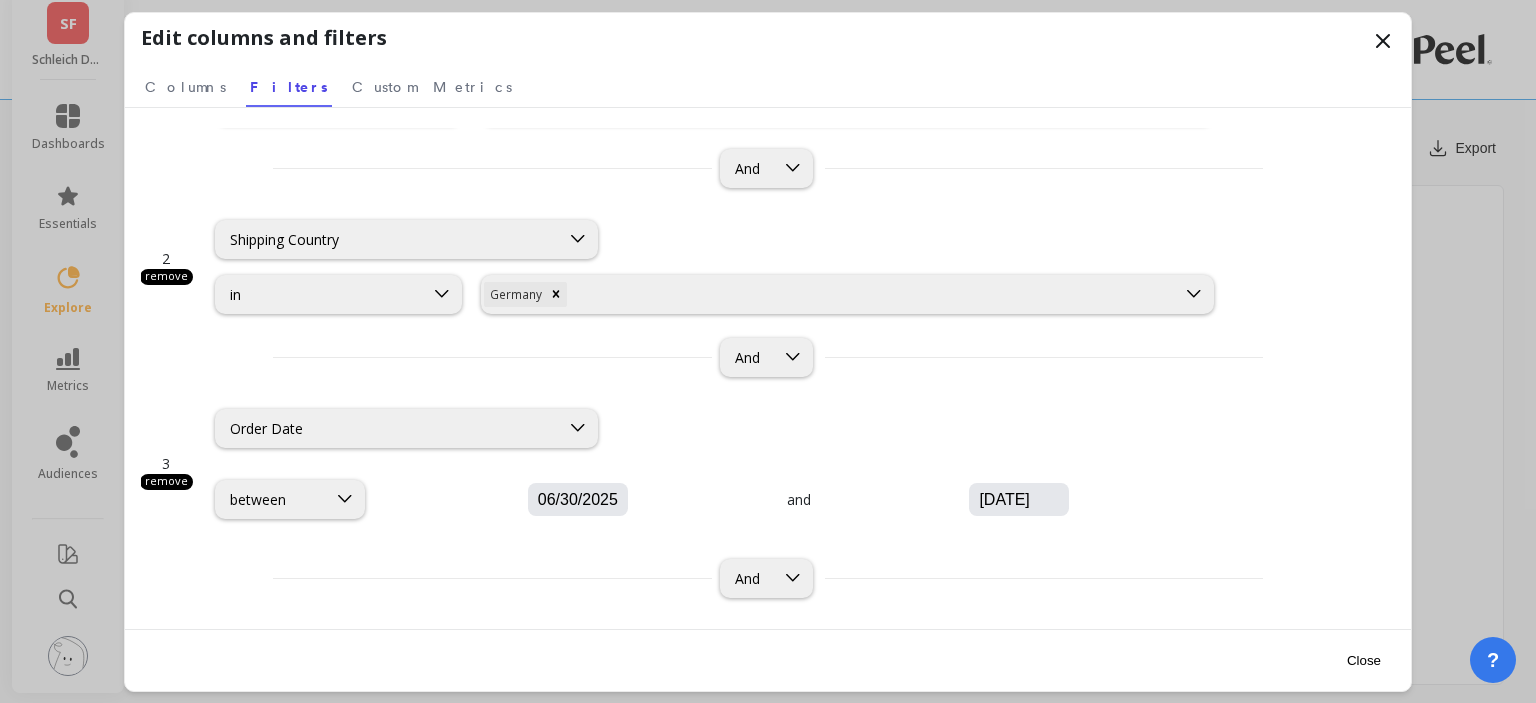 scroll, scrollTop: 132, scrollLeft: 0, axis: vertical 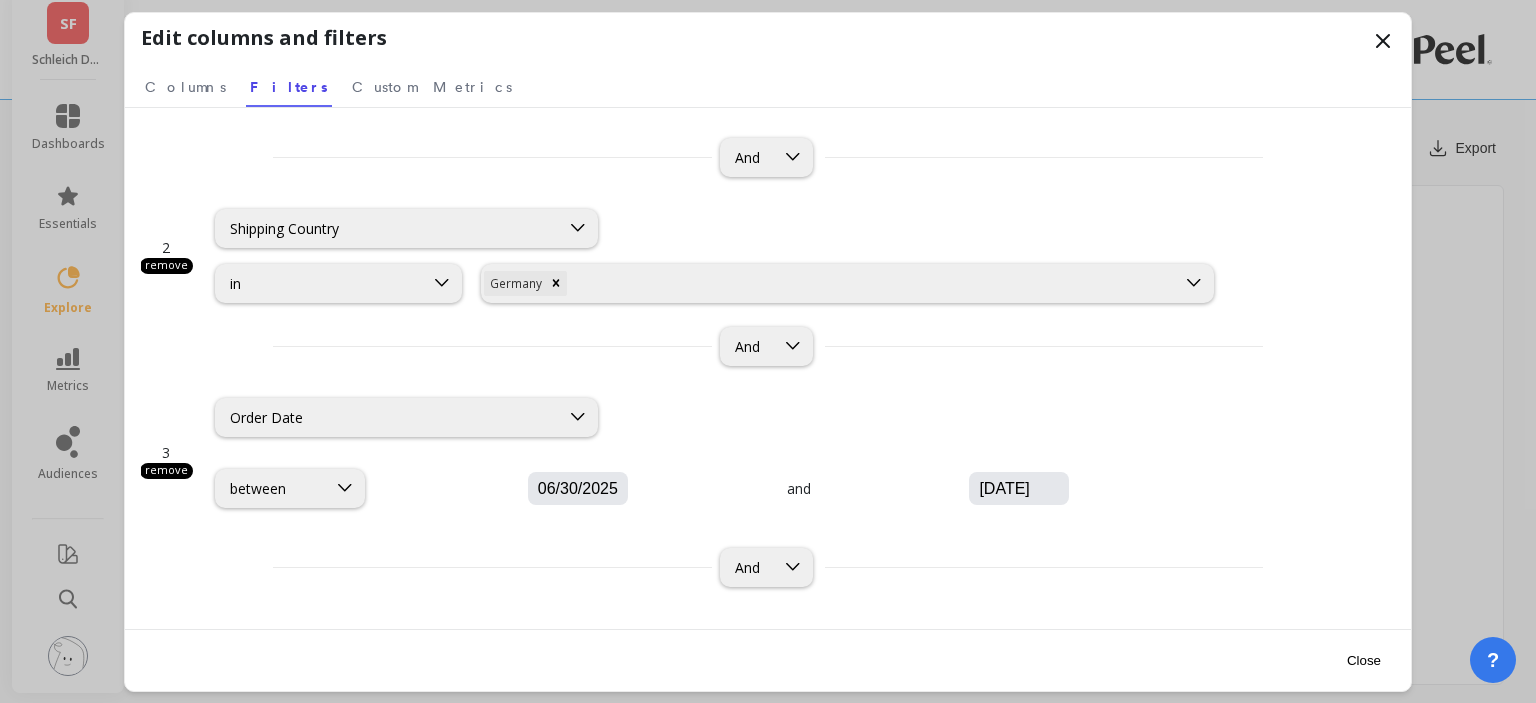 click on "Close" at bounding box center [1364, 660] 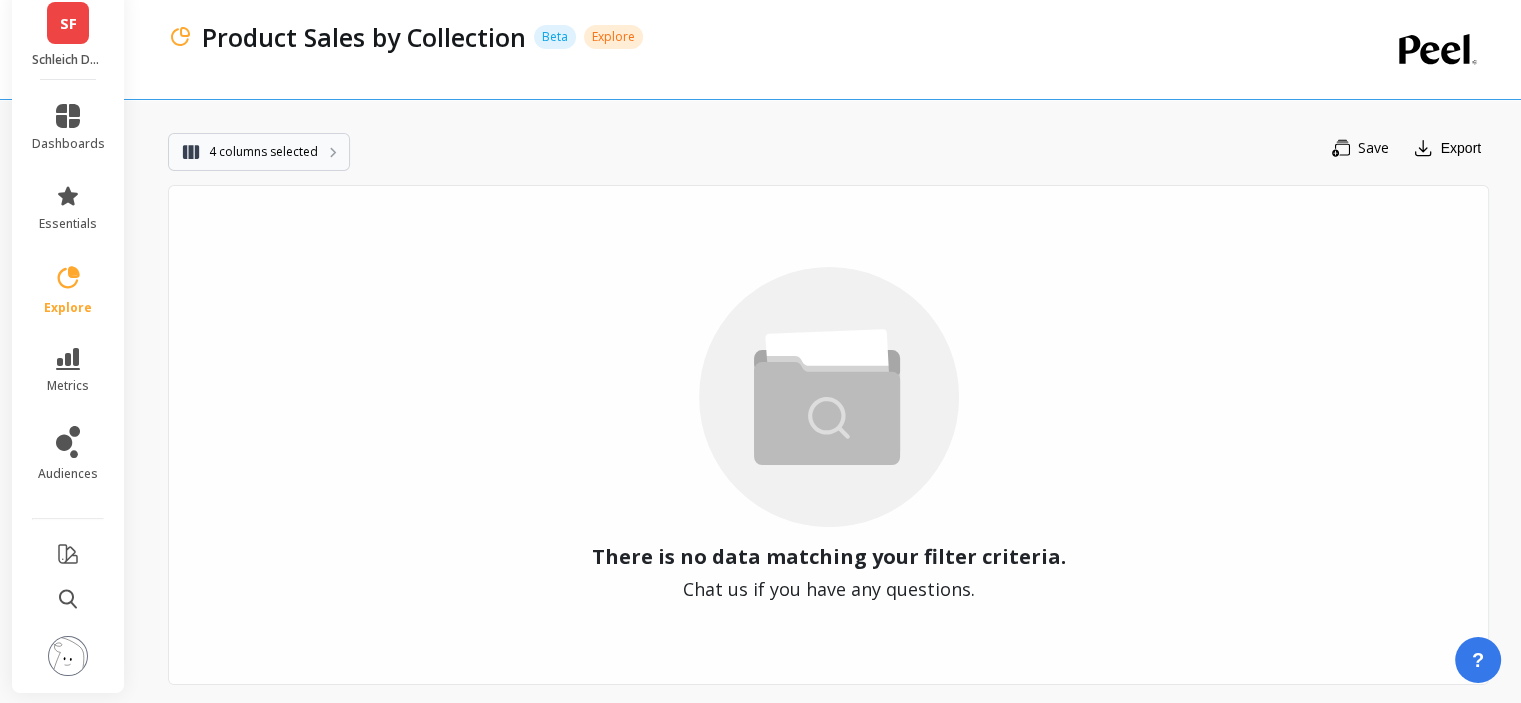 click on "4 columns selected" at bounding box center (259, 152) 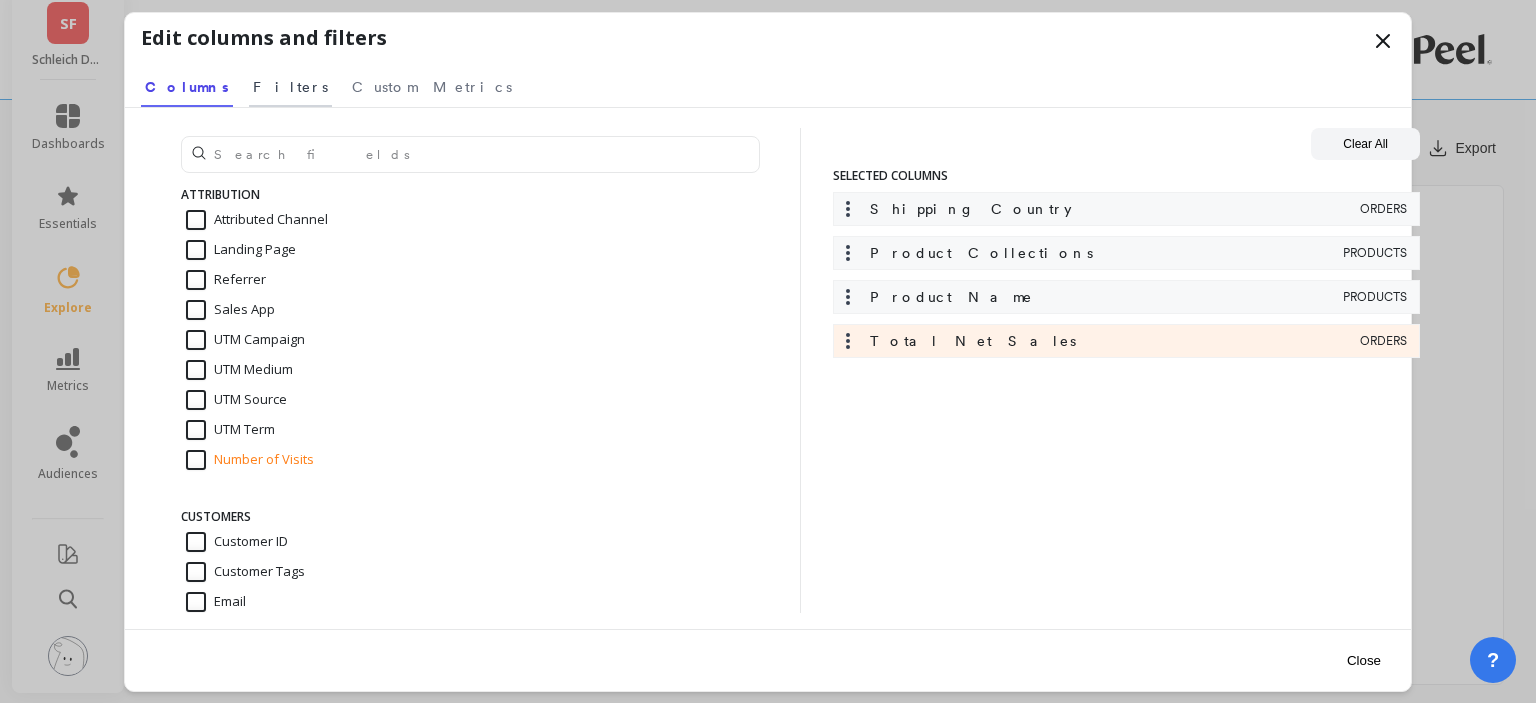 click on "Filters" at bounding box center (290, 84) 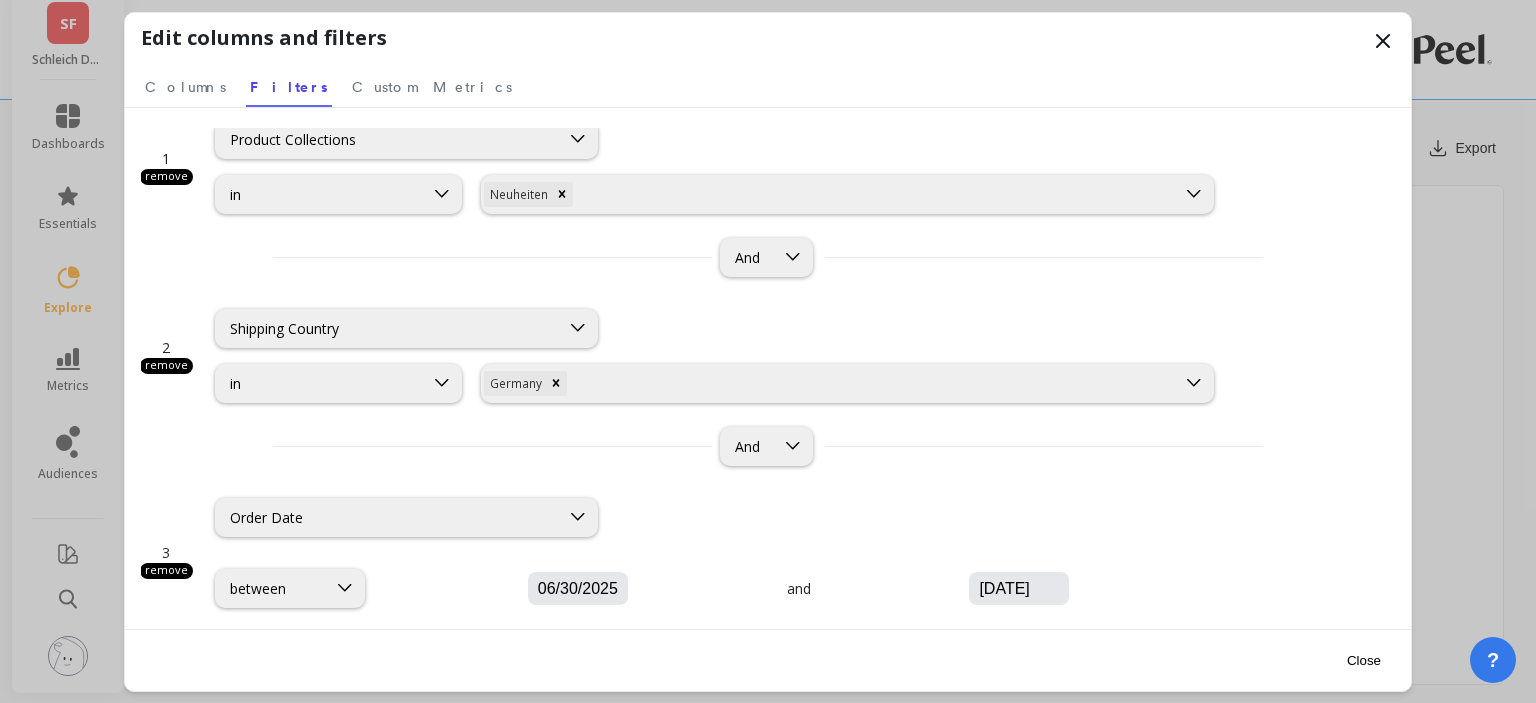 scroll, scrollTop: 0, scrollLeft: 0, axis: both 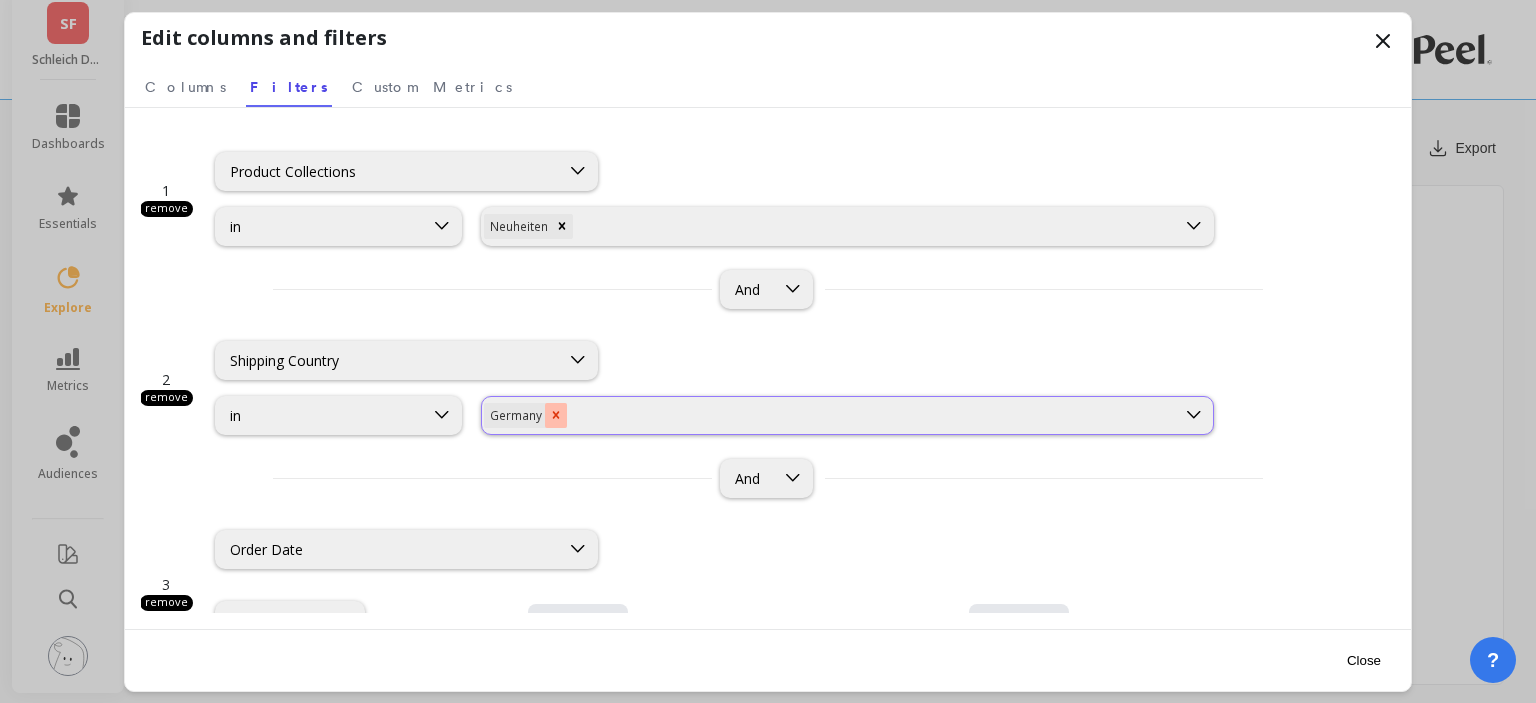 click at bounding box center [556, 415] 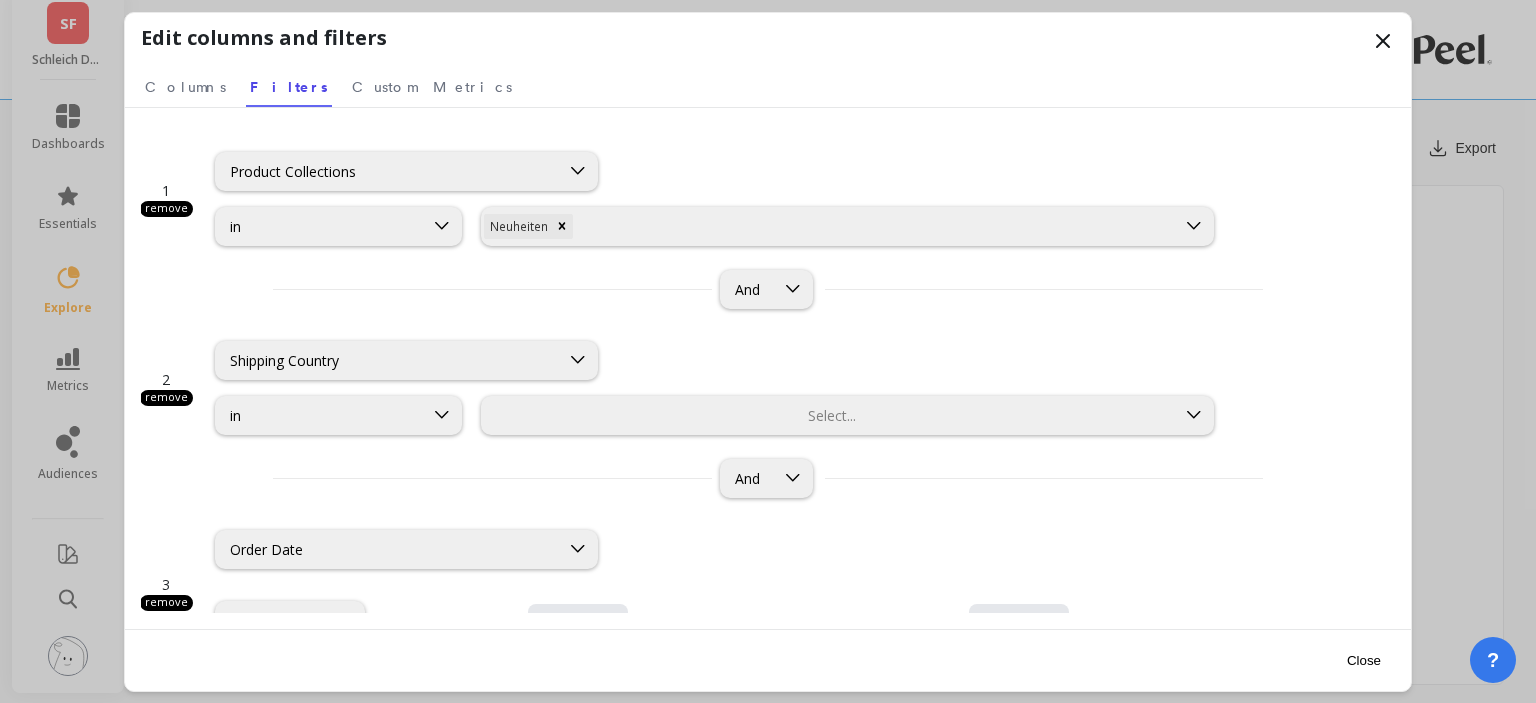 click at bounding box center (828, 415) 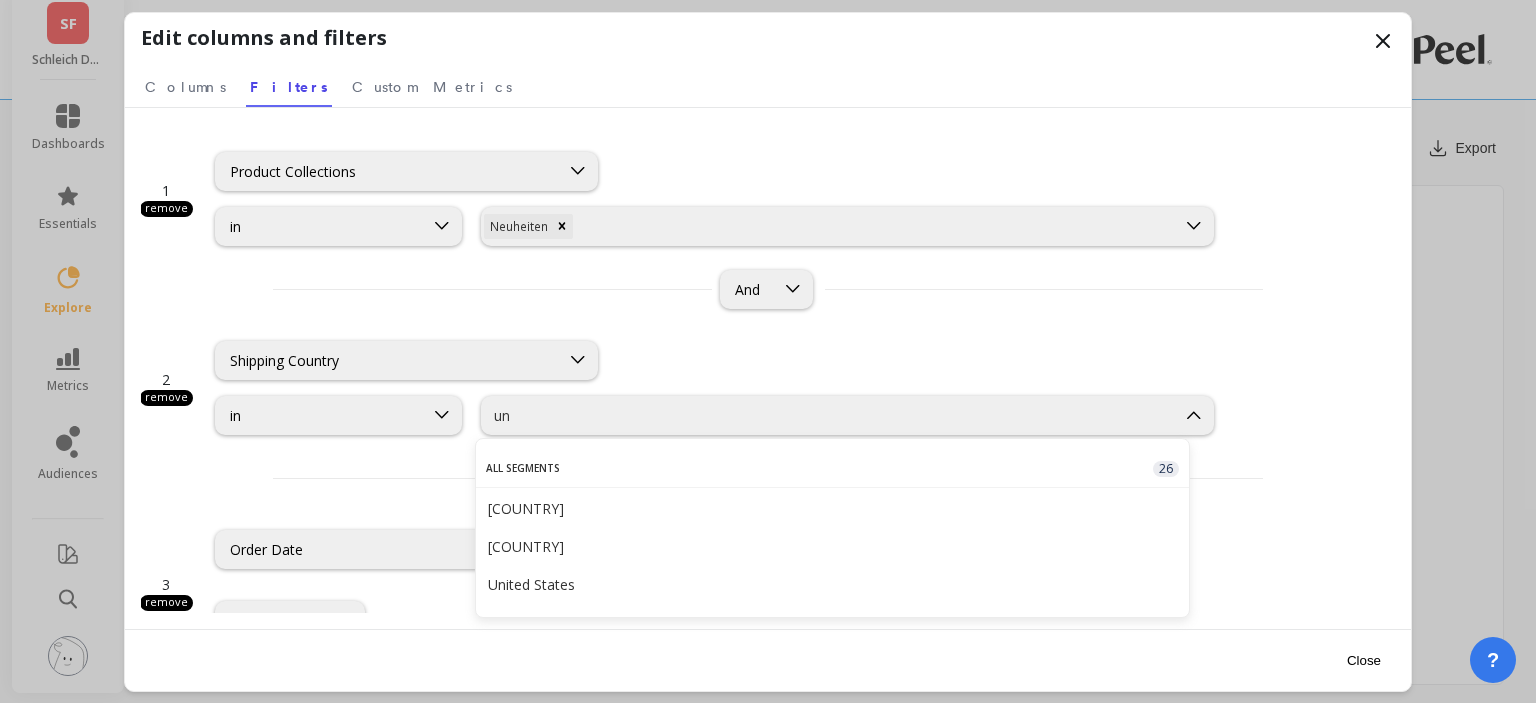scroll, scrollTop: 0, scrollLeft: 0, axis: both 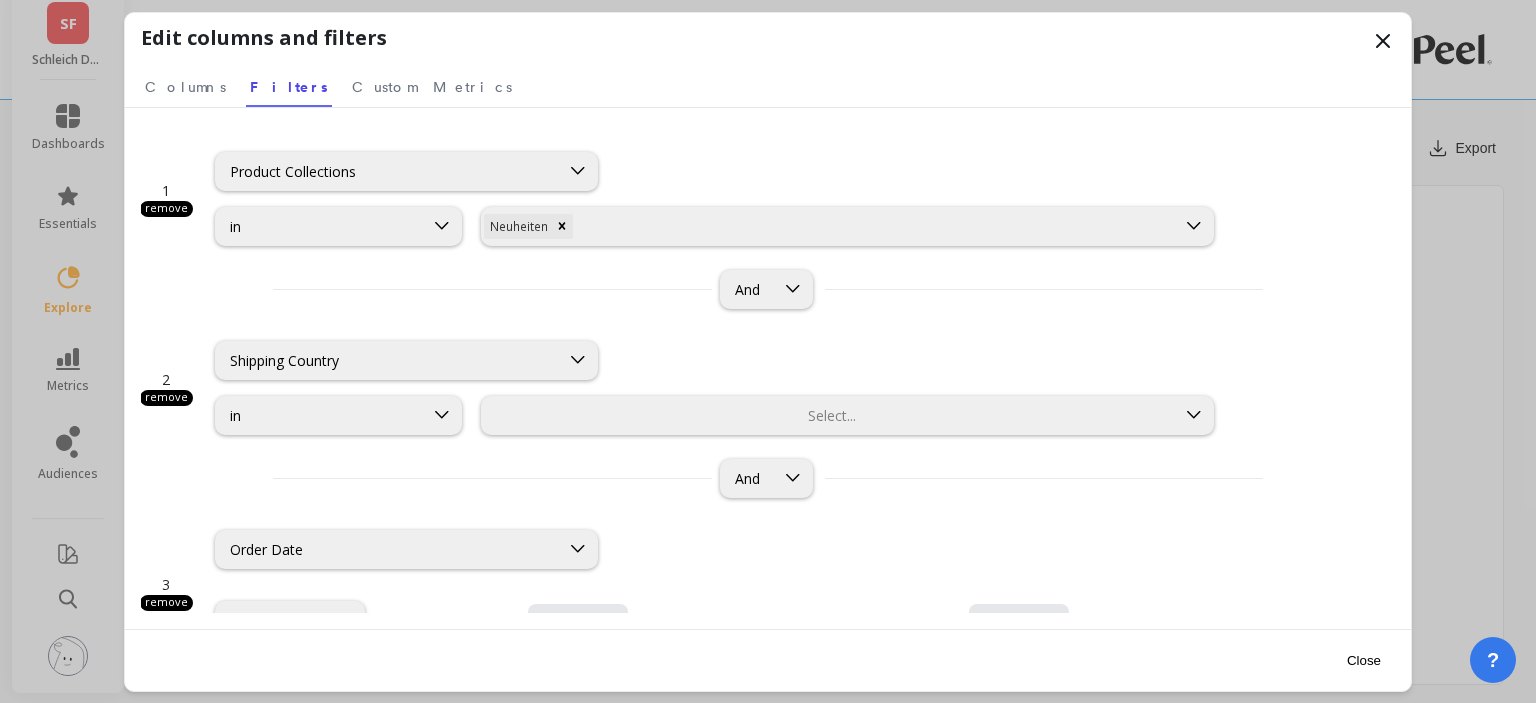 click at bounding box center [828, 415] 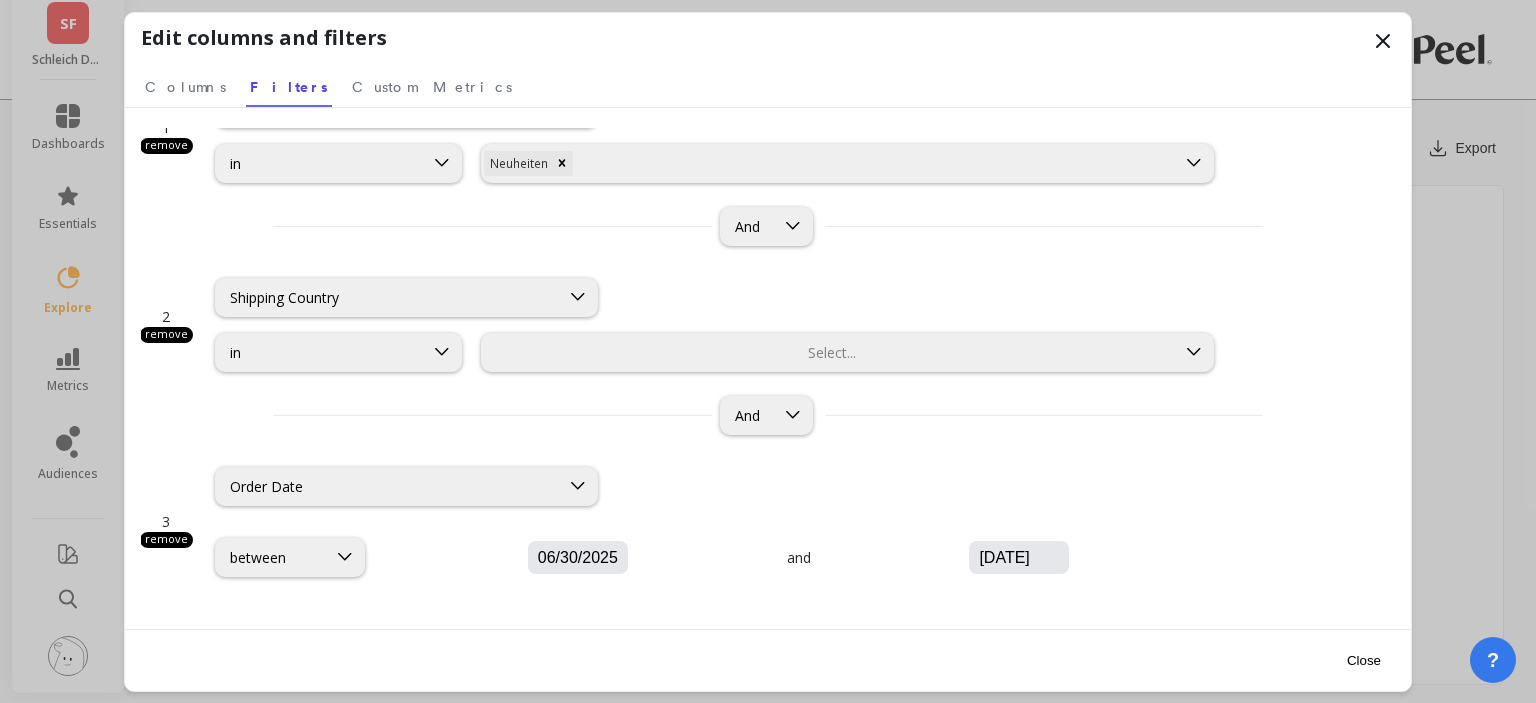 scroll, scrollTop: 132, scrollLeft: 0, axis: vertical 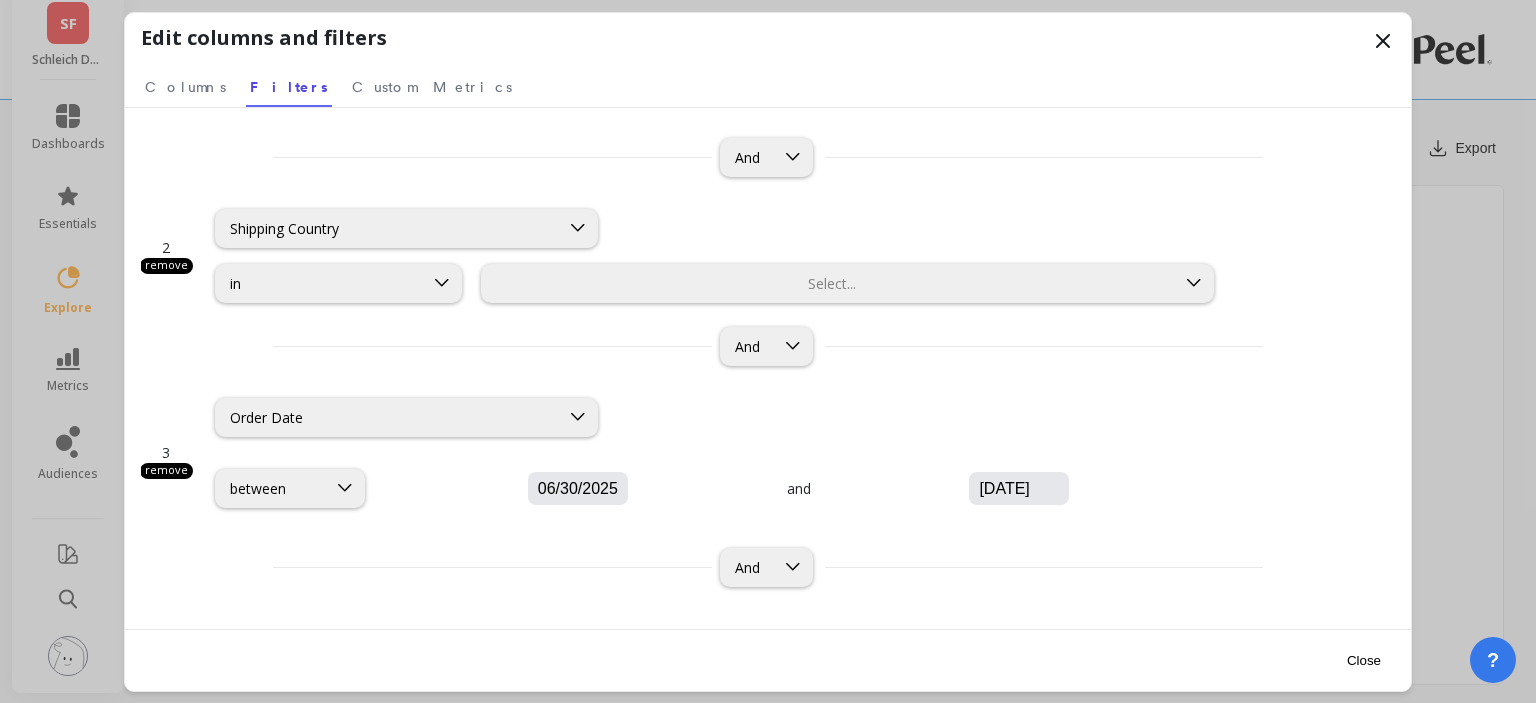 click on "06/30/2025" at bounding box center (638, 489) 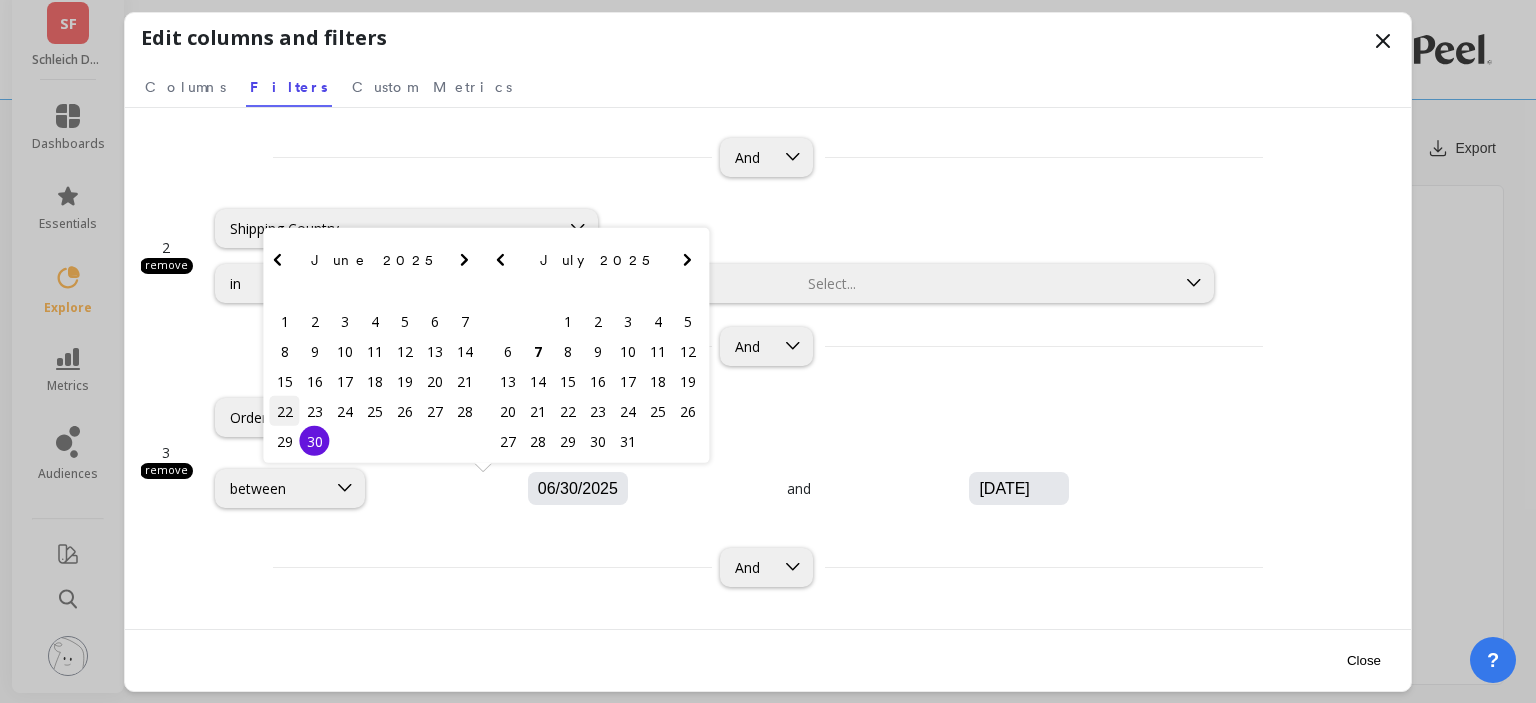 click on "22" at bounding box center [285, 411] 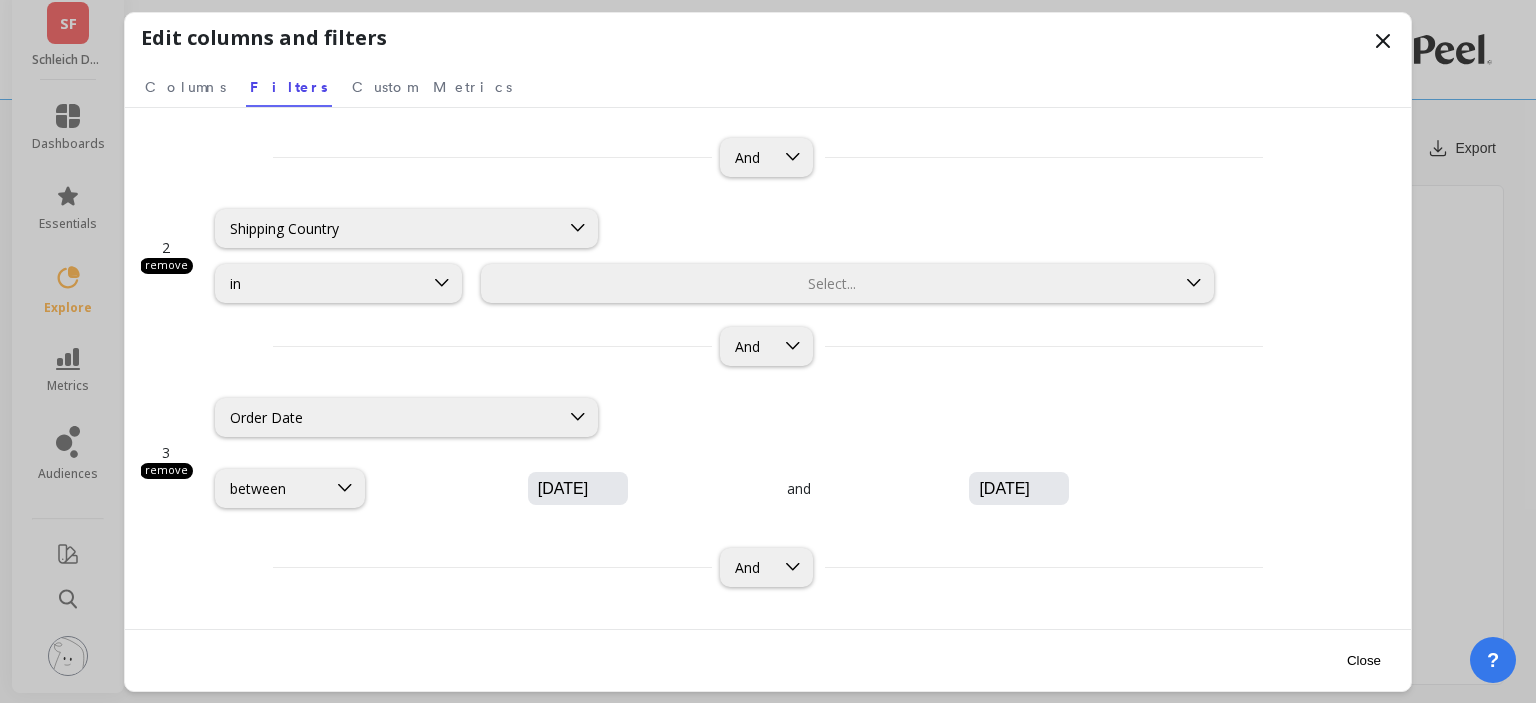 click on "07/06/2025" at bounding box center [638, 489] 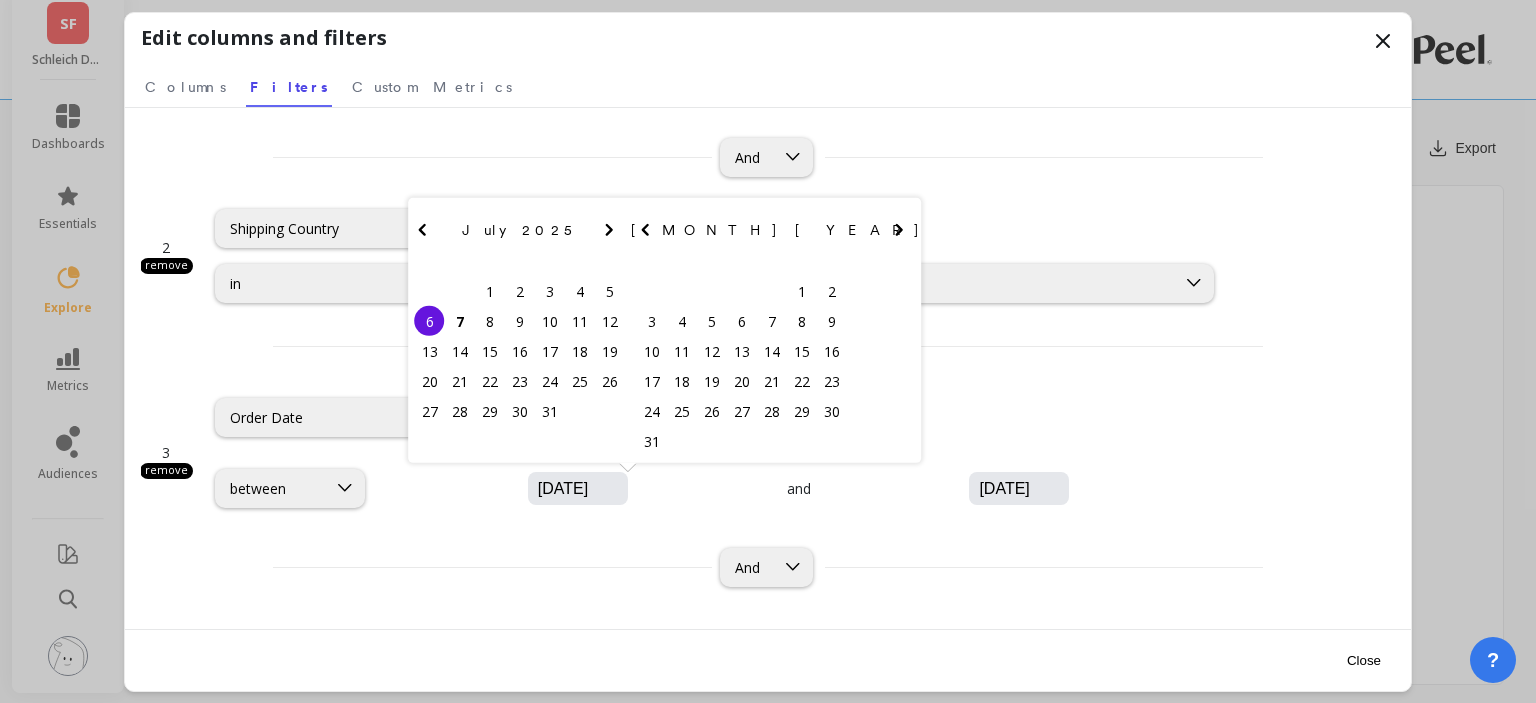 click at bounding box center (422, 230) 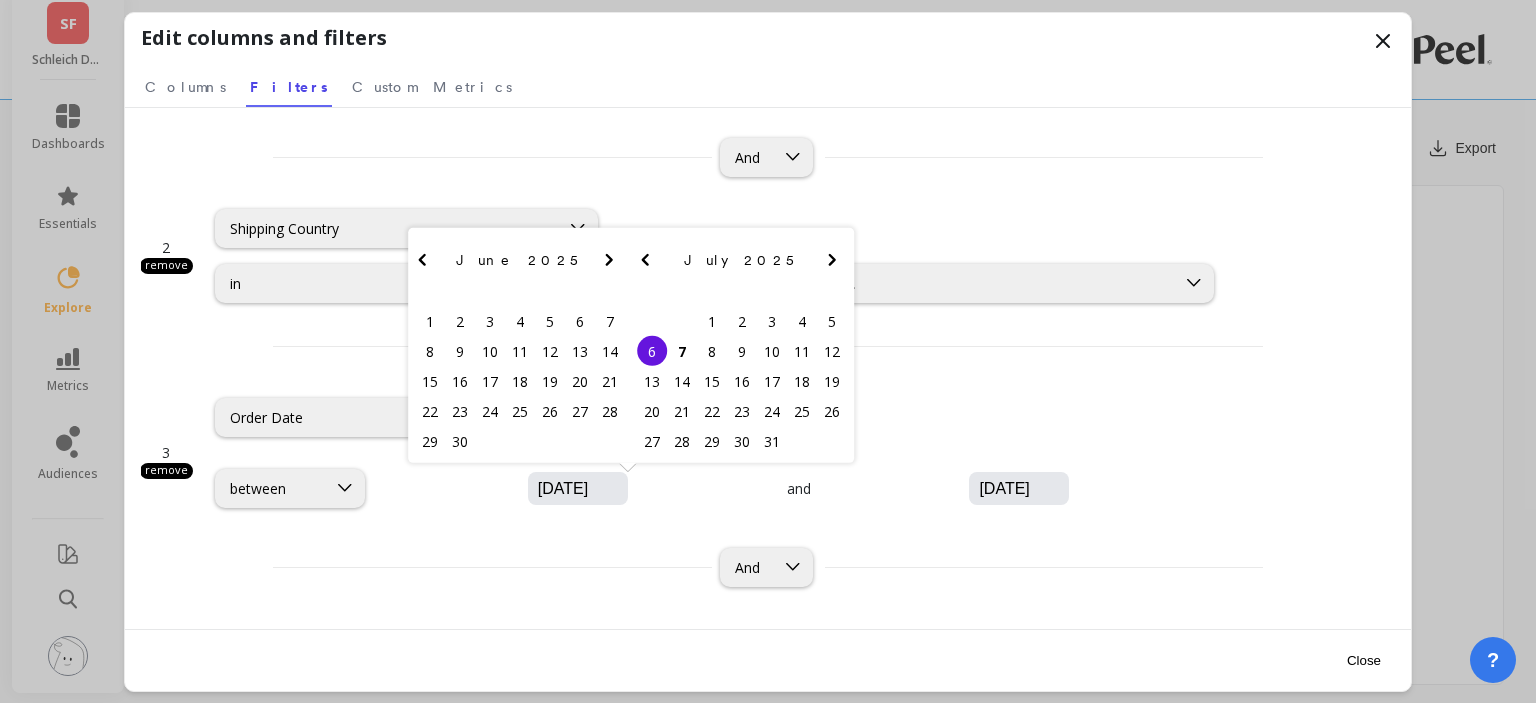 click on "29" at bounding box center [430, 441] 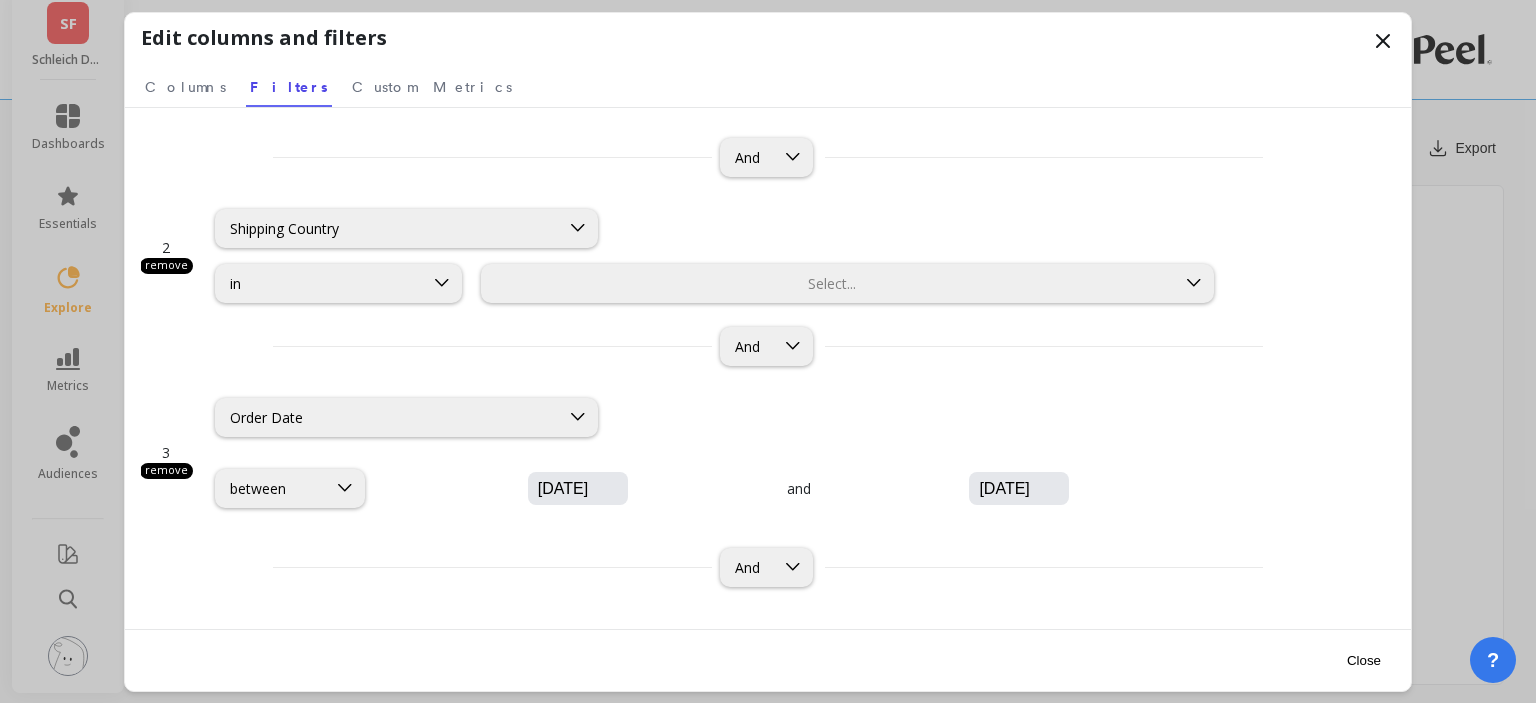 click on "between 06/22/2025   and 06/29/2025" at bounding box center (716, 94) 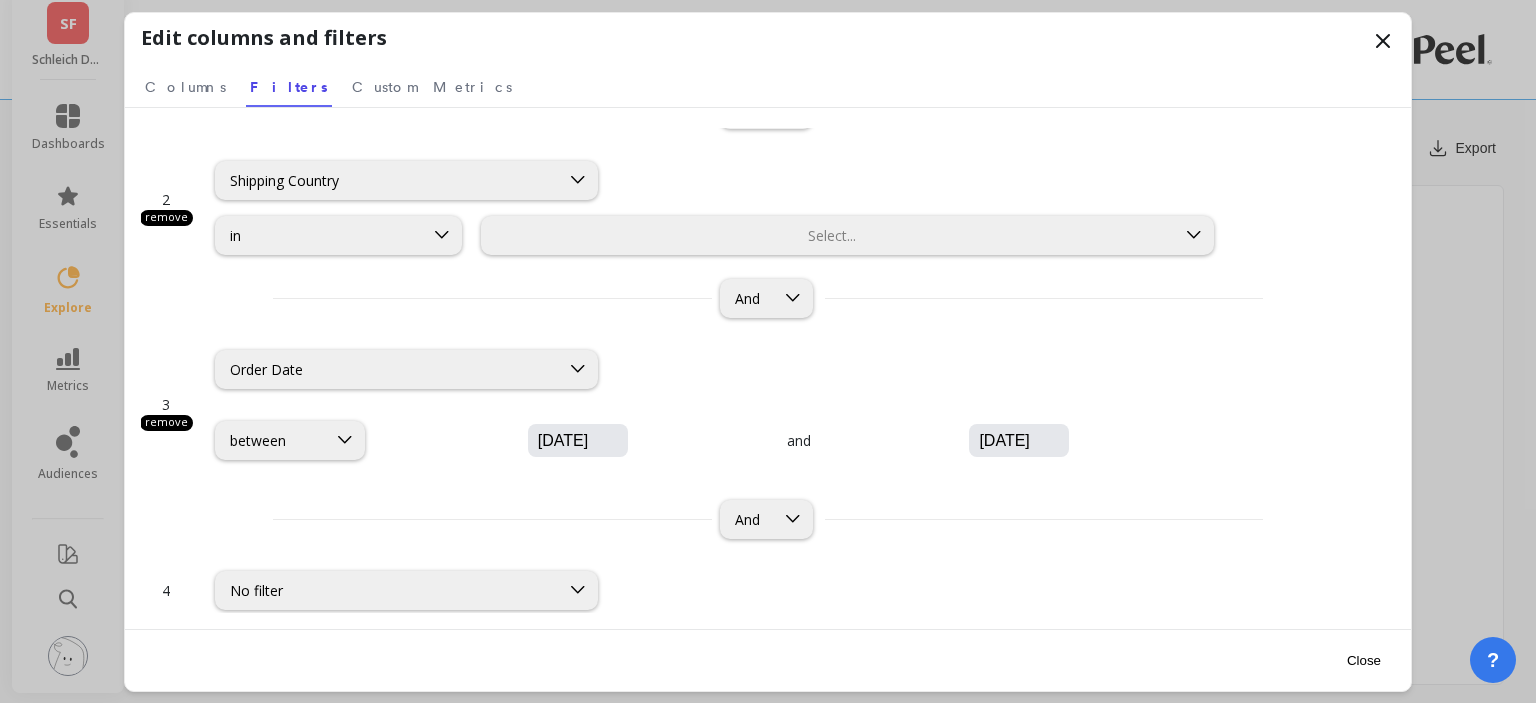 scroll, scrollTop: 75, scrollLeft: 0, axis: vertical 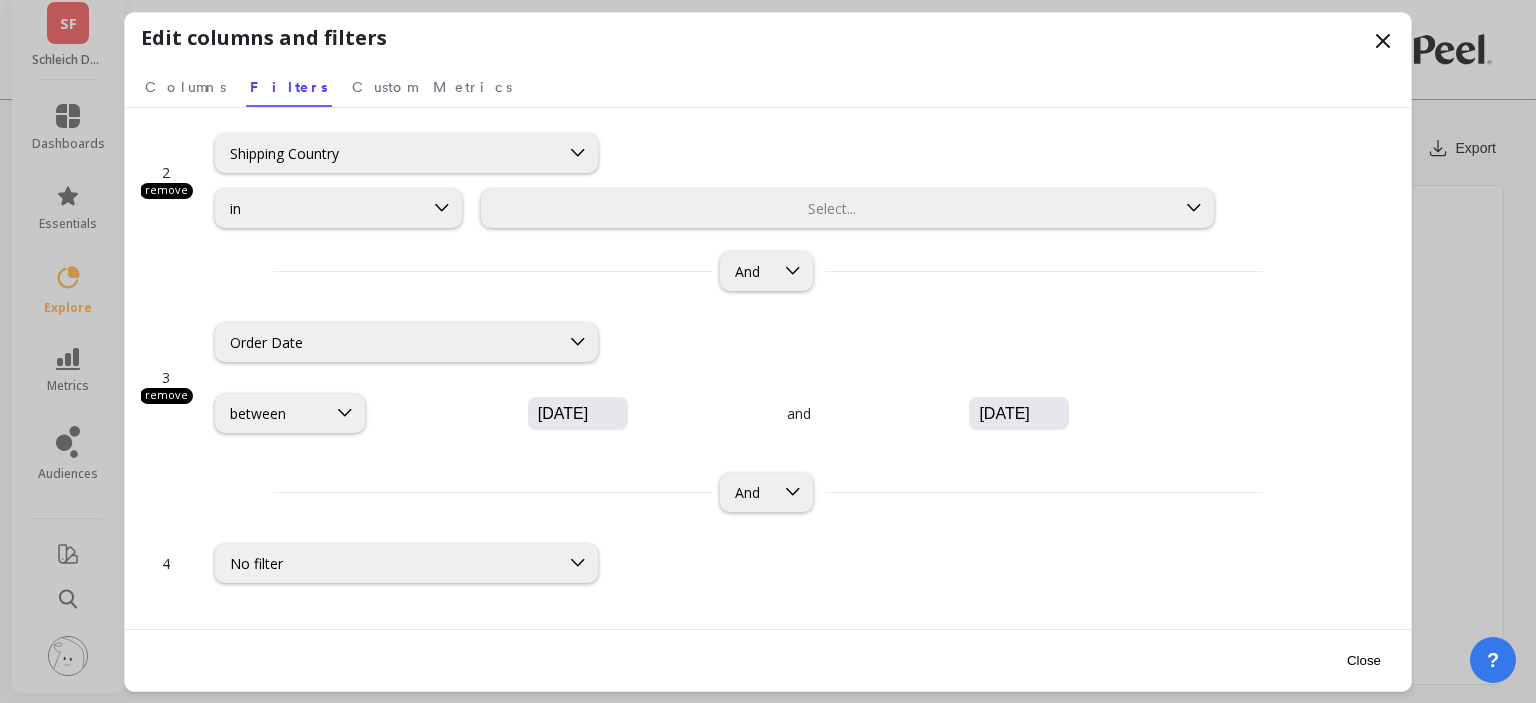 click on "Close" at bounding box center [1364, 660] 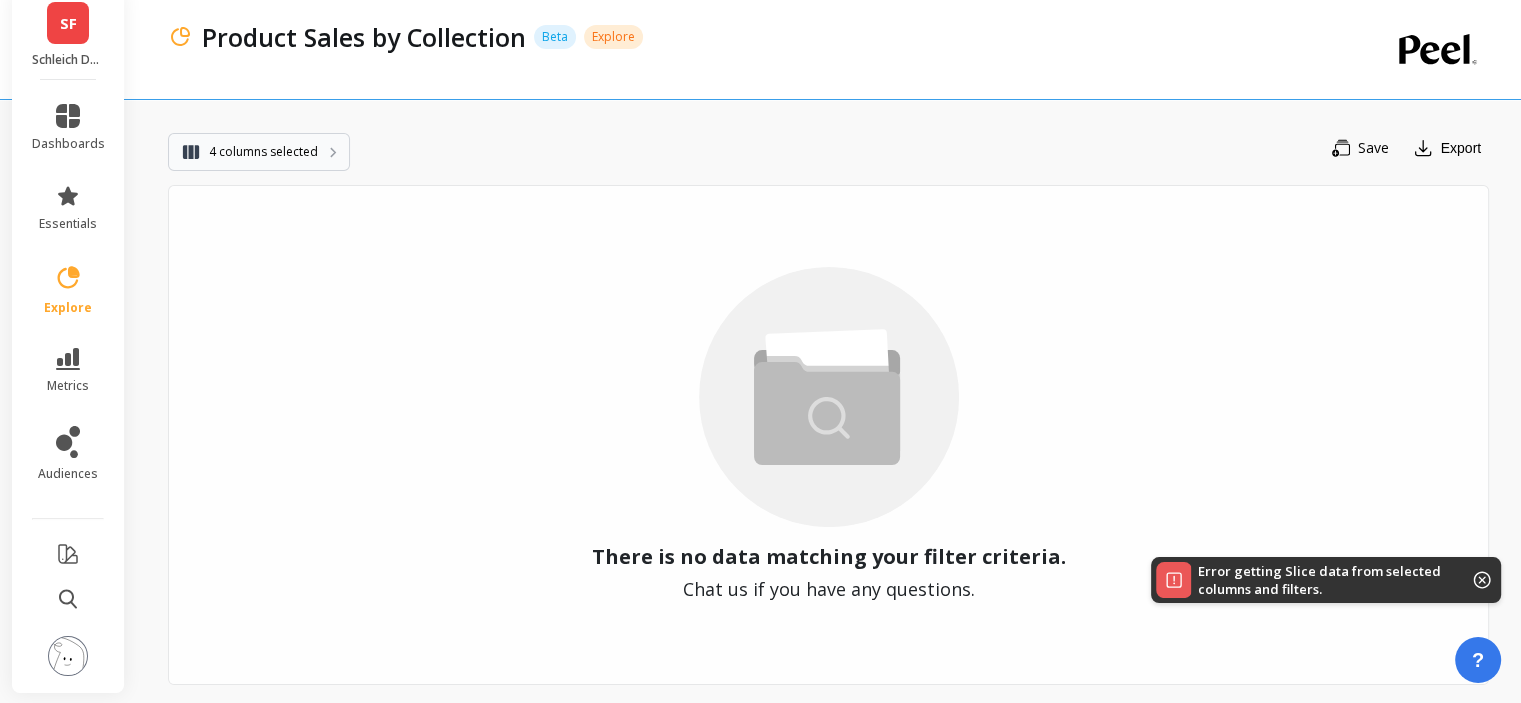 click on "4 columns selected" at bounding box center [263, 152] 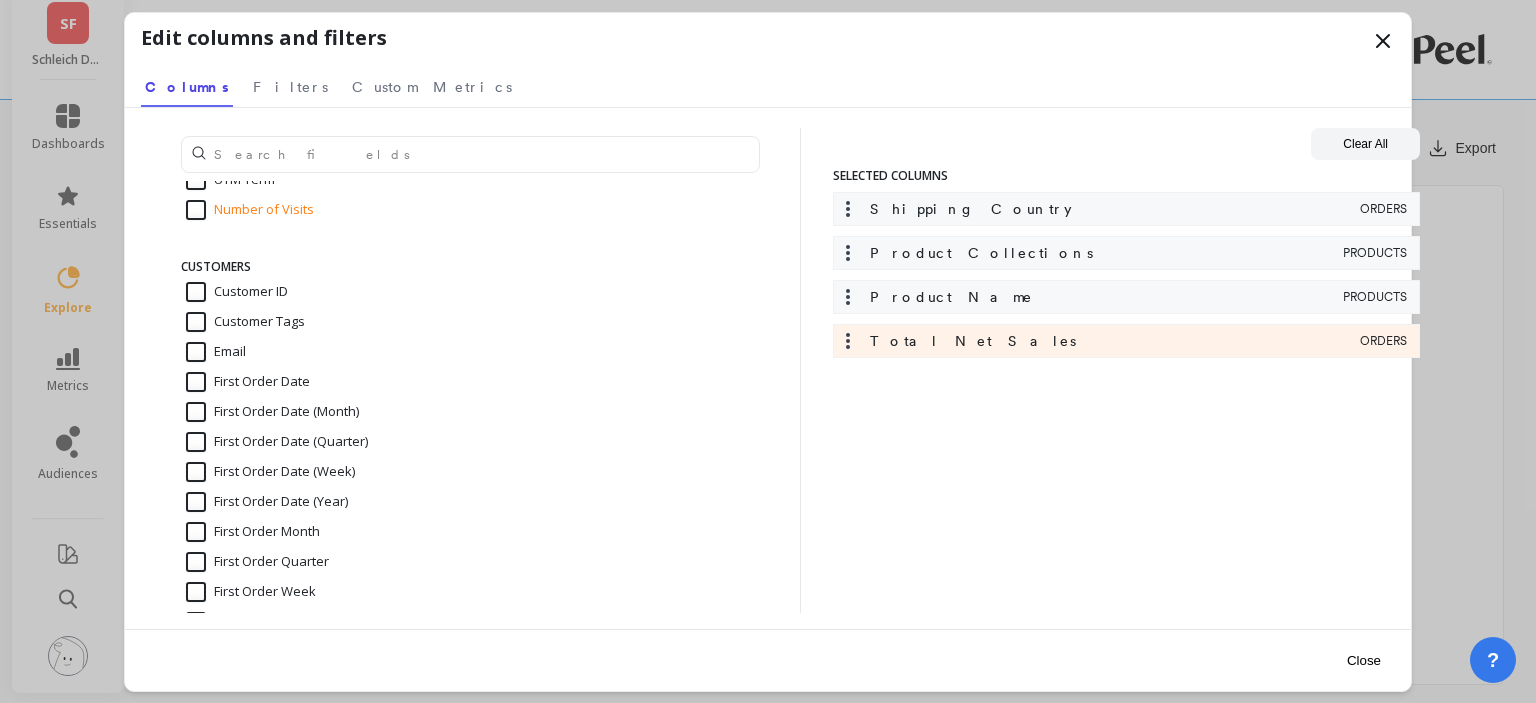 scroll, scrollTop: 400, scrollLeft: 0, axis: vertical 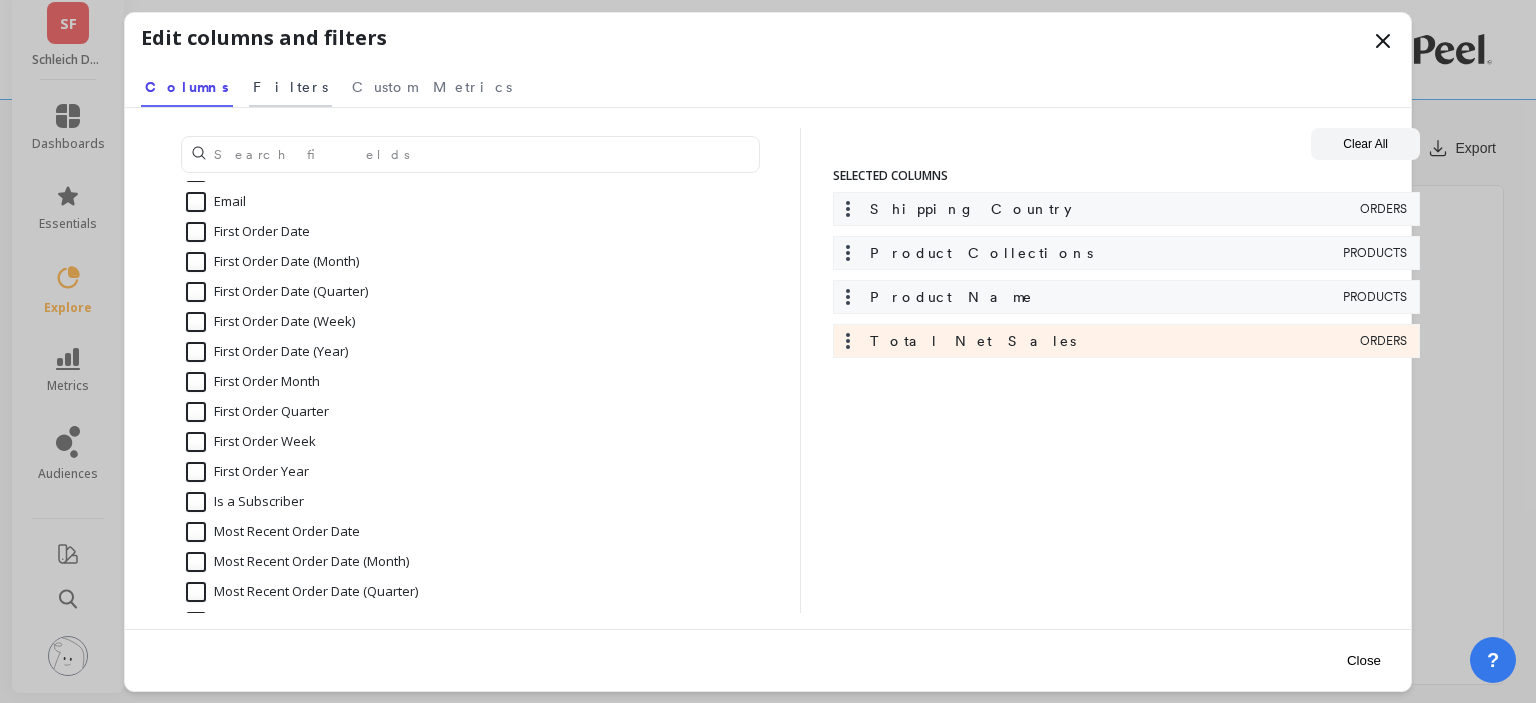 click on "Filters" at bounding box center (290, 87) 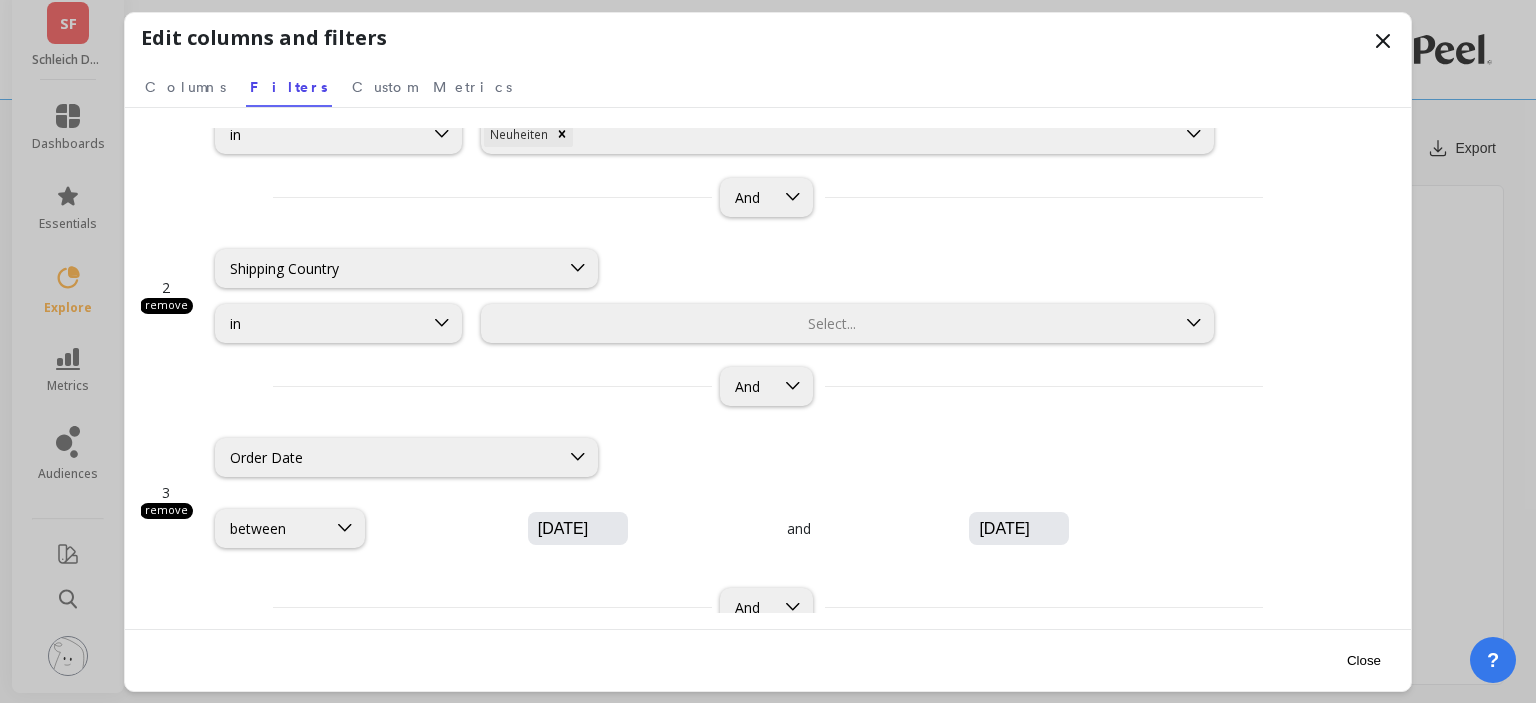 scroll, scrollTop: 132, scrollLeft: 0, axis: vertical 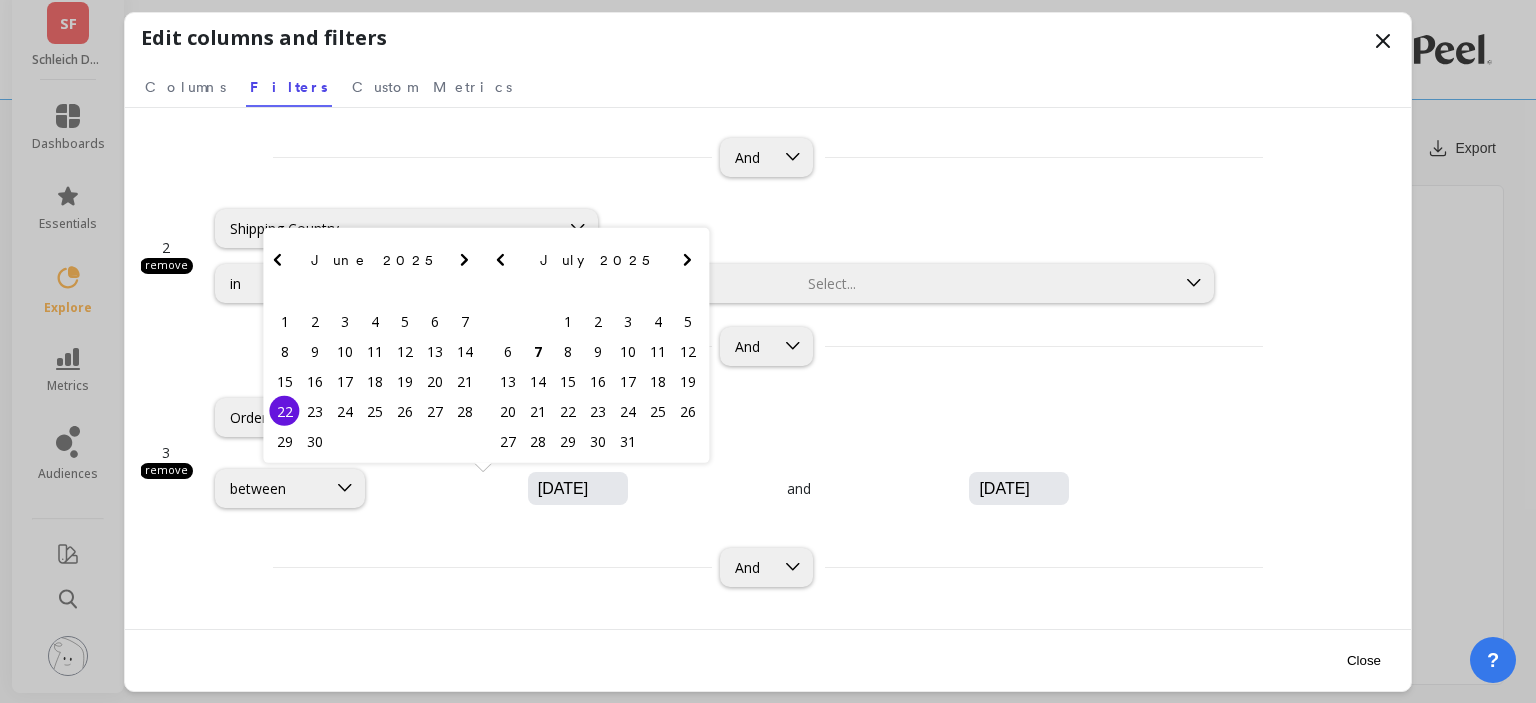 click on "06/22/2025" at bounding box center (638, 489) 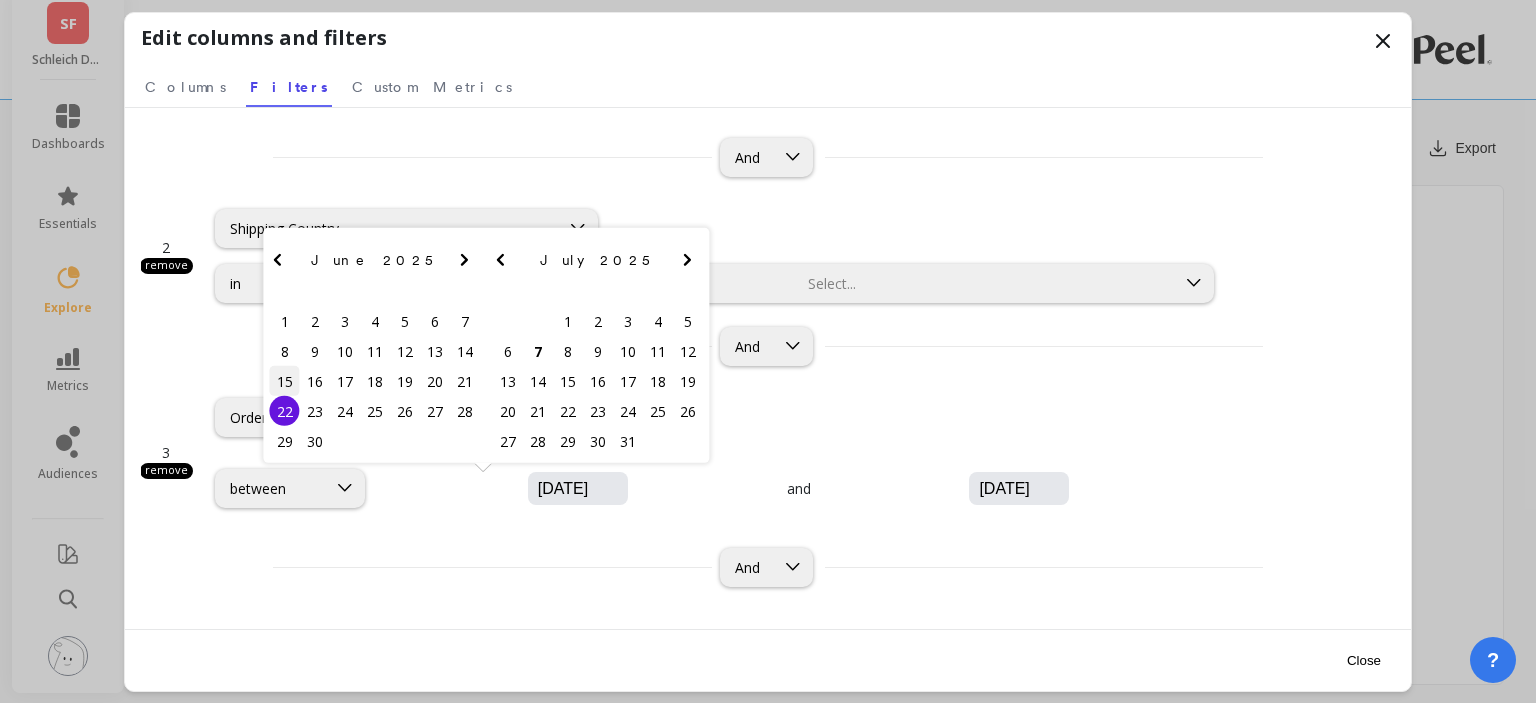 click on "15" at bounding box center [285, 381] 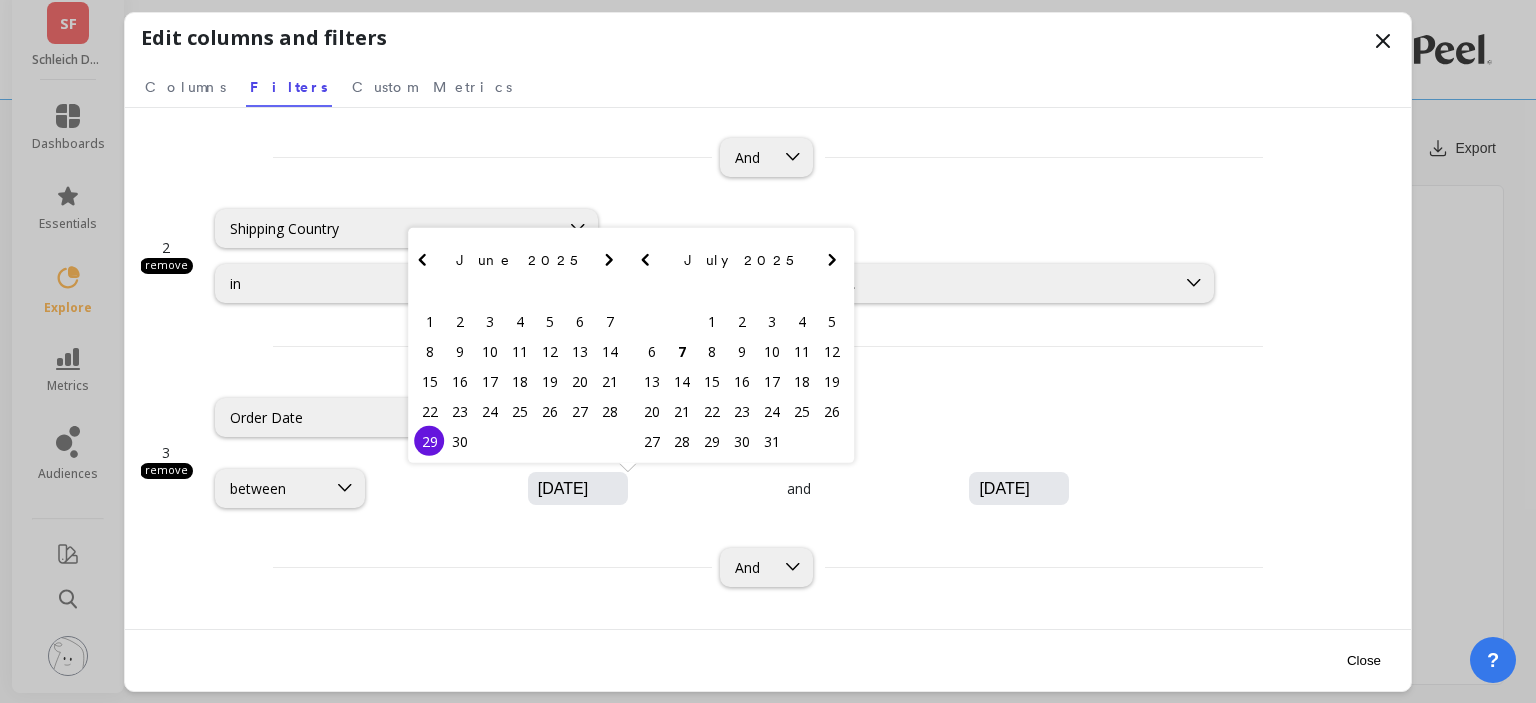 click on "06/29/2025" at bounding box center (1079, 489) 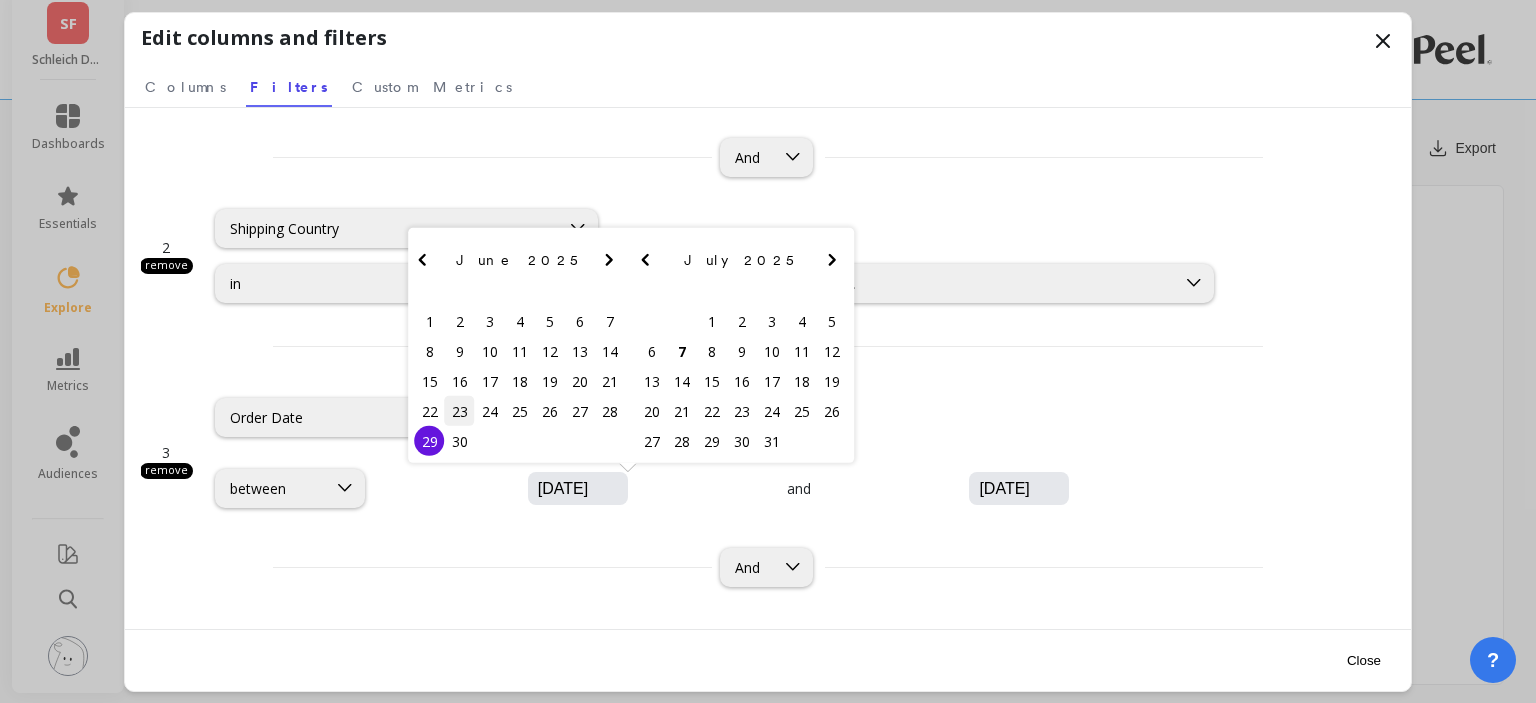 click on "23" at bounding box center [460, 411] 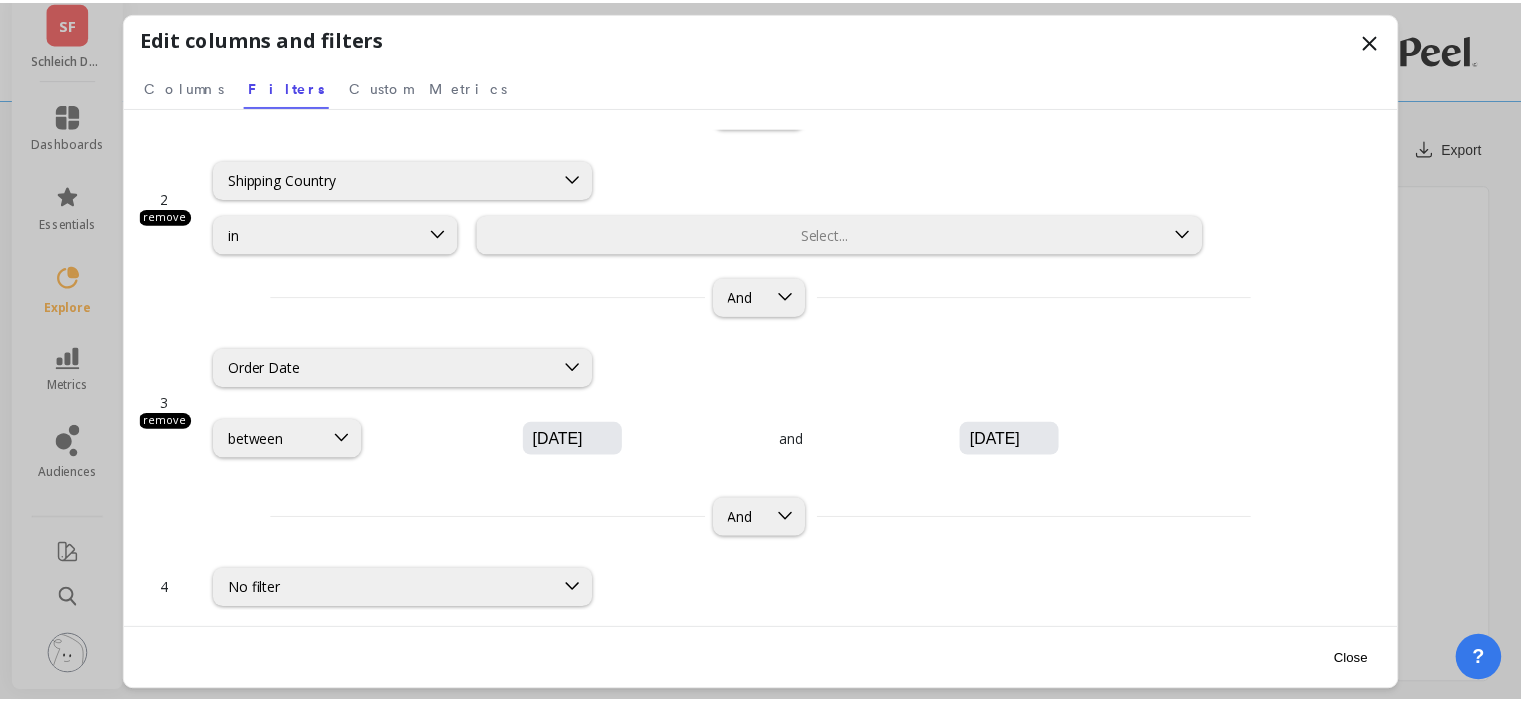 scroll, scrollTop: 75, scrollLeft: 0, axis: vertical 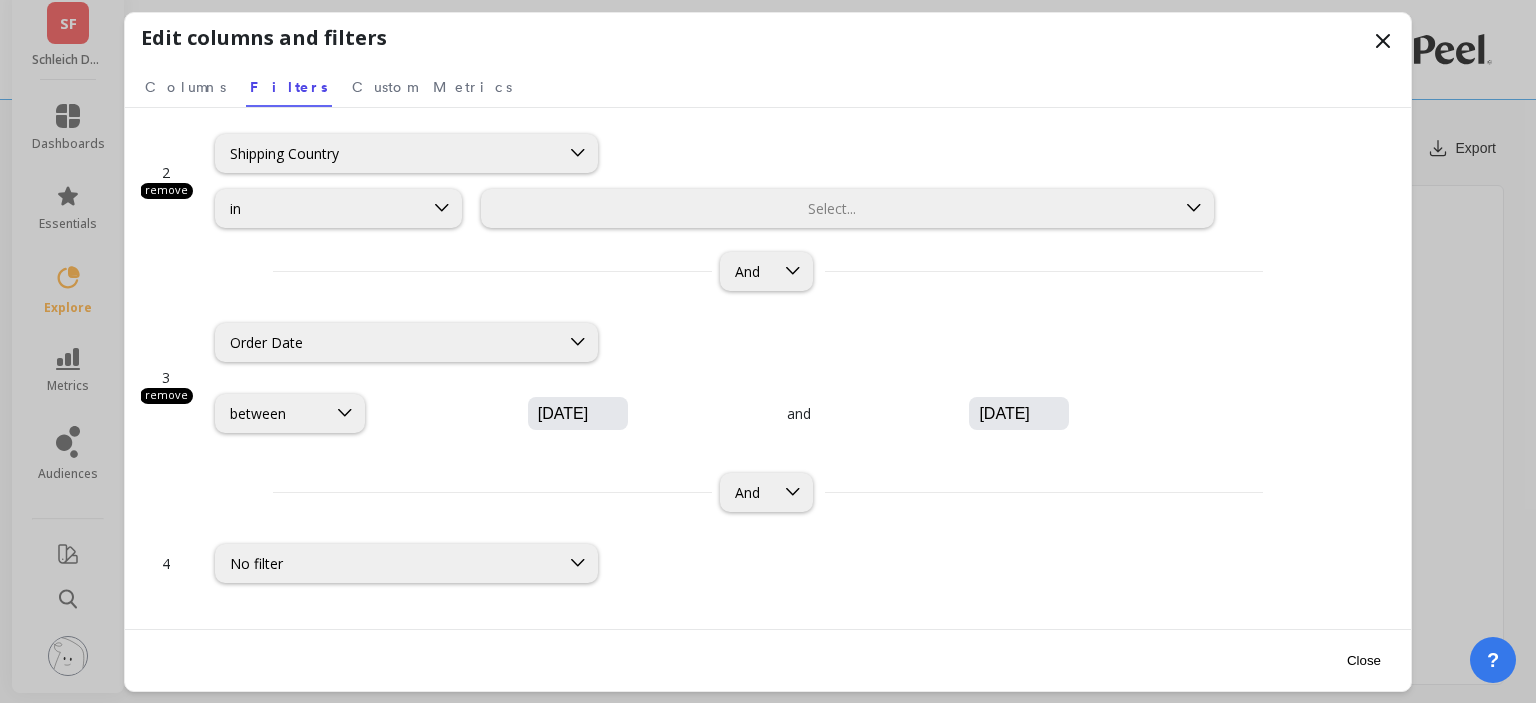 click on "Close" at bounding box center (1364, 660) 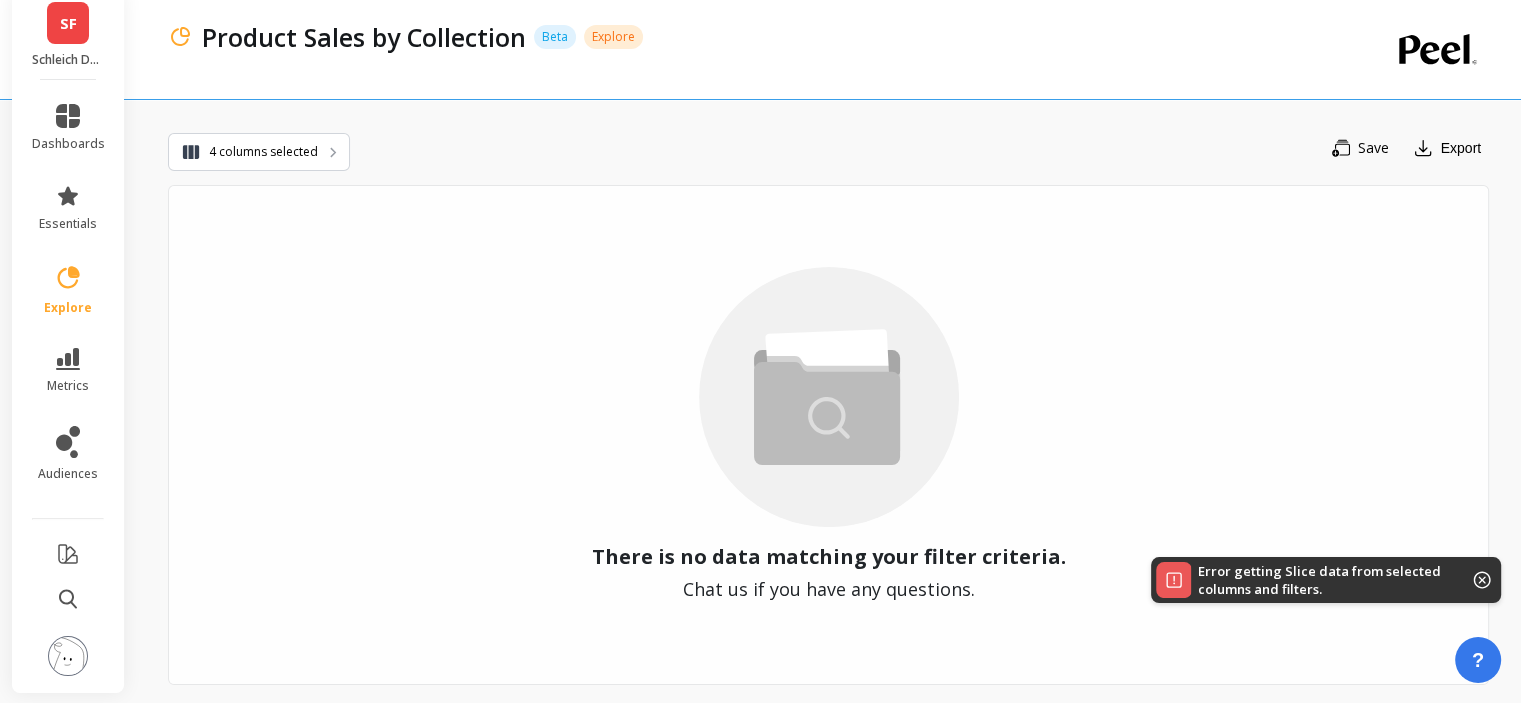 click at bounding box center (1482, 580) 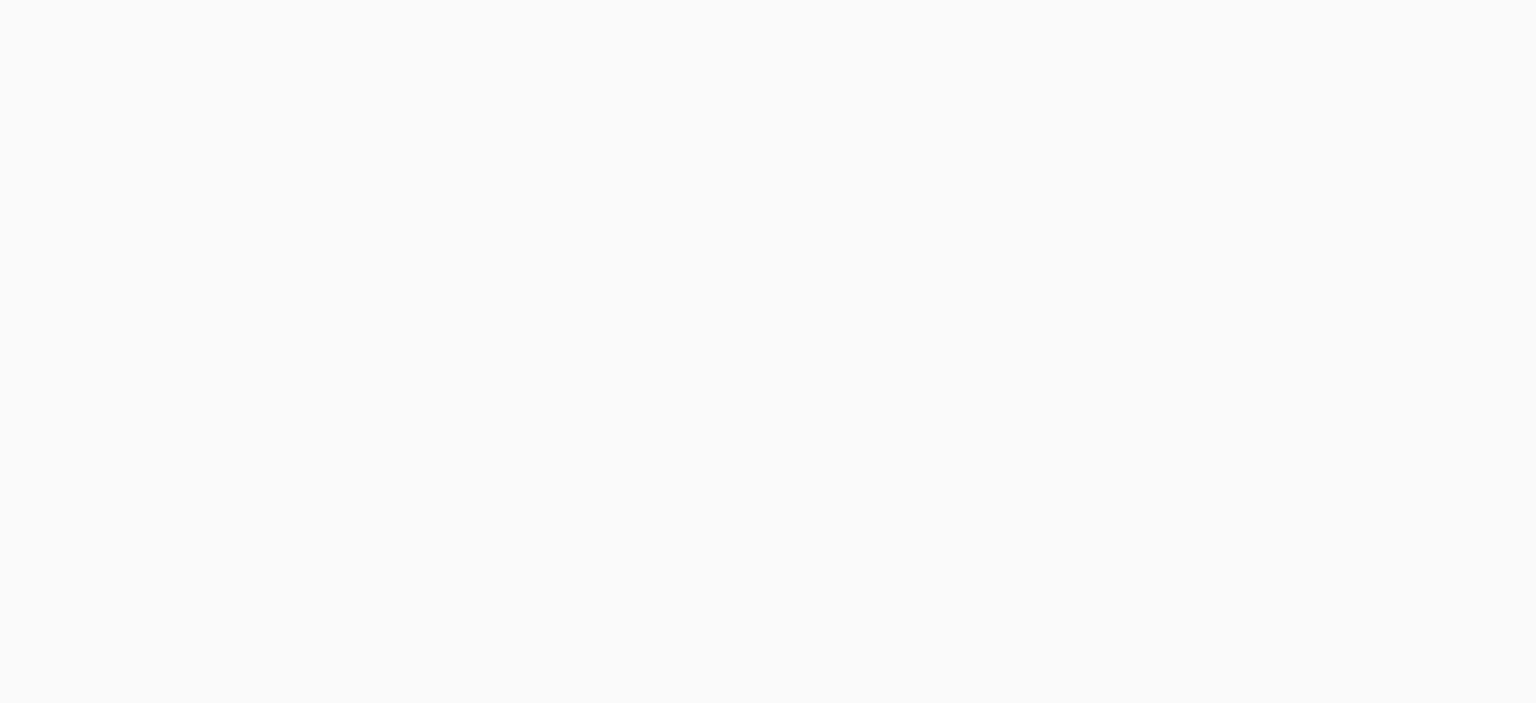 scroll, scrollTop: 0, scrollLeft: 0, axis: both 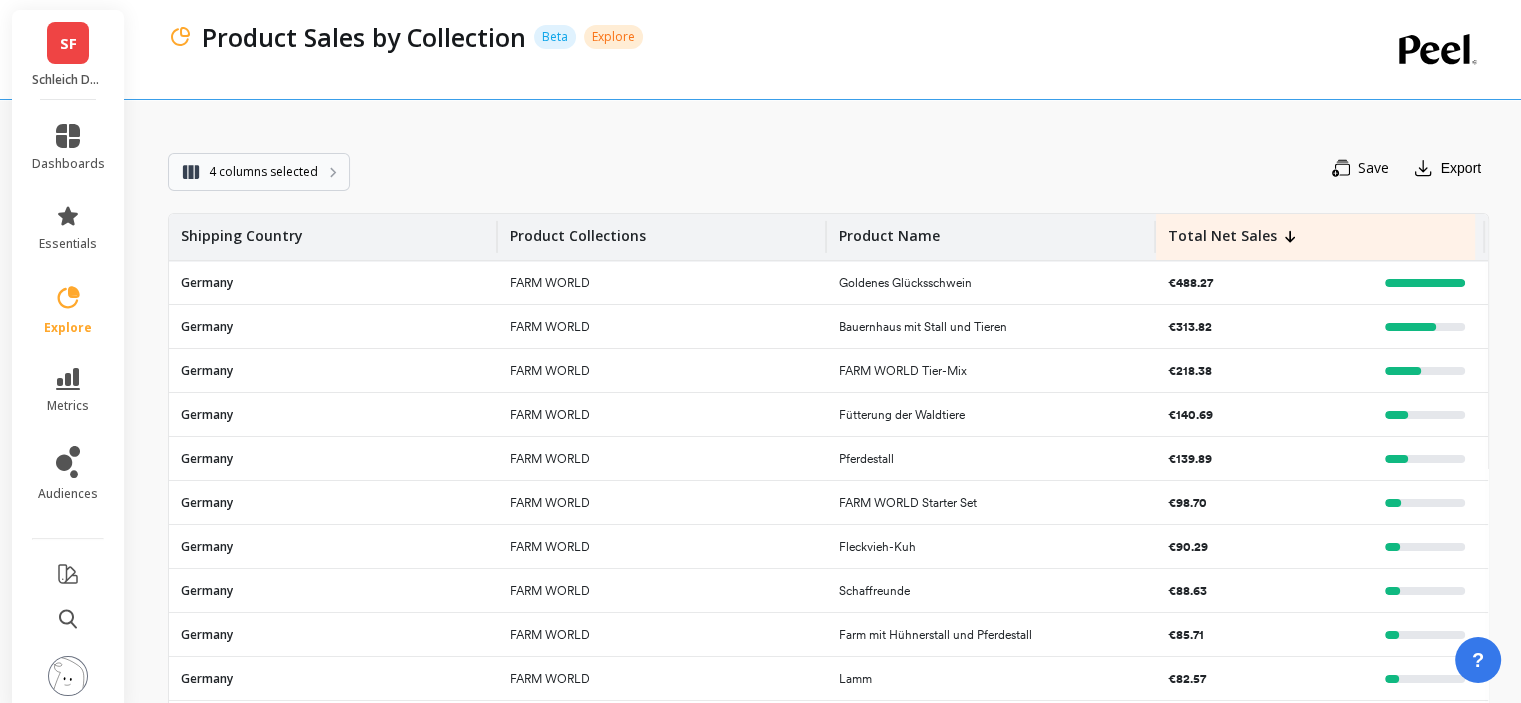 click on "4 columns selected" at bounding box center (263, 172) 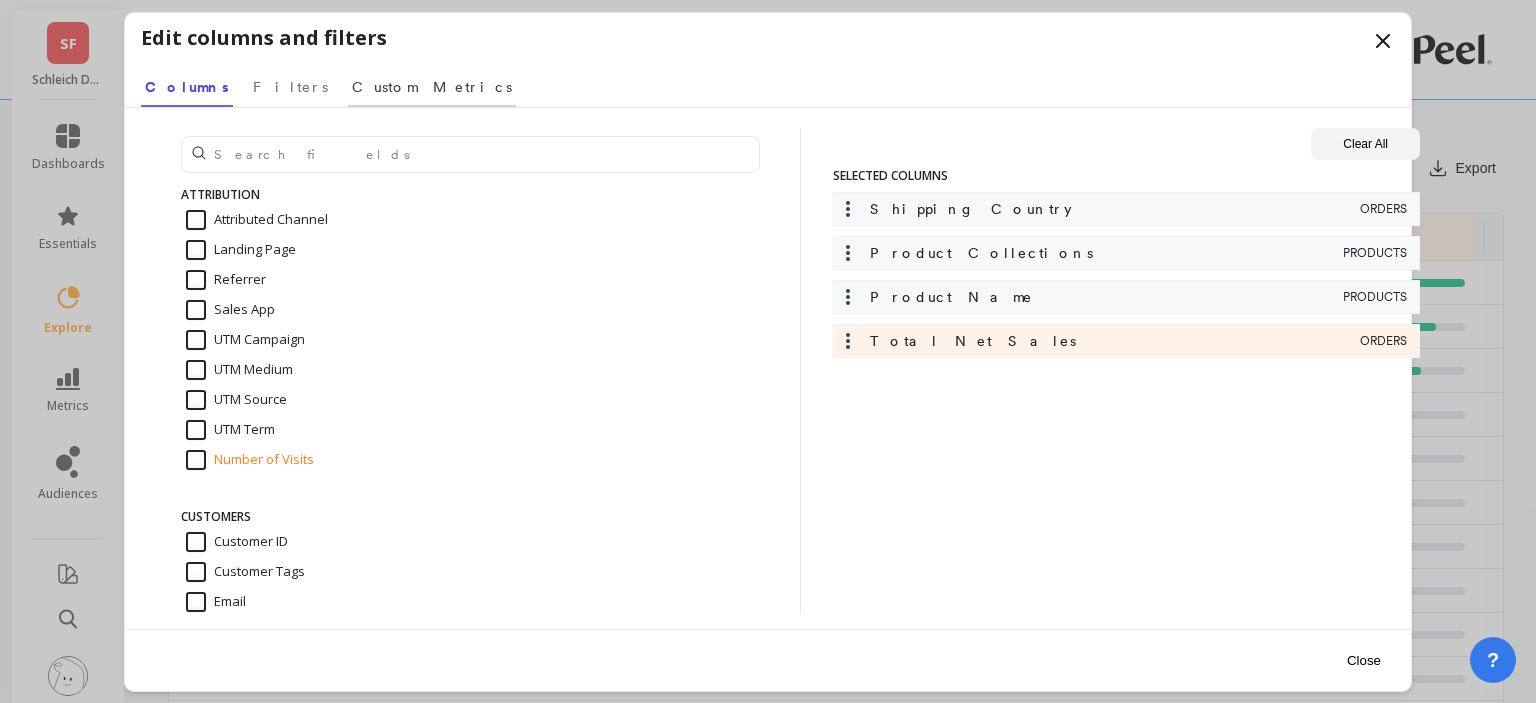 click on "Custom Metrics" at bounding box center [290, 87] 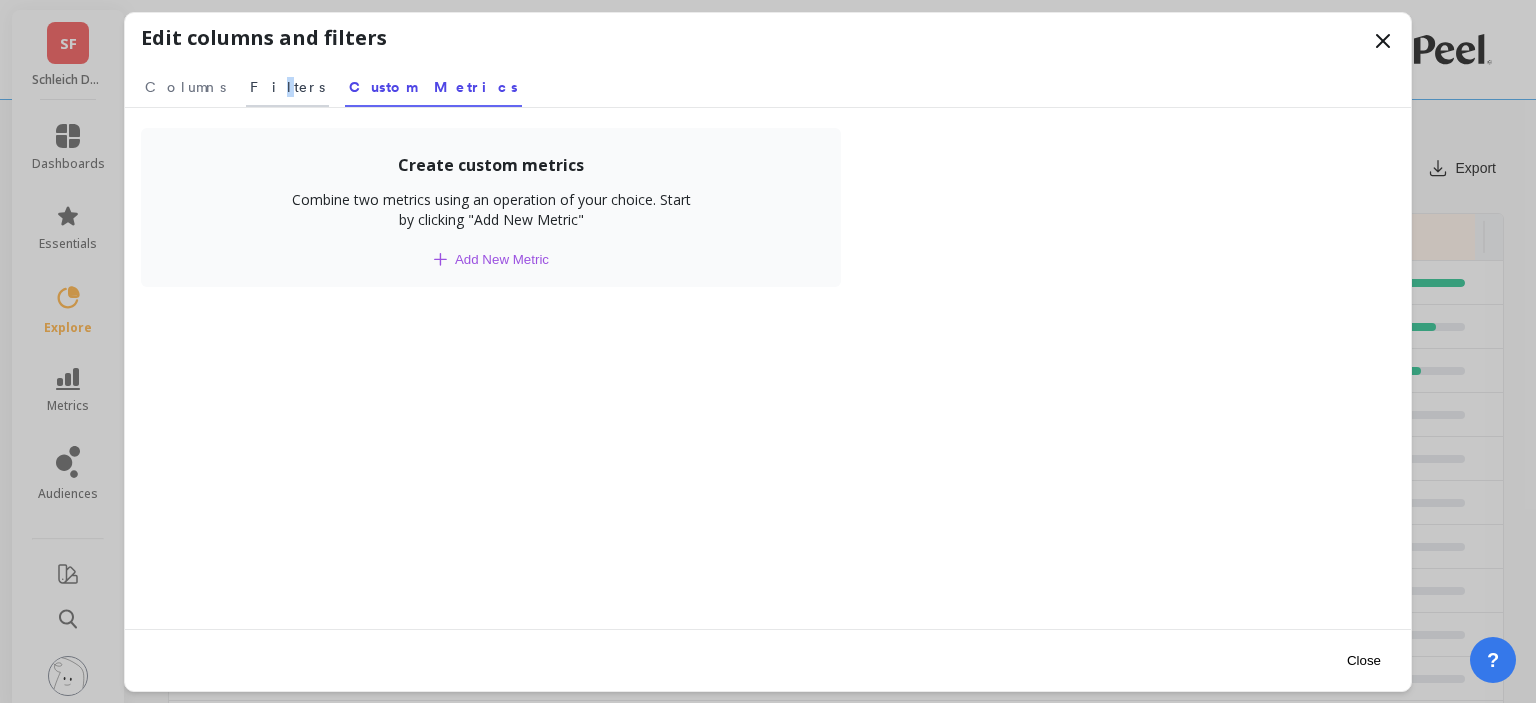 click on "Filters" at bounding box center (185, 87) 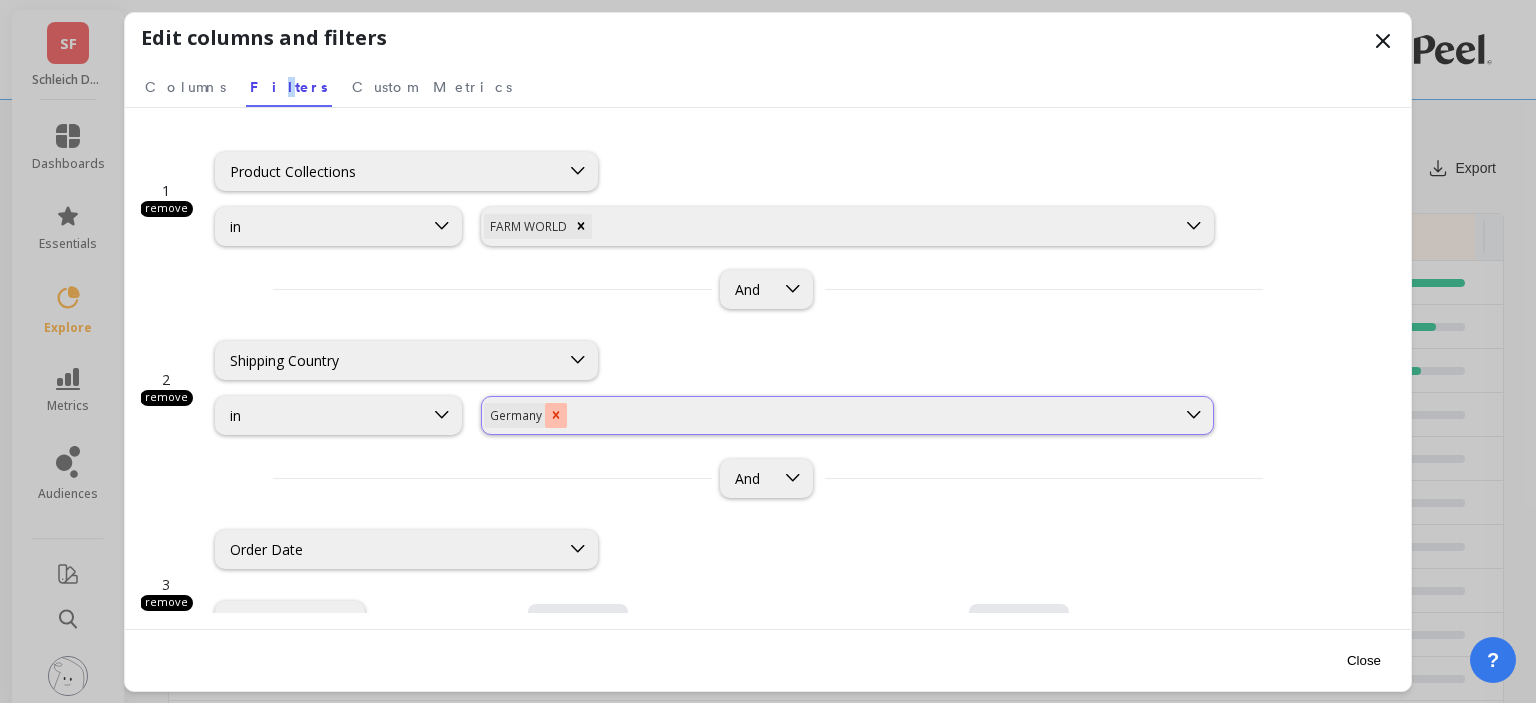 click at bounding box center [556, 415] 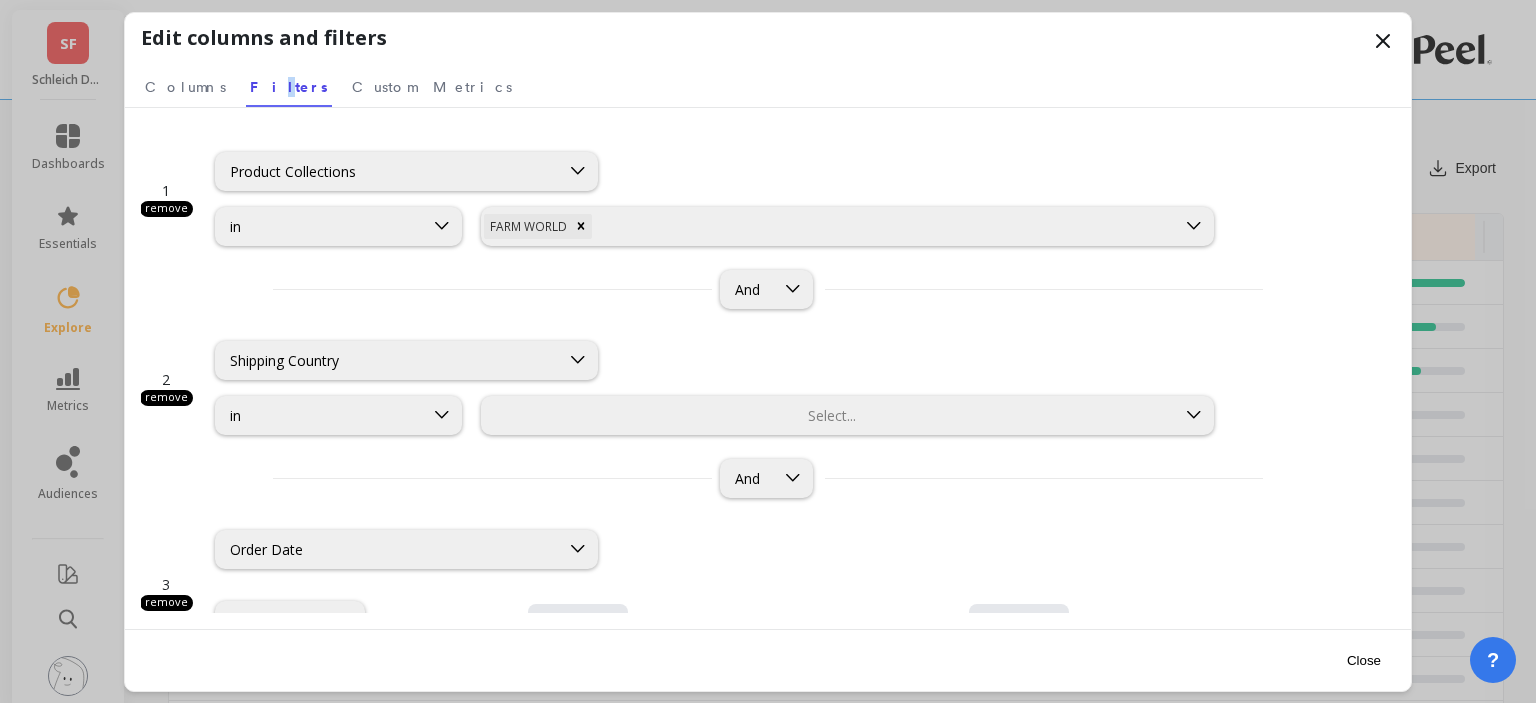 click at bounding box center [828, 415] 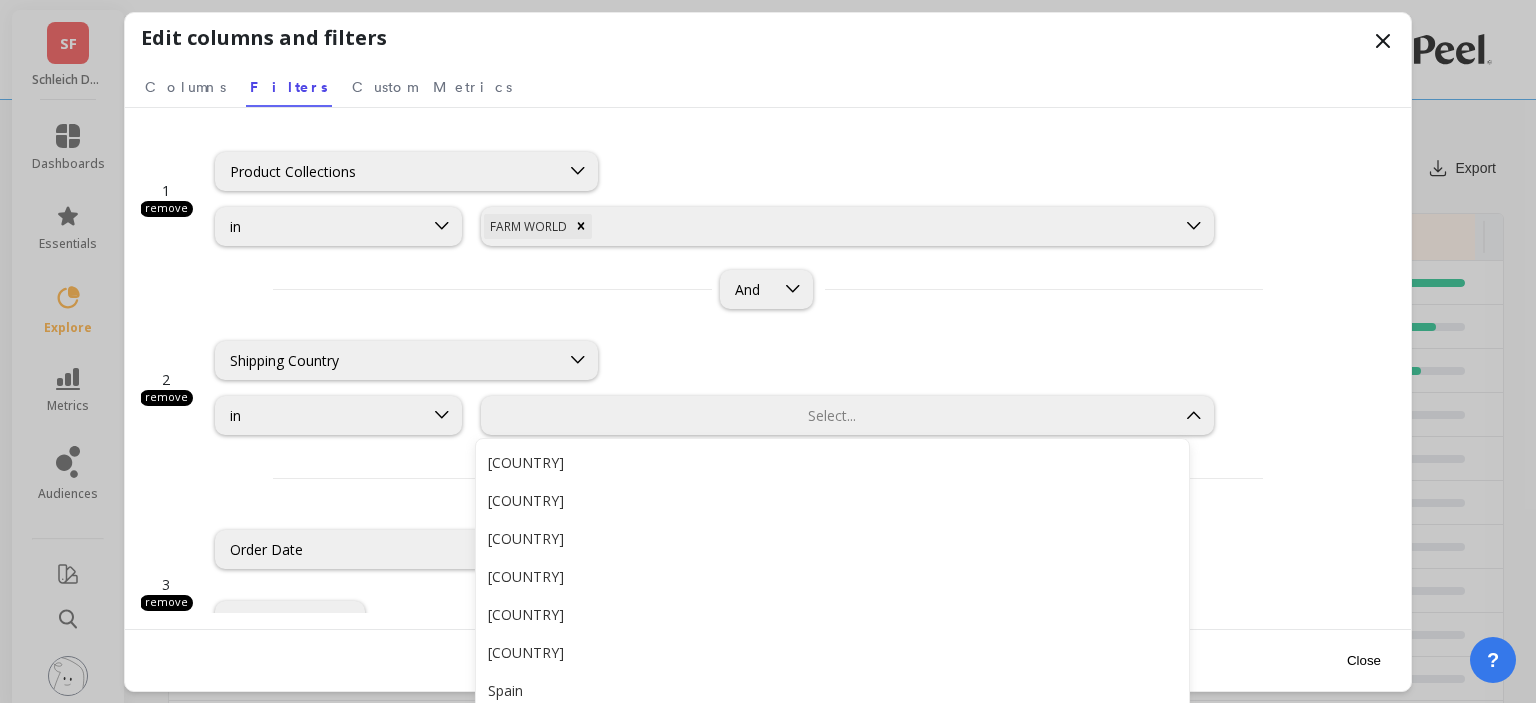 scroll, scrollTop: 997, scrollLeft: 0, axis: vertical 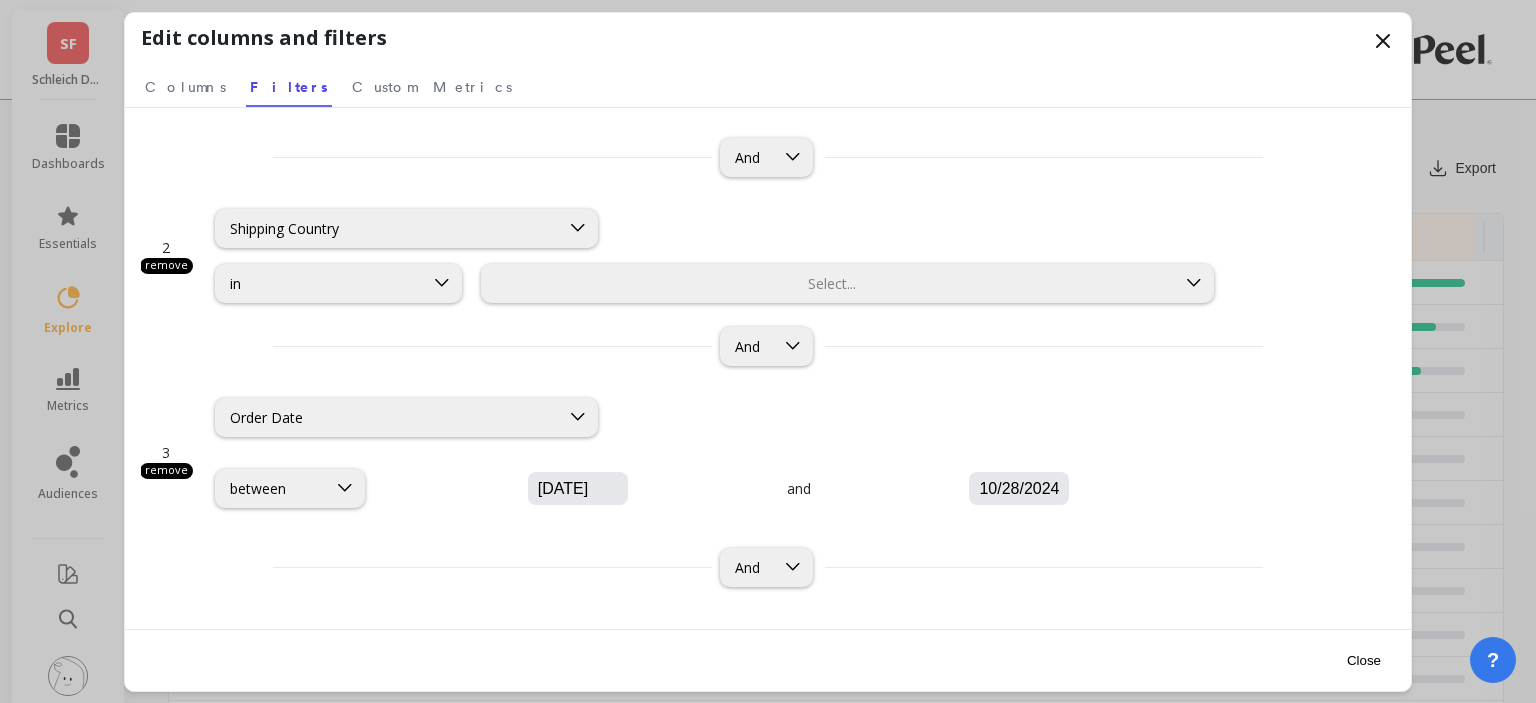 click on "3 remove Order Date between 10/22/2024   and 10/28/2024" at bounding box center (768, 55) 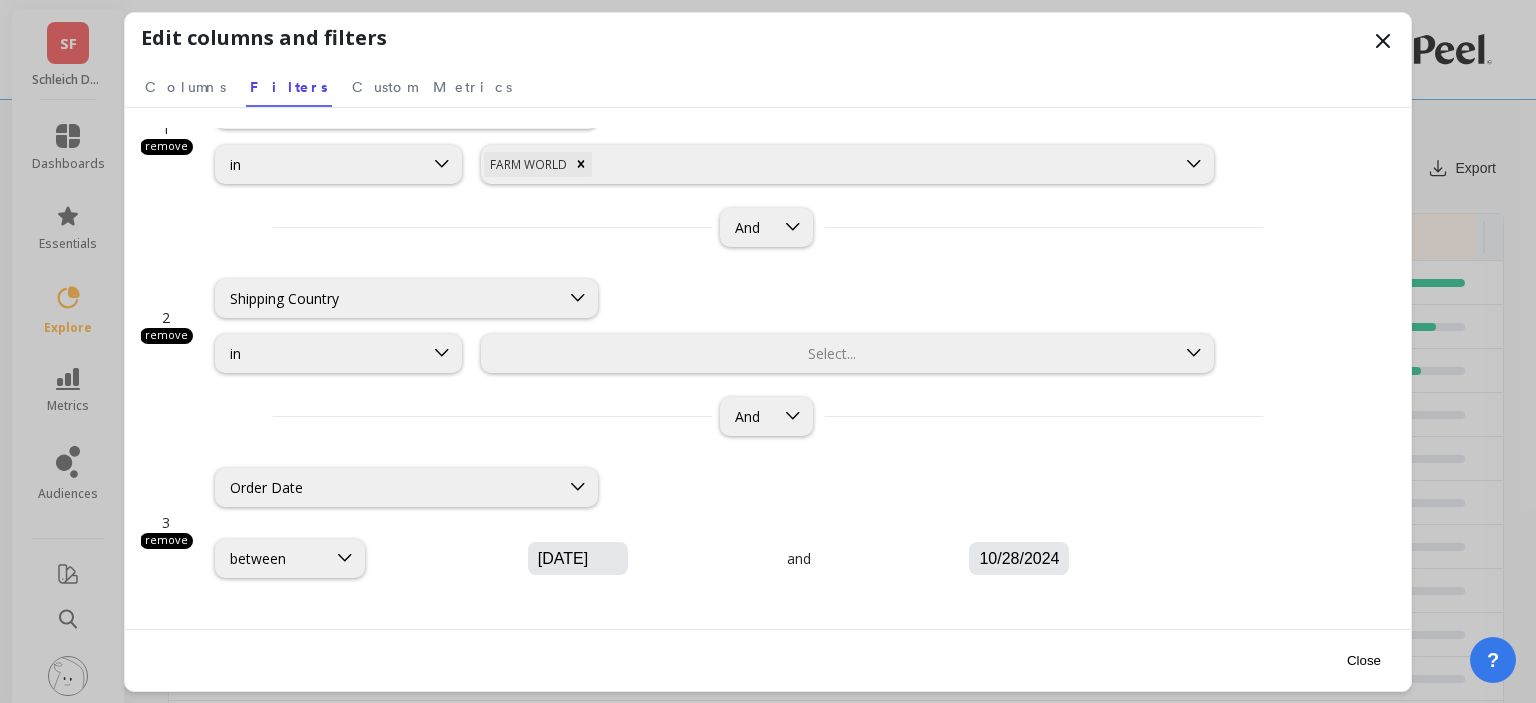 scroll, scrollTop: 0, scrollLeft: 0, axis: both 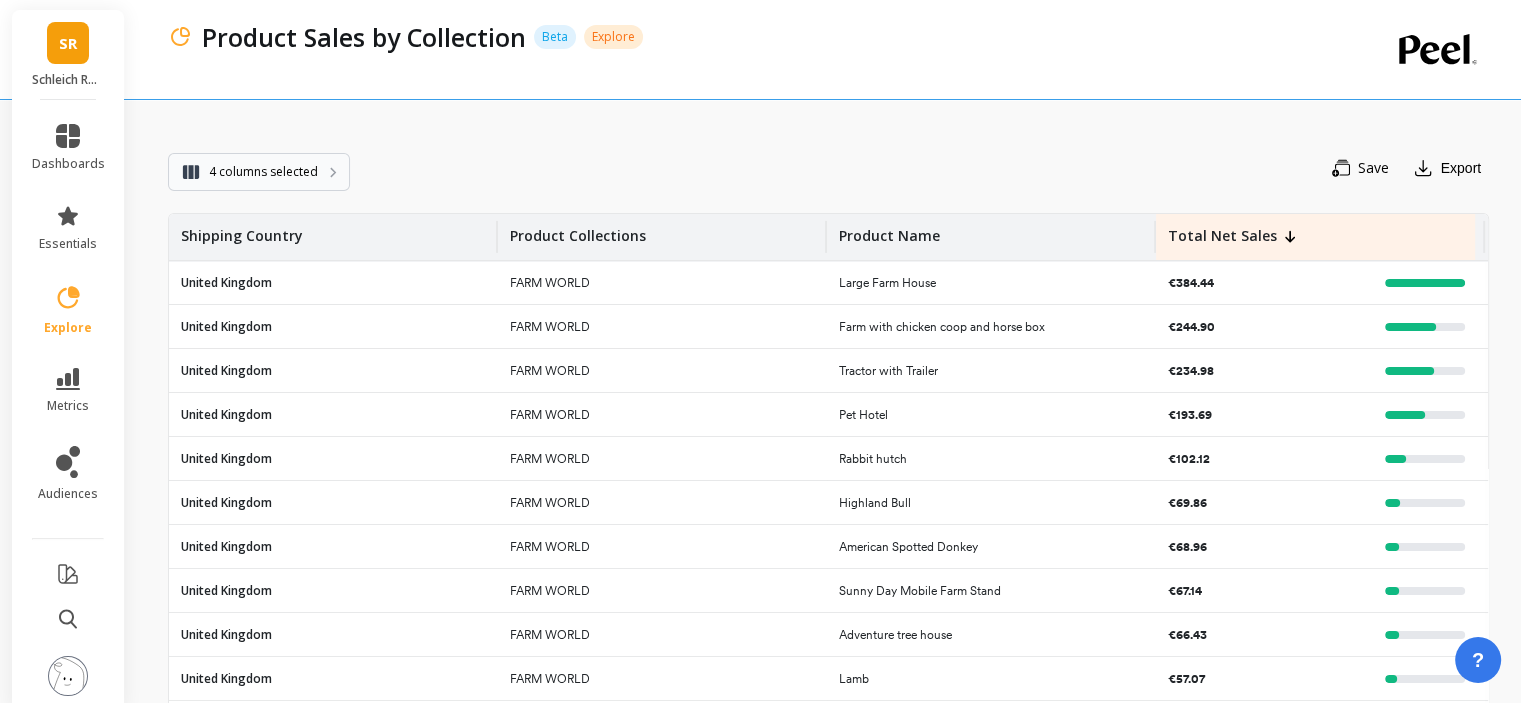 click on "4 columns selected" at bounding box center (259, 172) 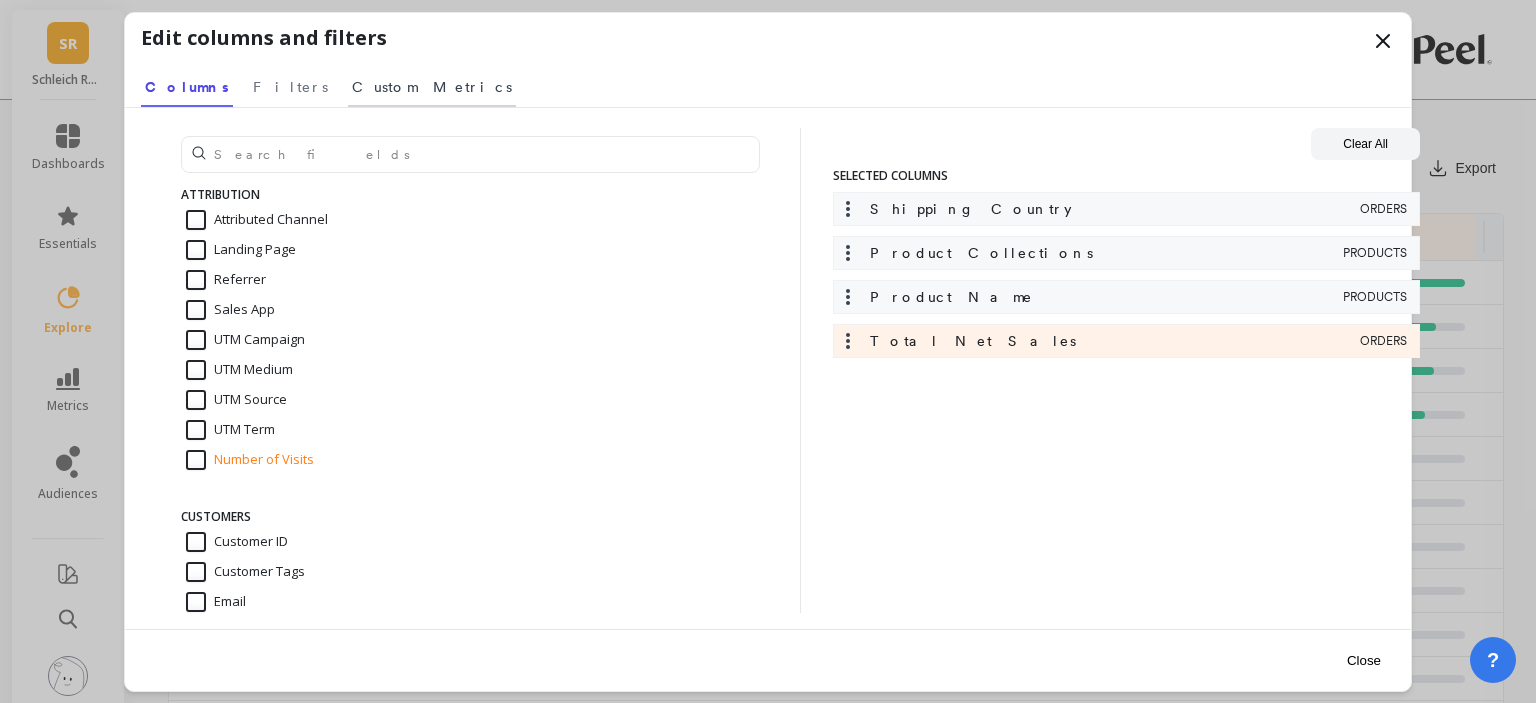 click on "Custom Metrics" at bounding box center [290, 87] 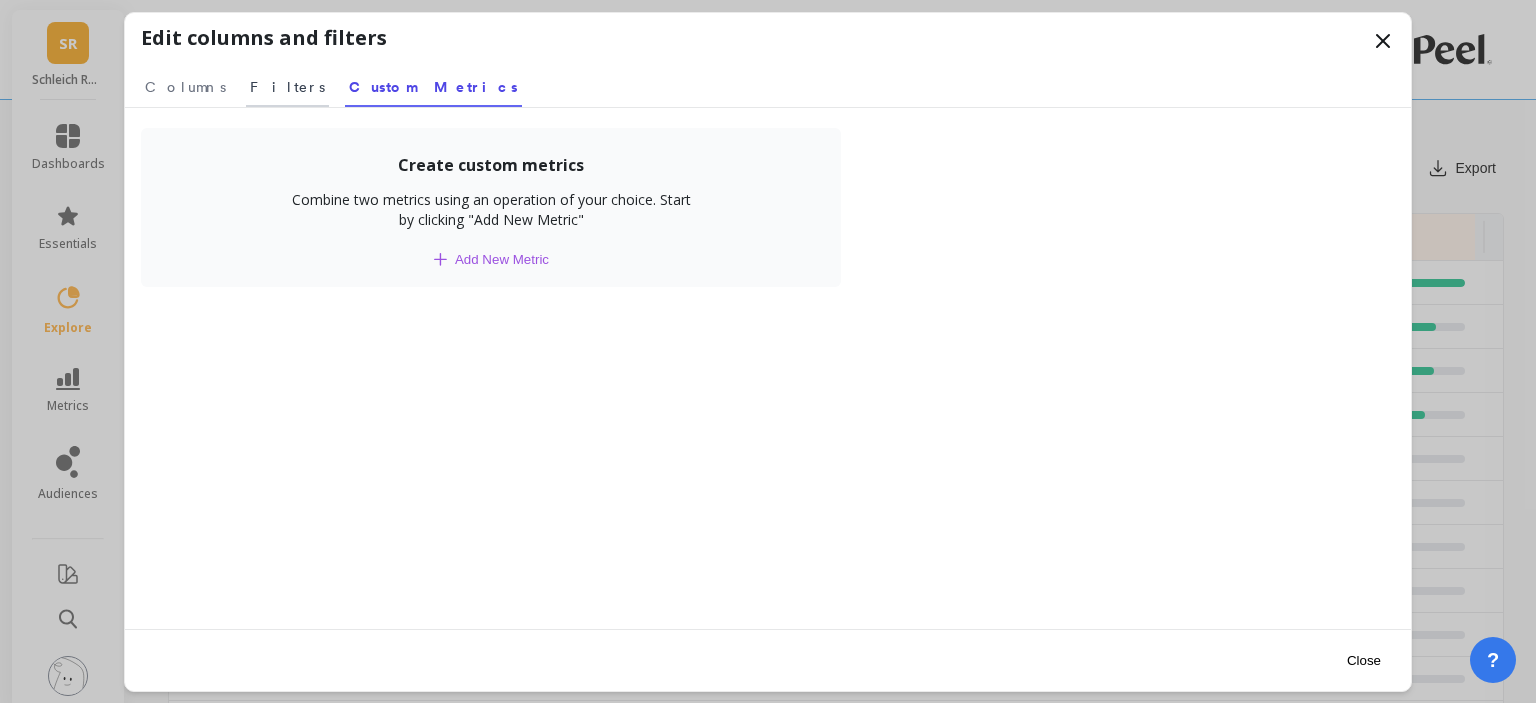 click on "Filters" at bounding box center (185, 87) 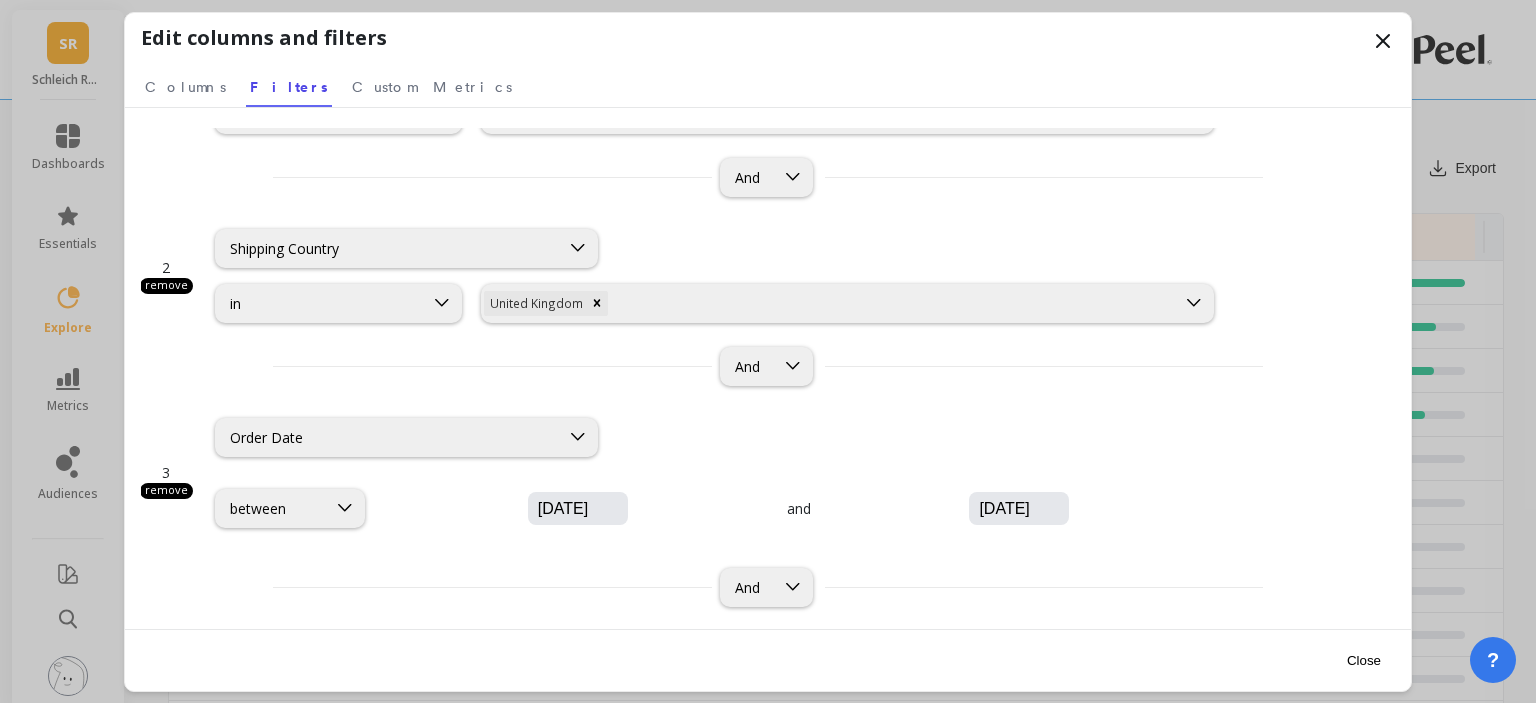 scroll, scrollTop: 132, scrollLeft: 0, axis: vertical 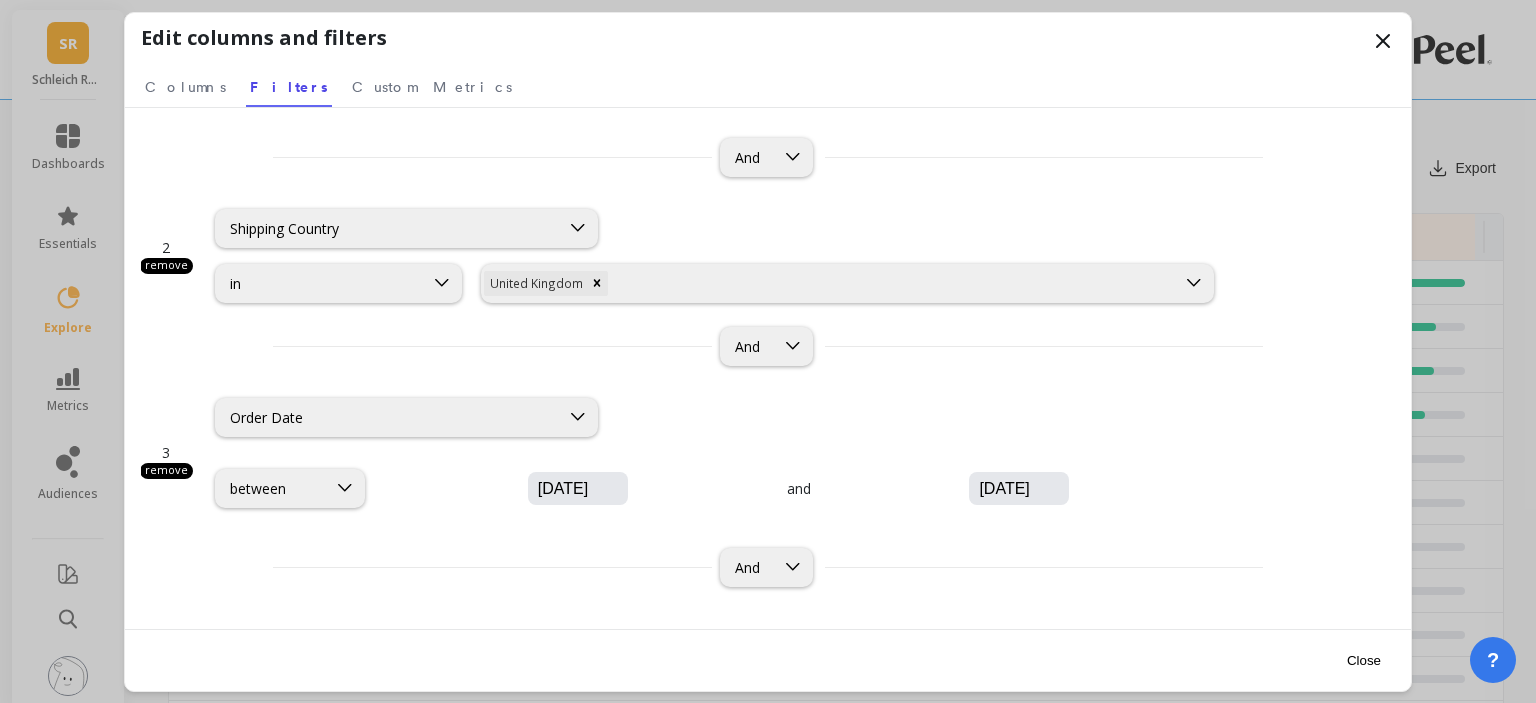 click on "11/09/2024" at bounding box center [578, 488] 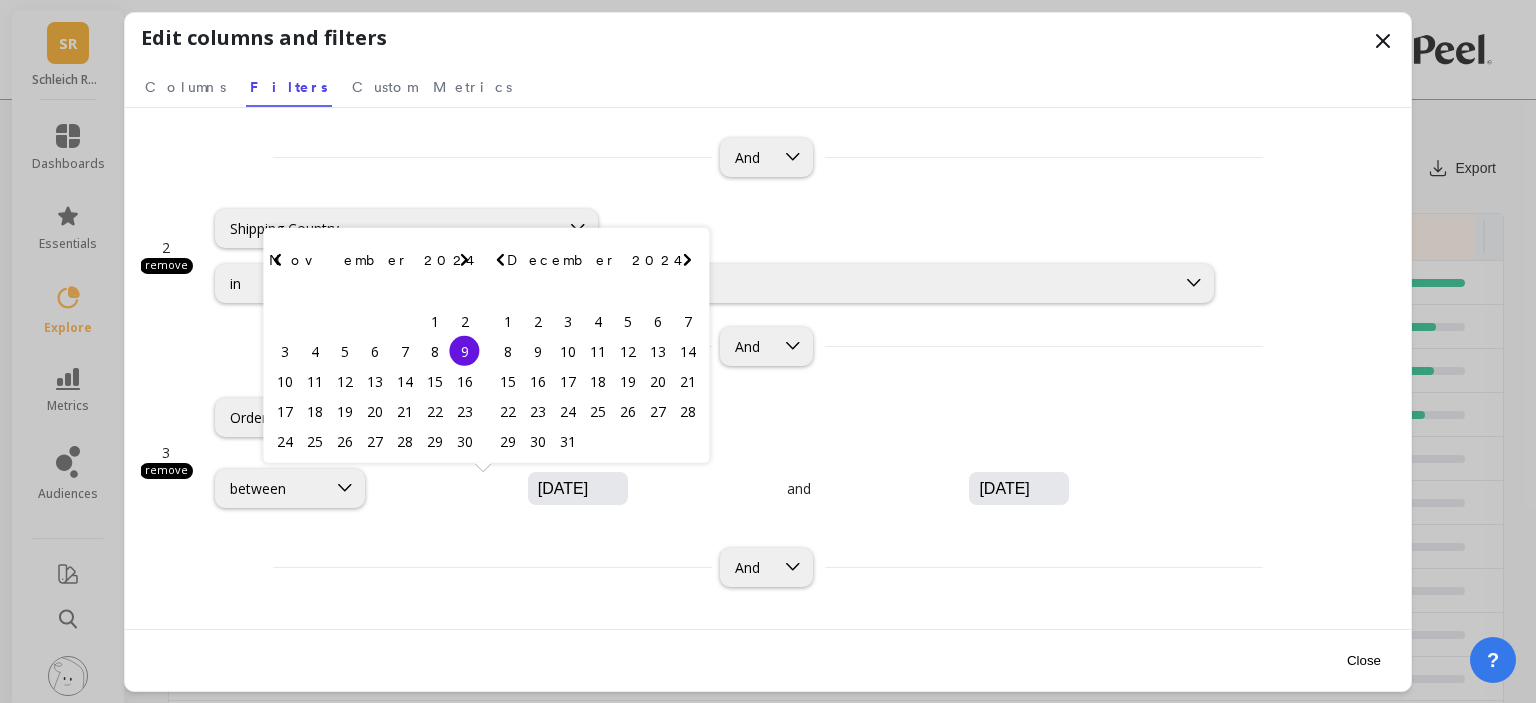 click on "11/09/2024" at bounding box center (638, 489) 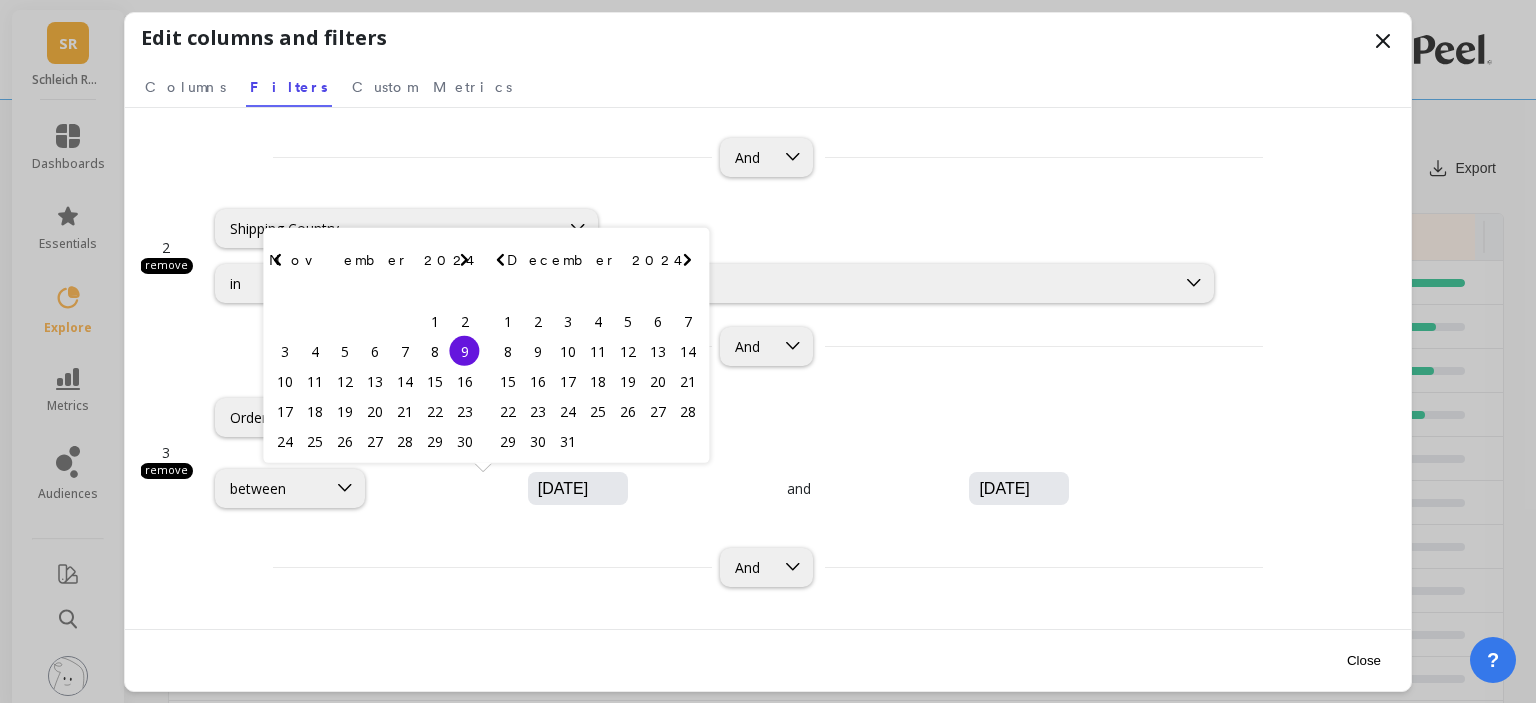 click on "11/09/2024" at bounding box center [638, 489] 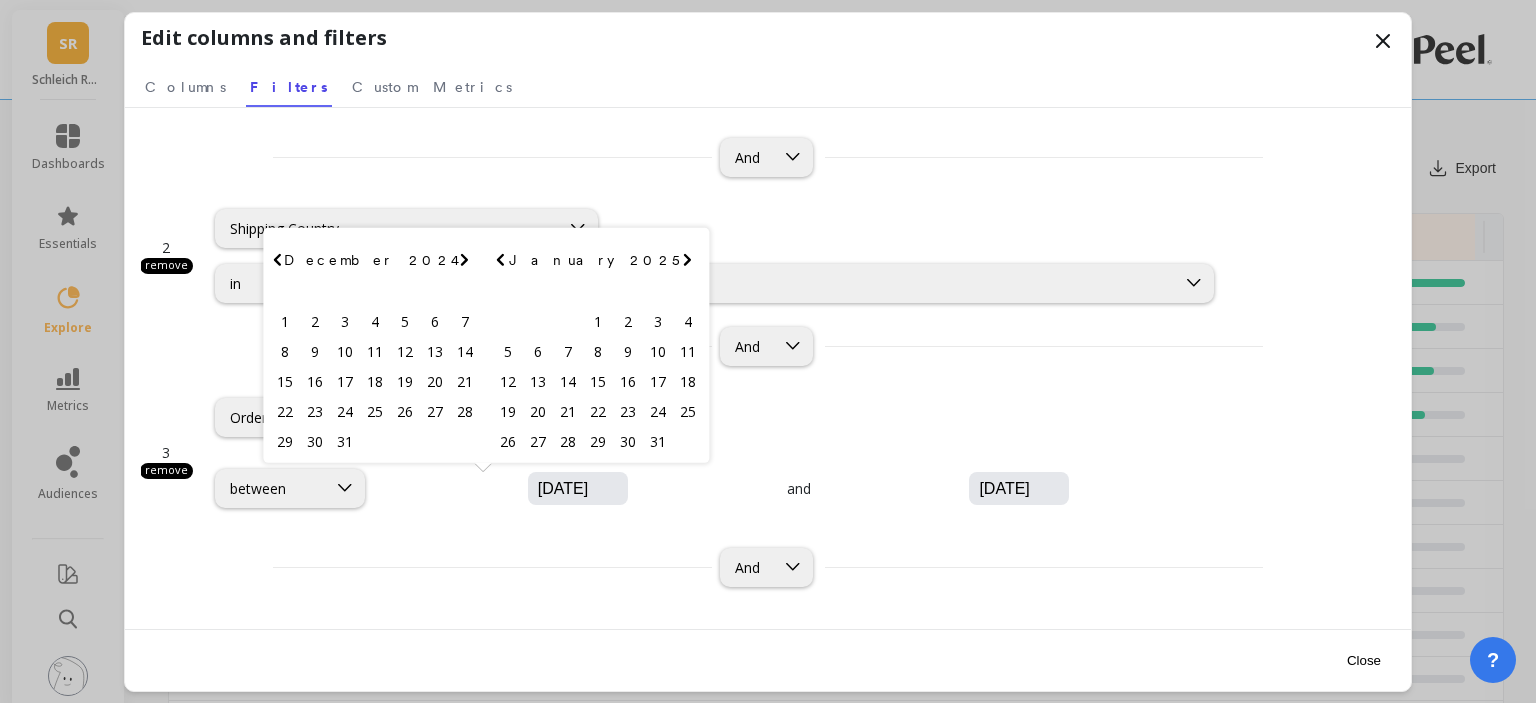 click at bounding box center (464, 260) 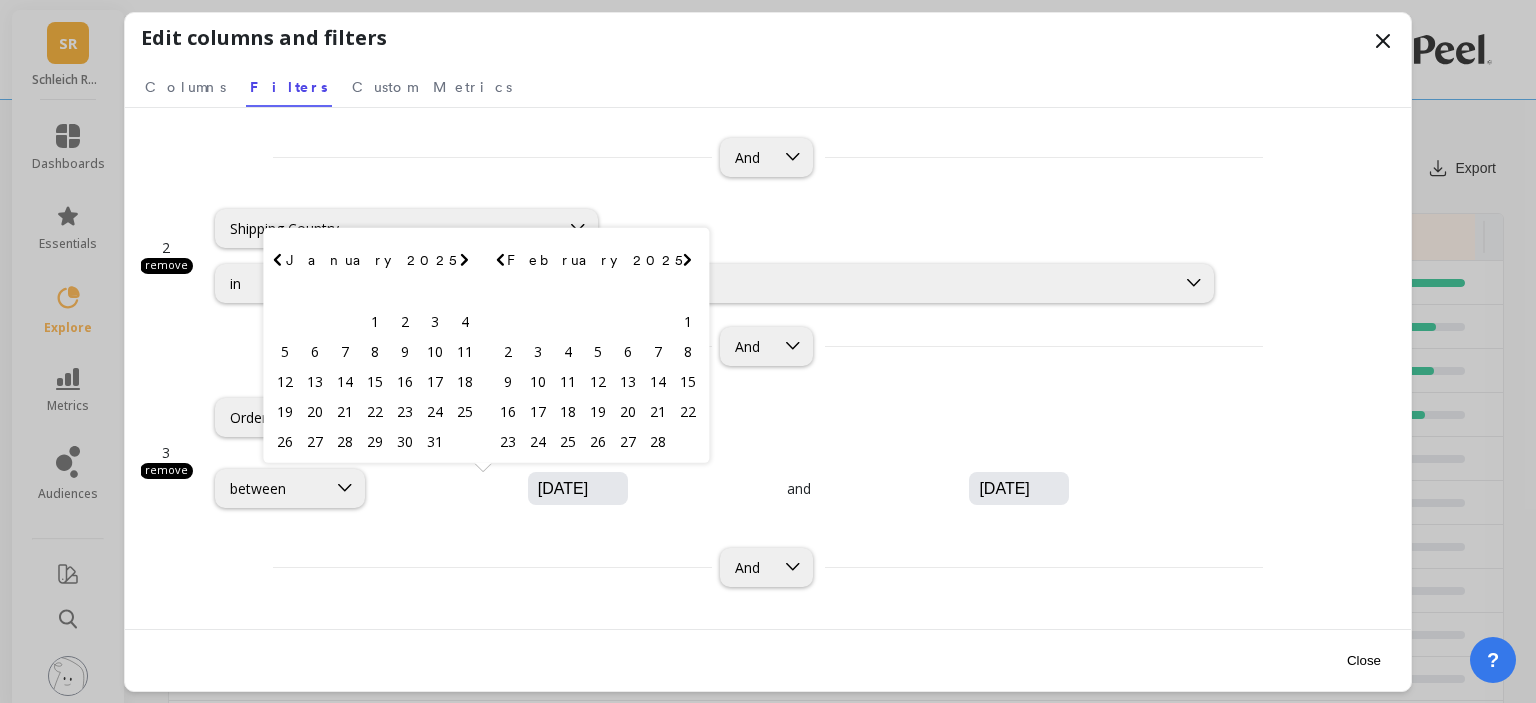 click at bounding box center (464, 260) 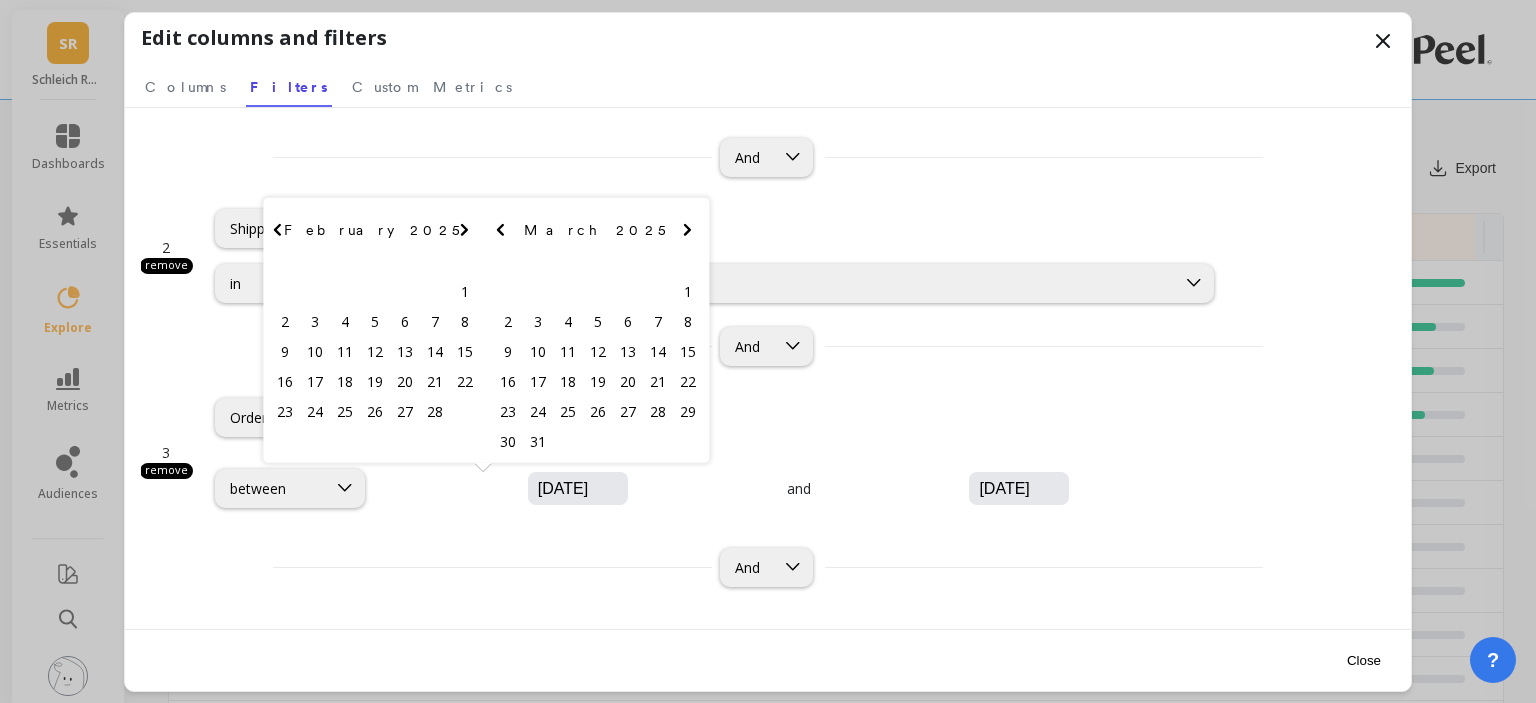 click at bounding box center [464, 230] 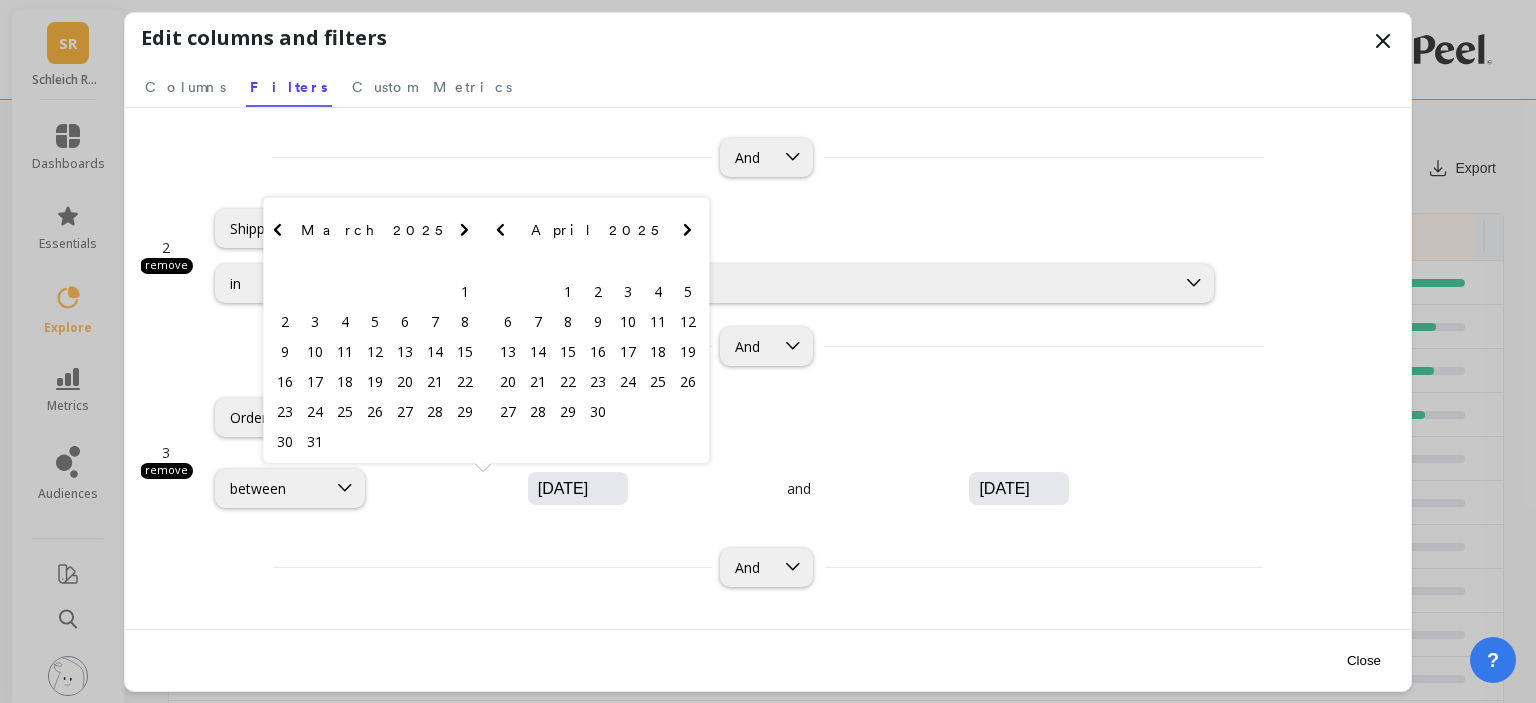click at bounding box center (464, 230) 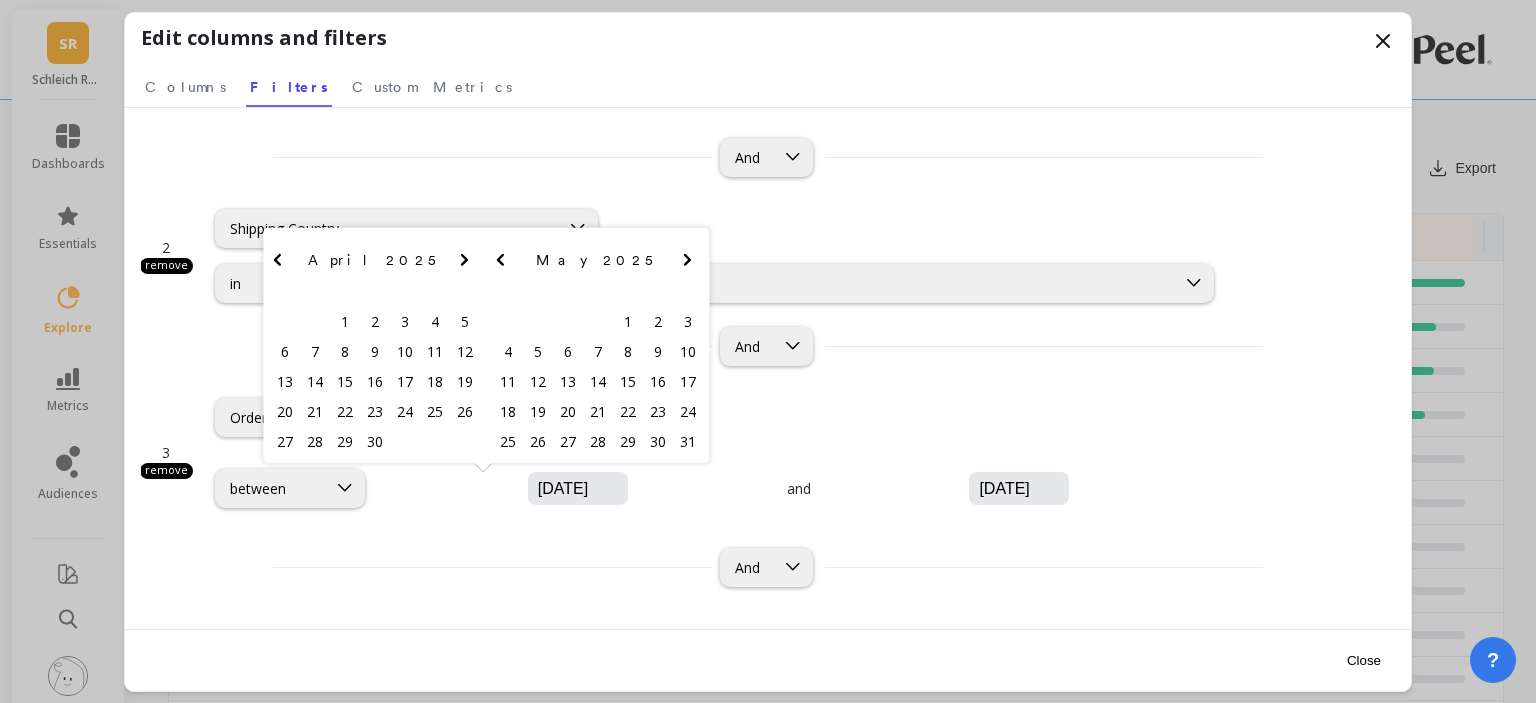 click at bounding box center (464, 260) 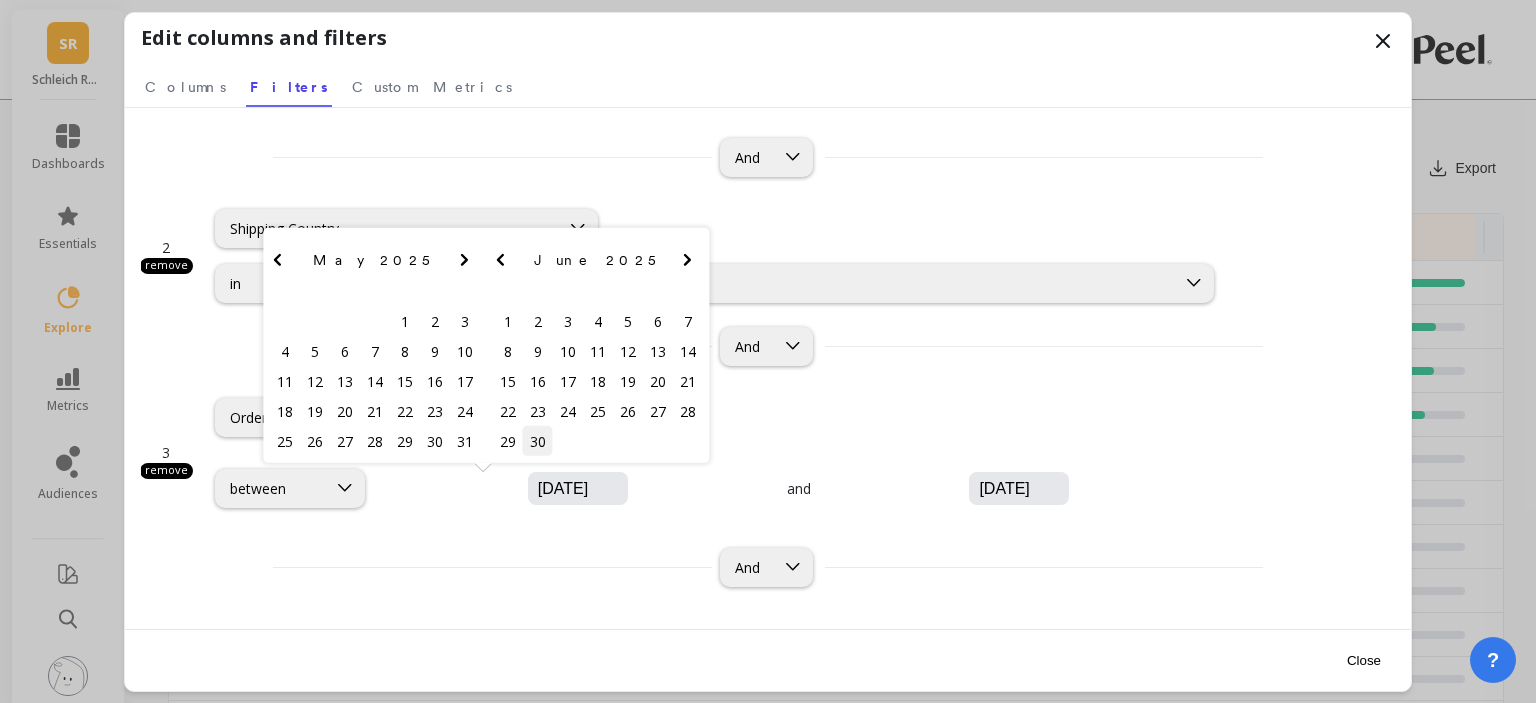click on "30" at bounding box center (538, 441) 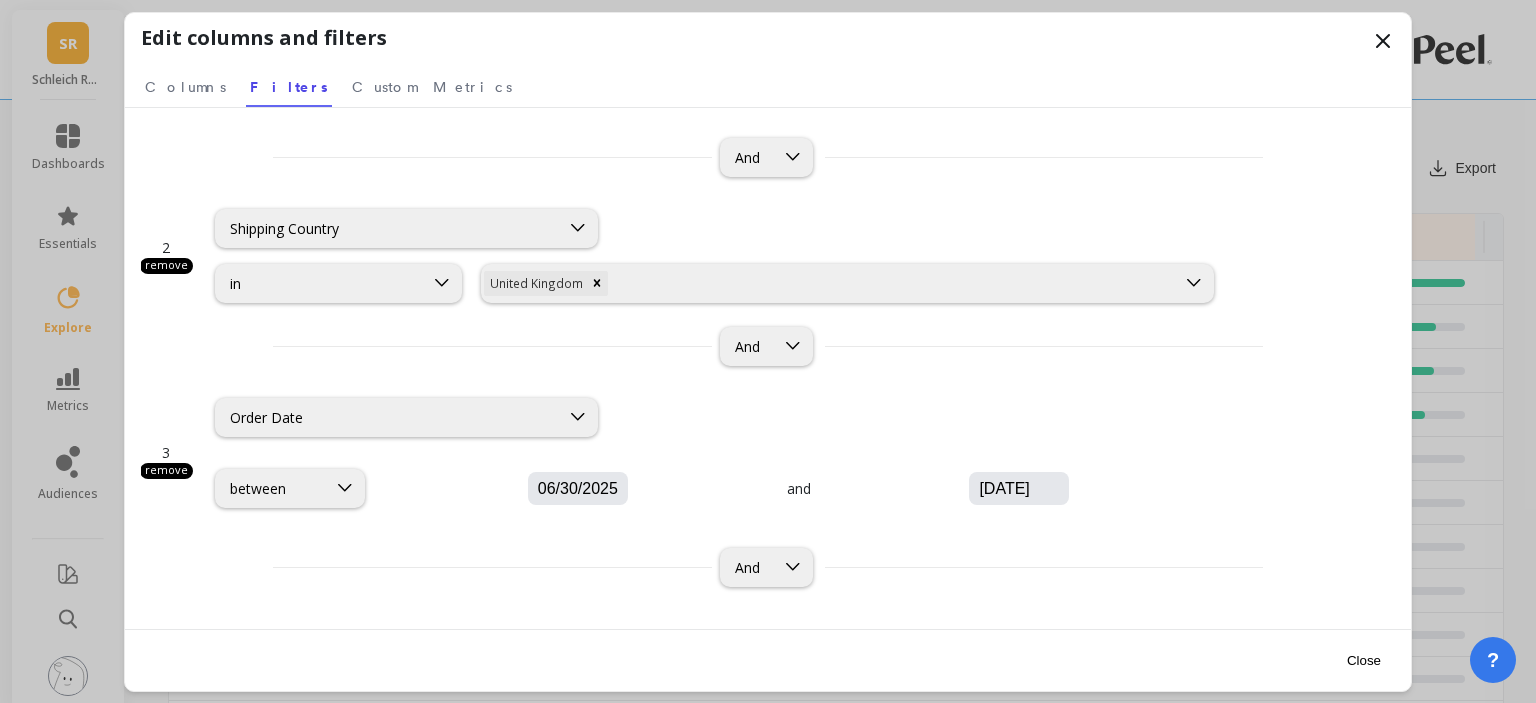 click on "11/15/2024" at bounding box center (638, 489) 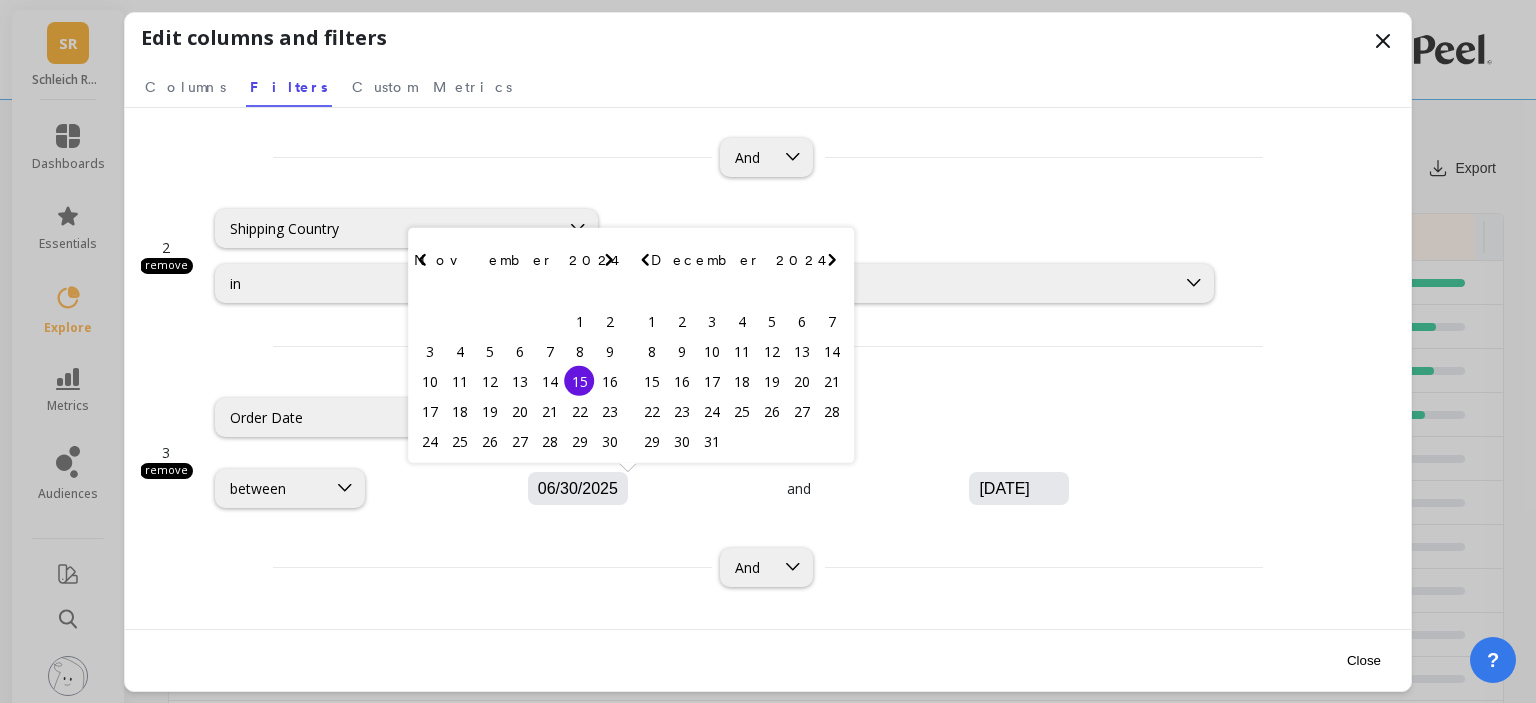 click at bounding box center [609, 260] 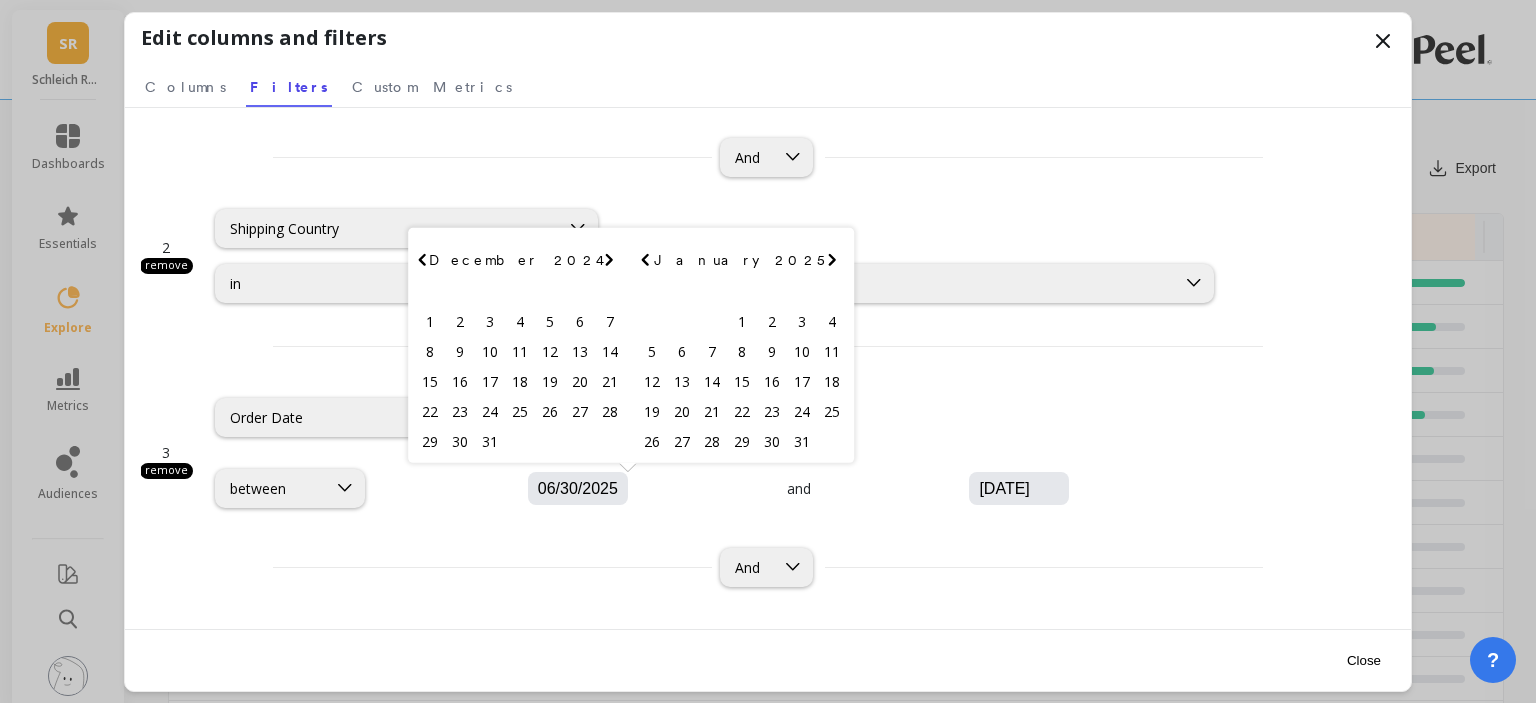 click at bounding box center (609, 260) 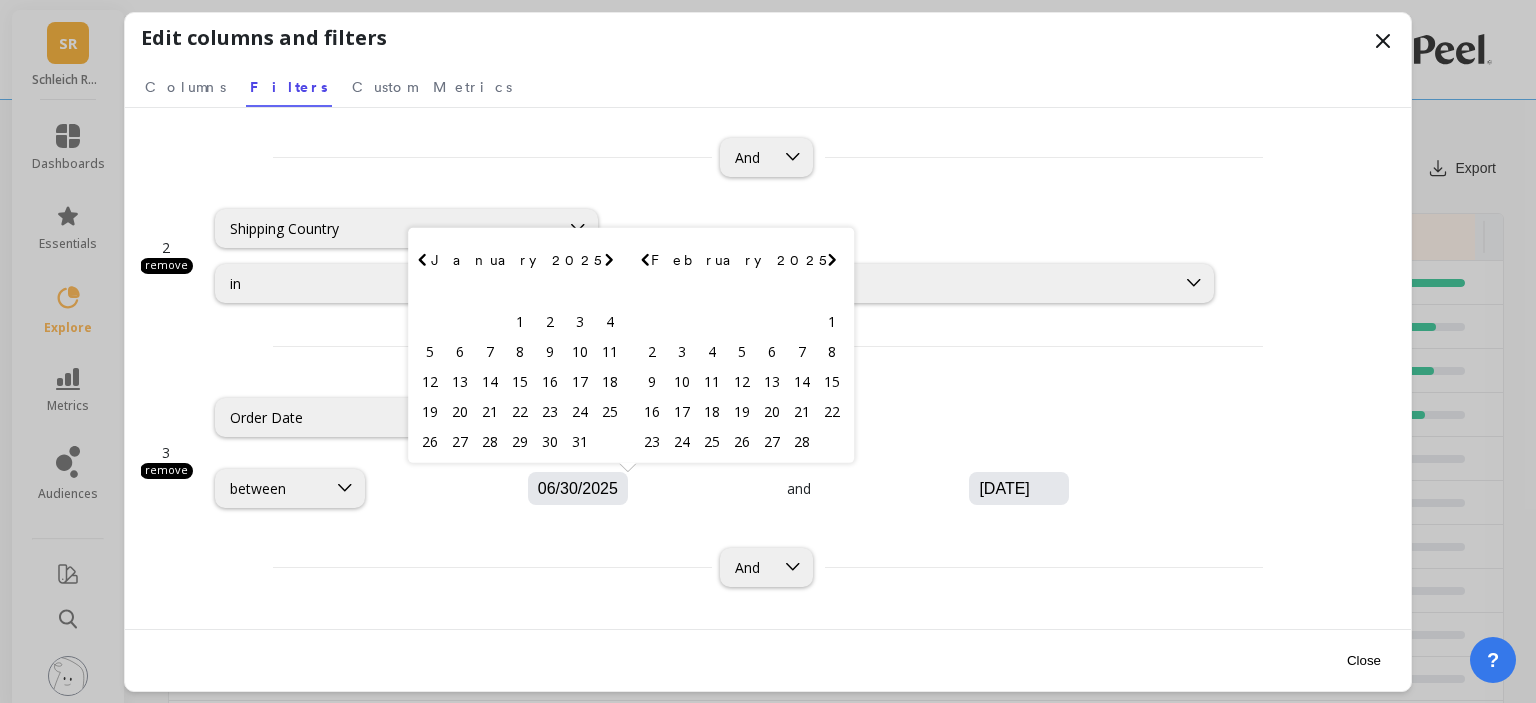 click at bounding box center (609, 260) 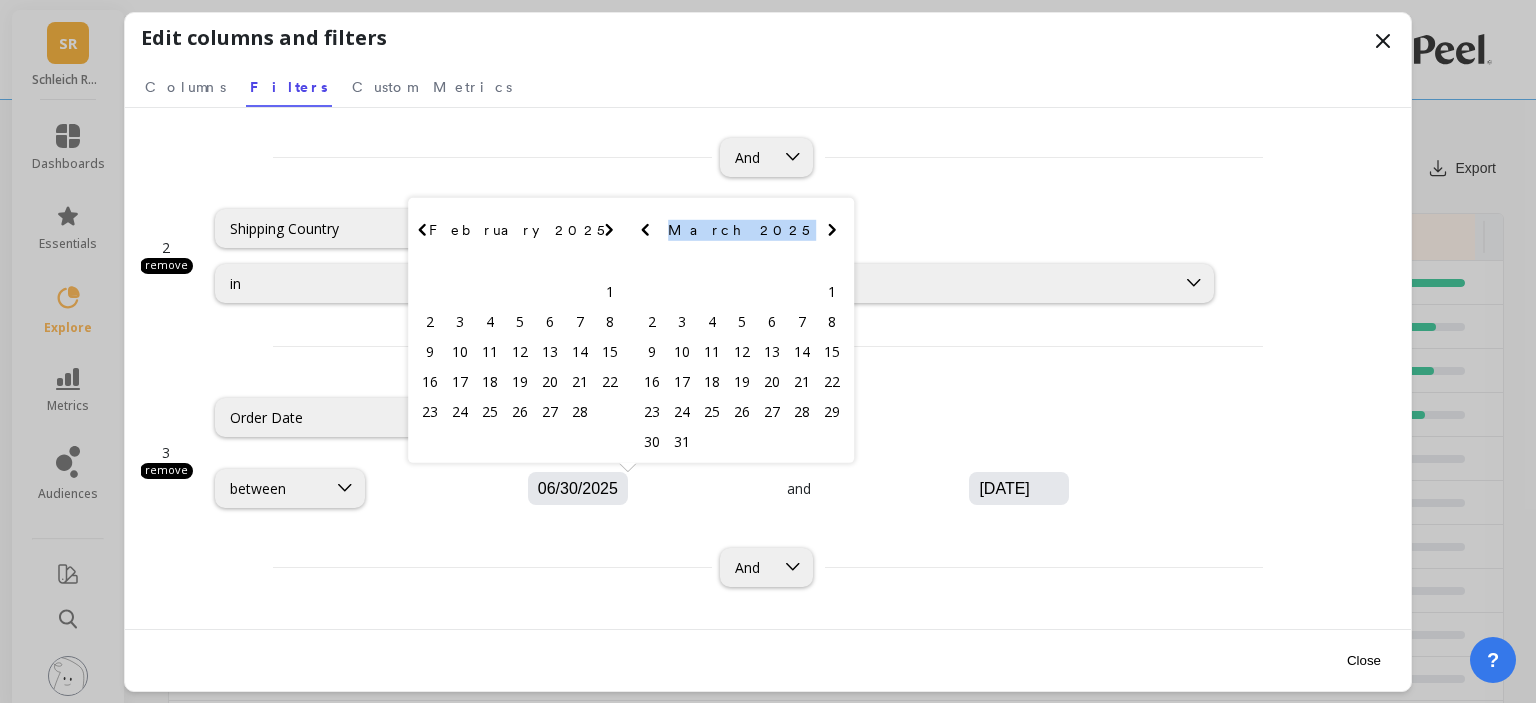 click on "March 2025 Su Mo Tu We Th Fr Sa" at bounding box center [519, 234] 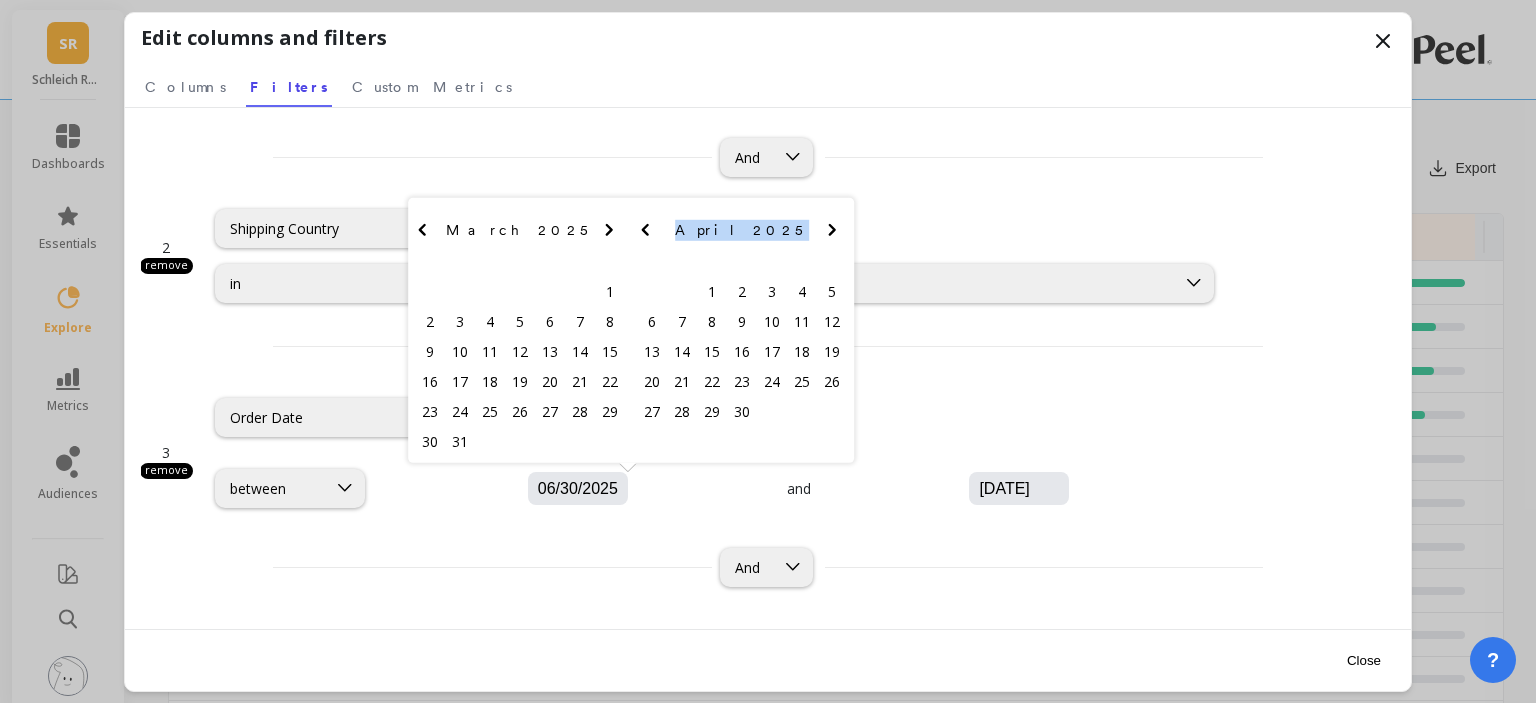 click at bounding box center (609, 230) 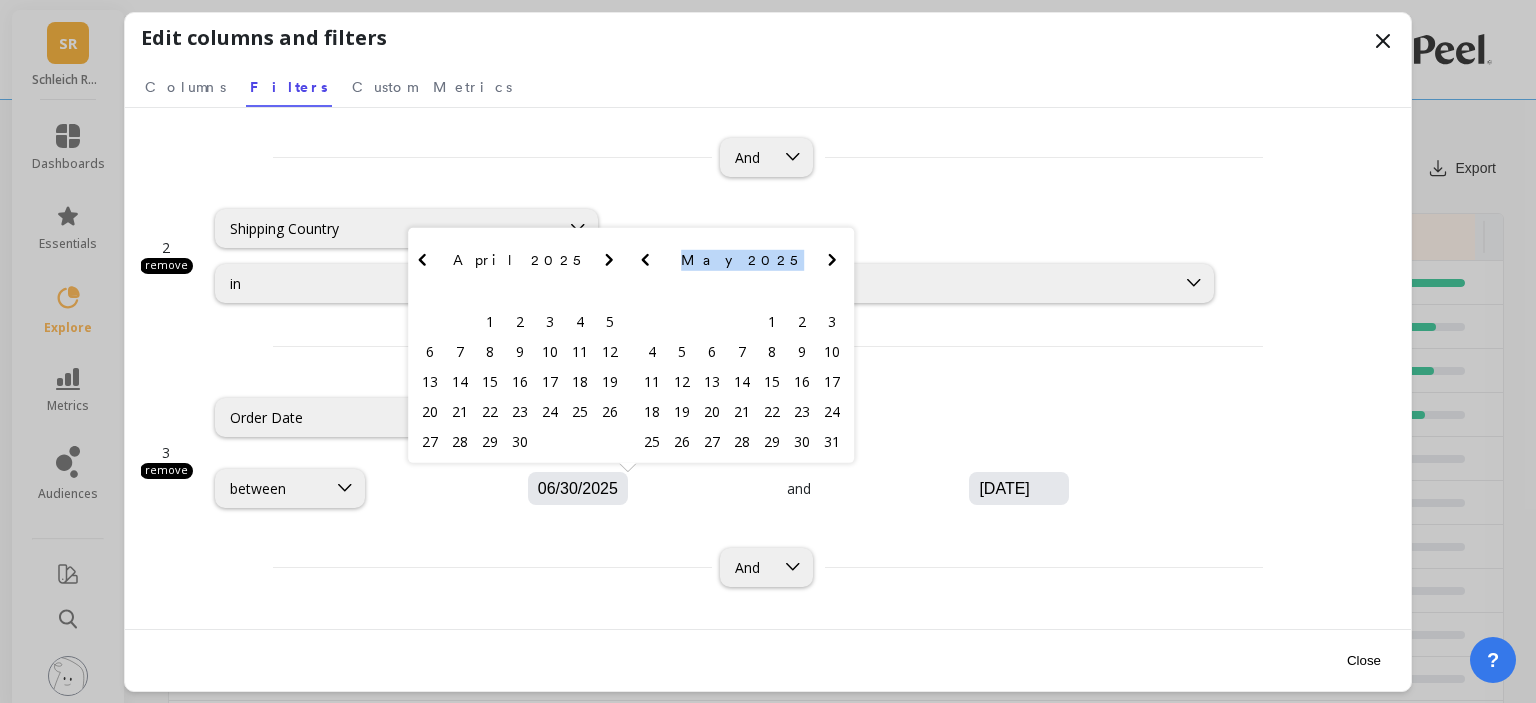 click at bounding box center [609, 260] 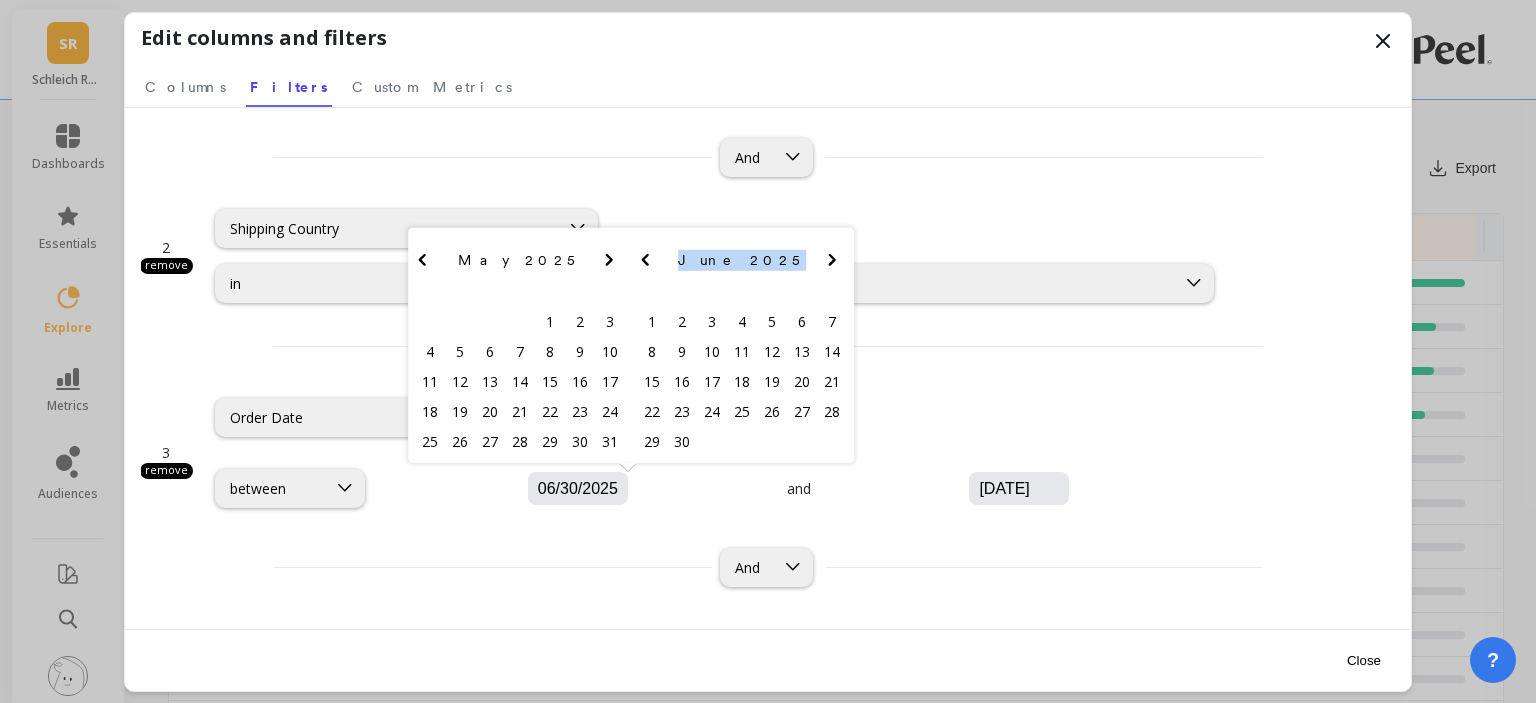 click at bounding box center (609, 260) 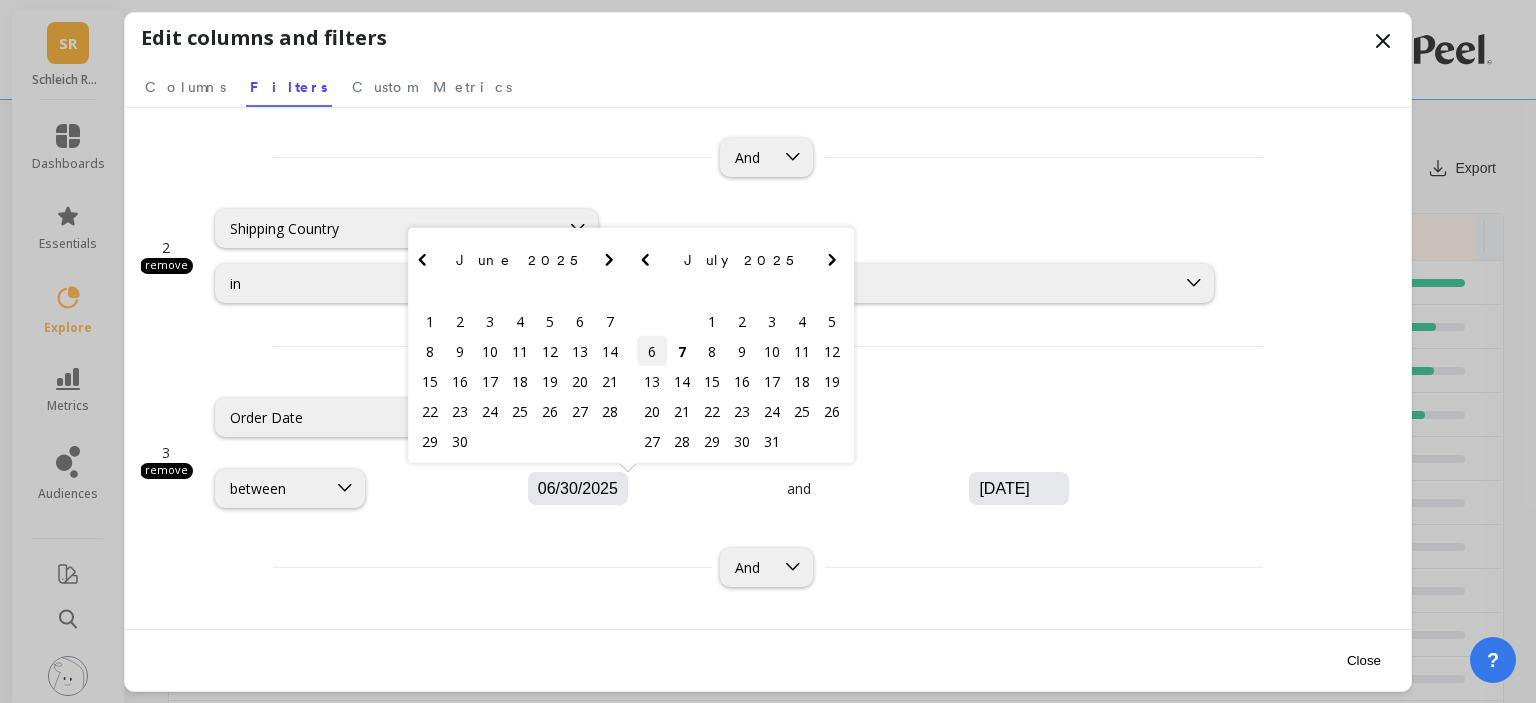 click on "6" at bounding box center (652, 351) 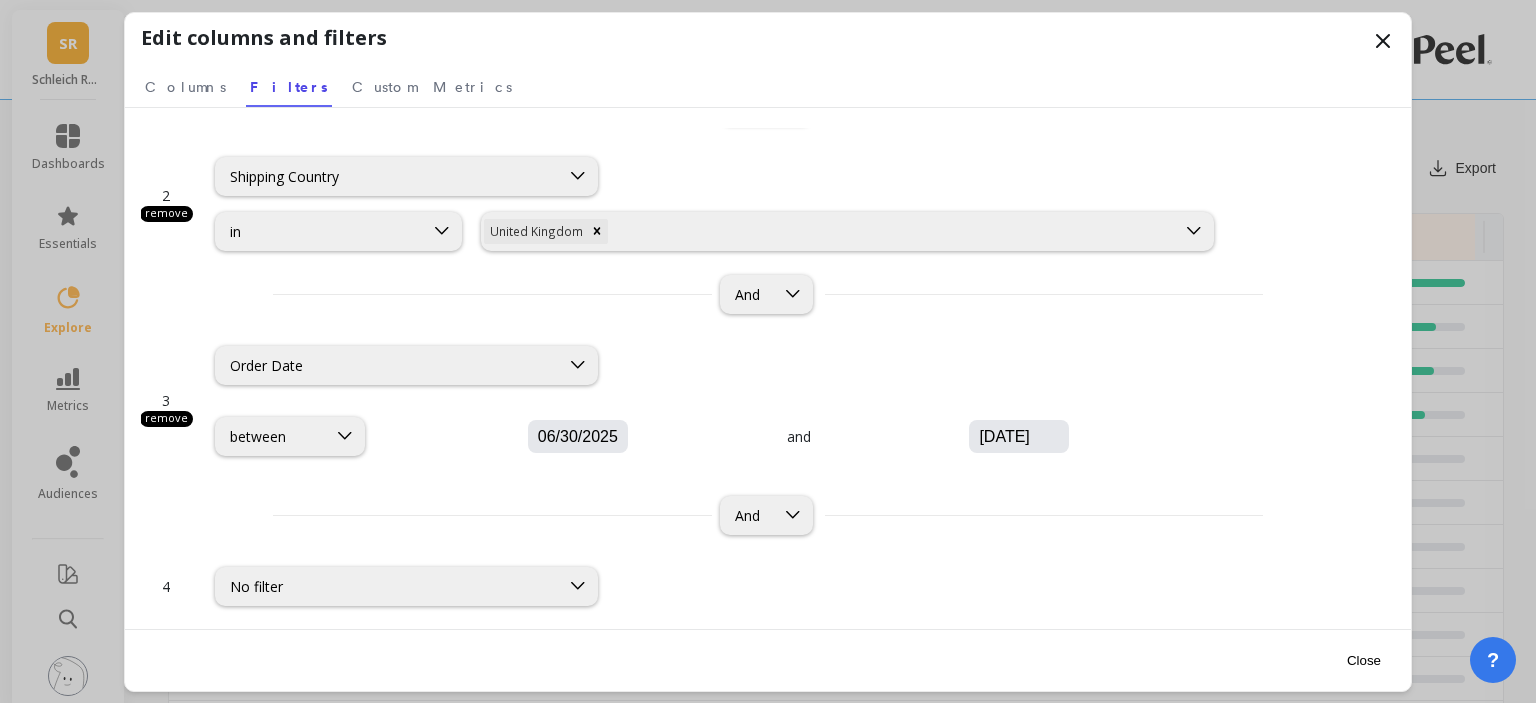 scroll, scrollTop: 75, scrollLeft: 0, axis: vertical 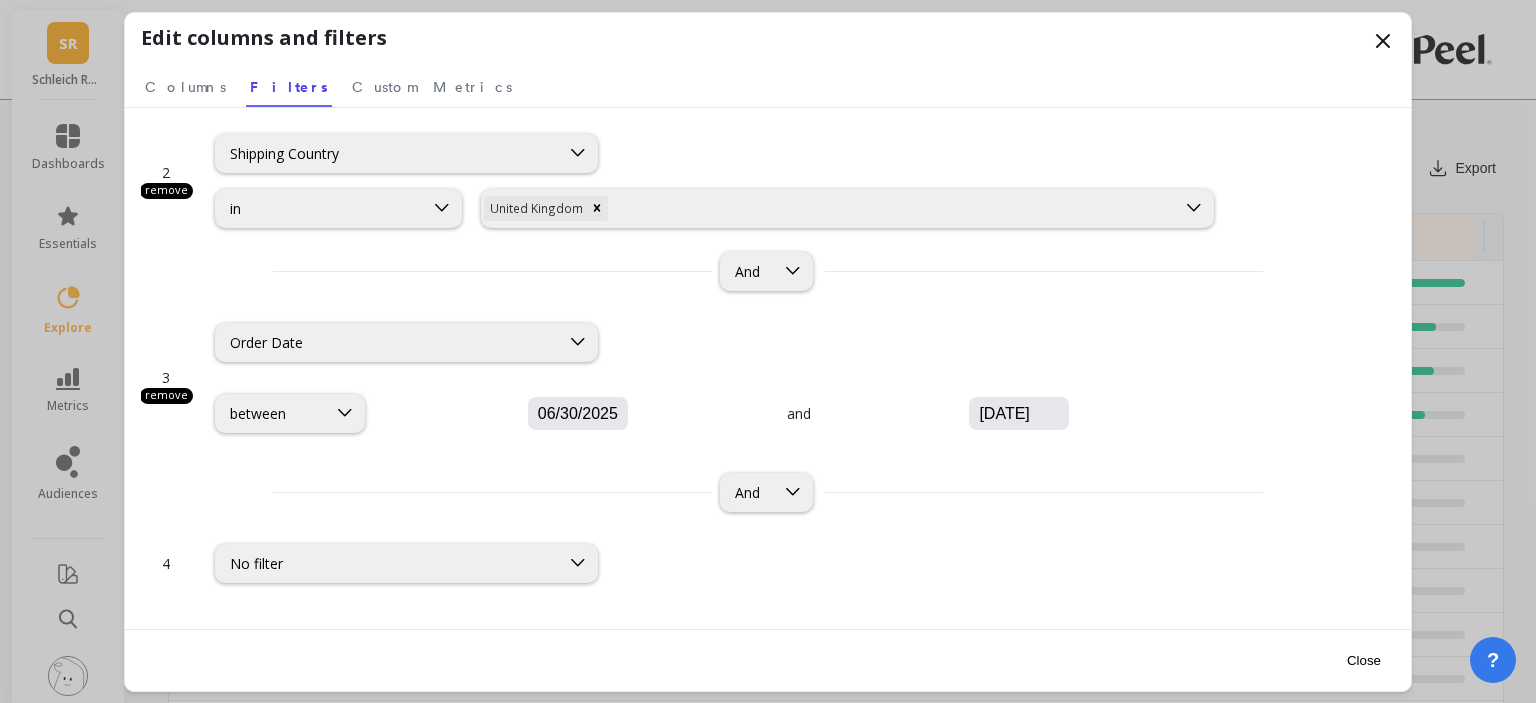 click on "Close" at bounding box center (1364, 660) 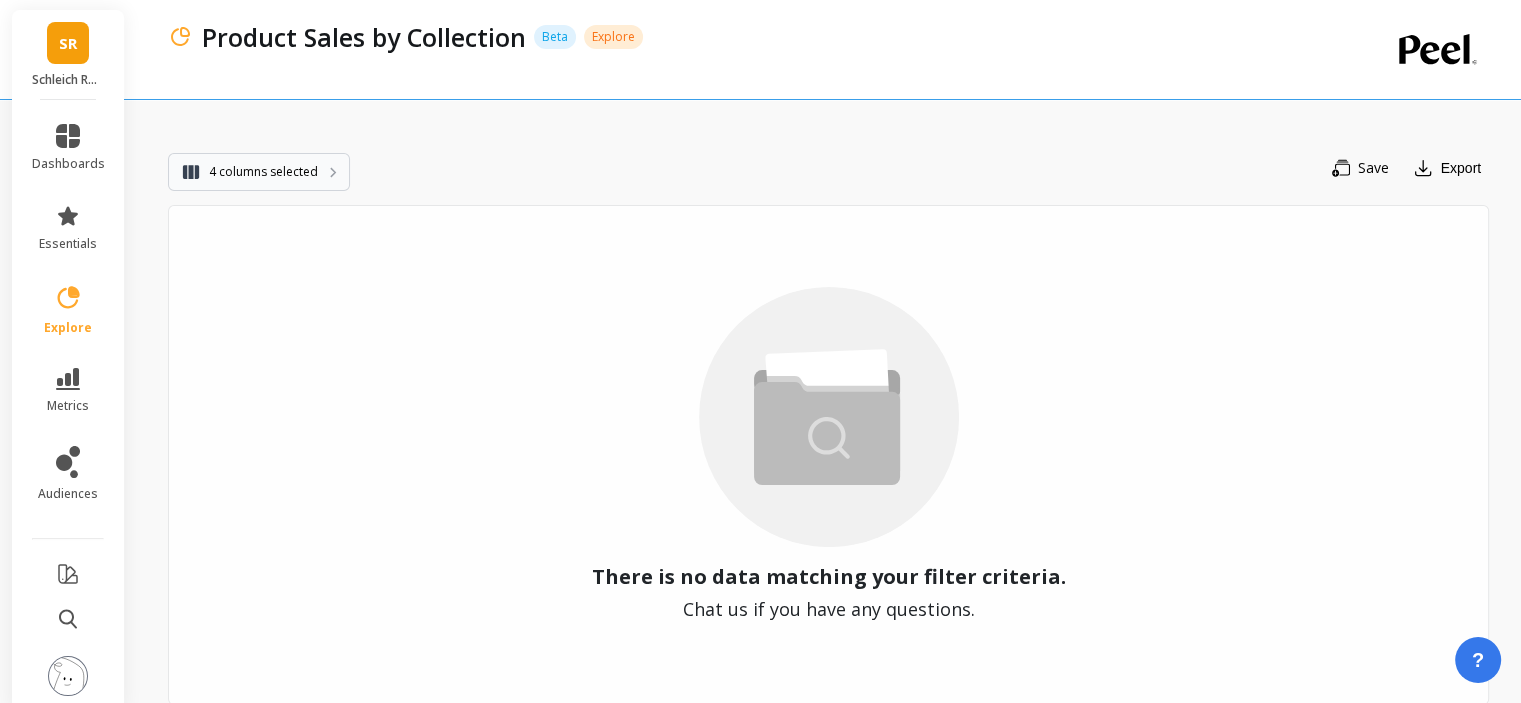 click on "4 columns selected" at bounding box center [259, 172] 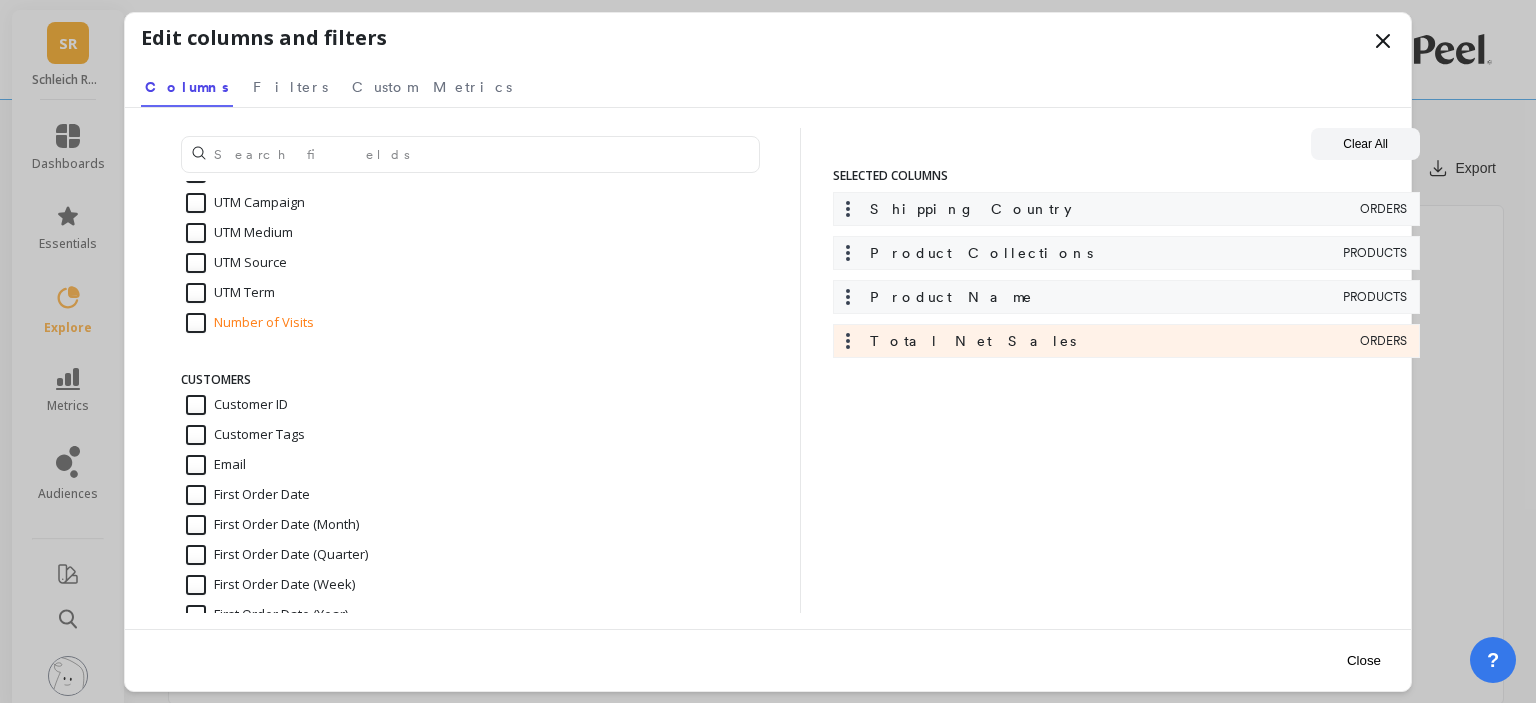 scroll, scrollTop: 0, scrollLeft: 0, axis: both 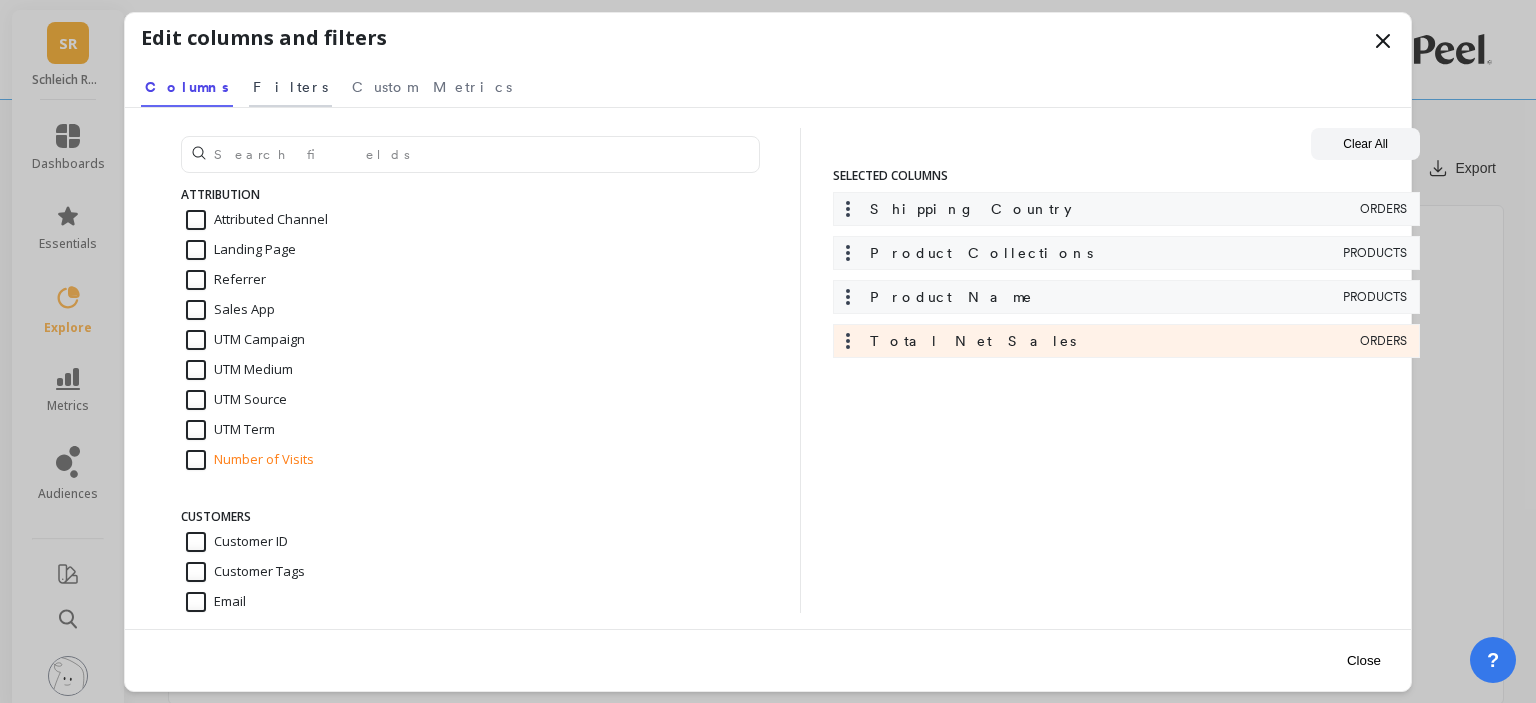 click on "Filters" at bounding box center [290, 87] 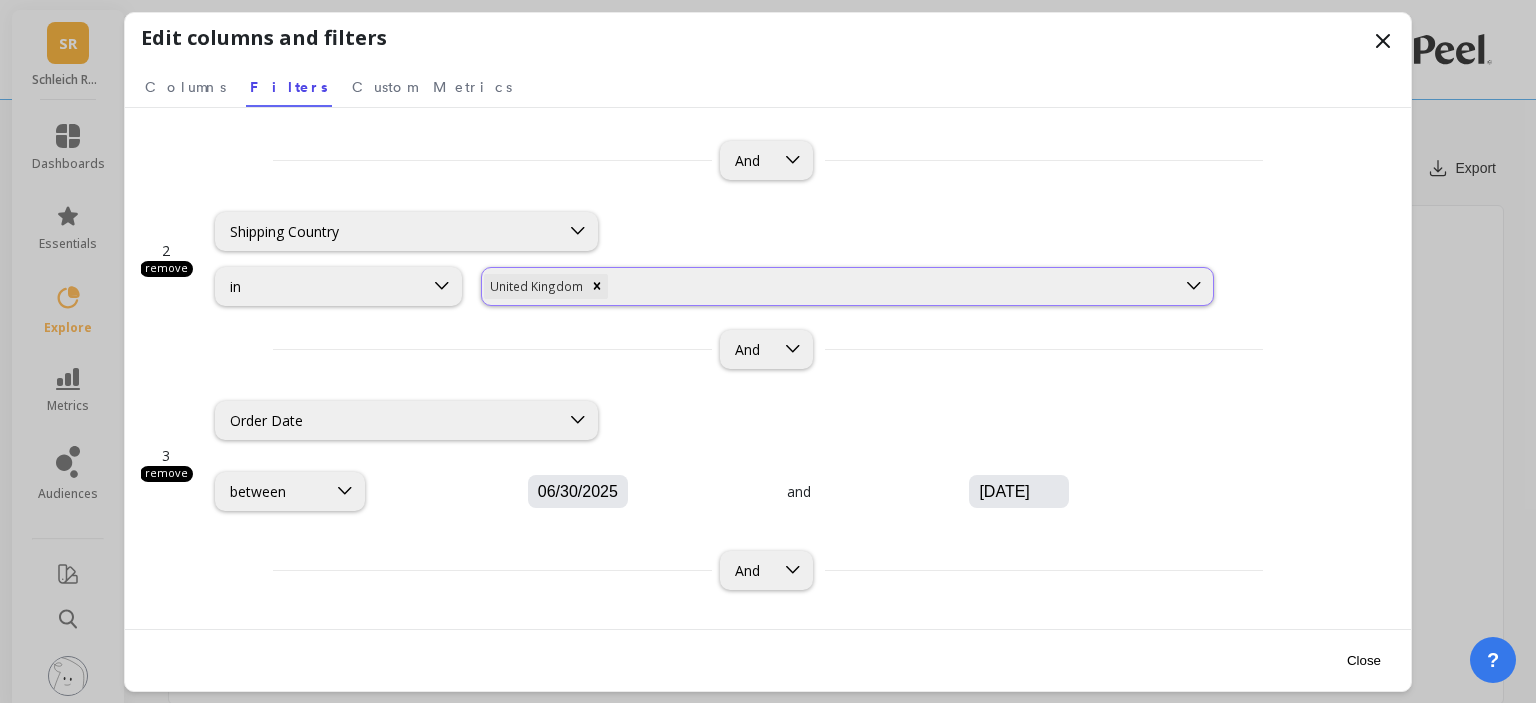 scroll, scrollTop: 132, scrollLeft: 0, axis: vertical 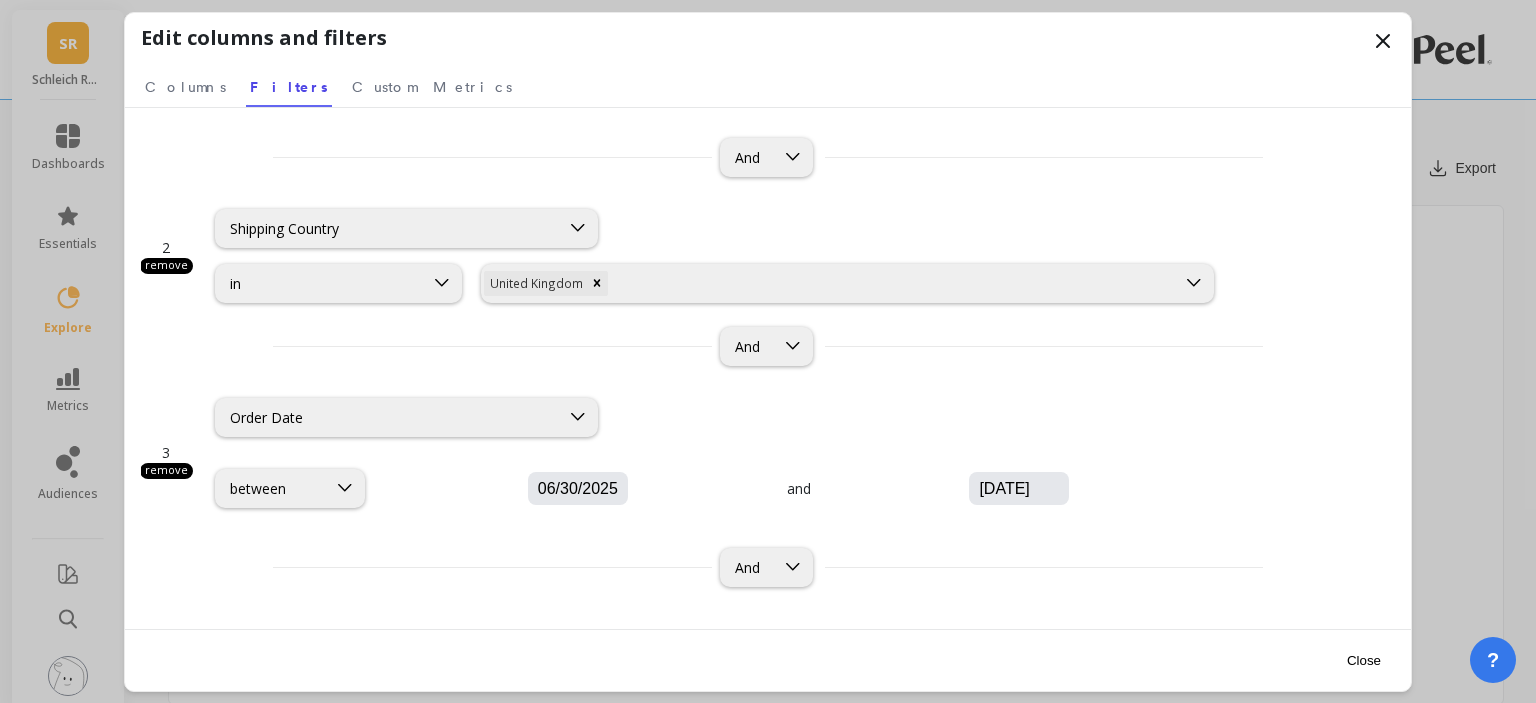 click on "07/06/2025" at bounding box center [638, 488] 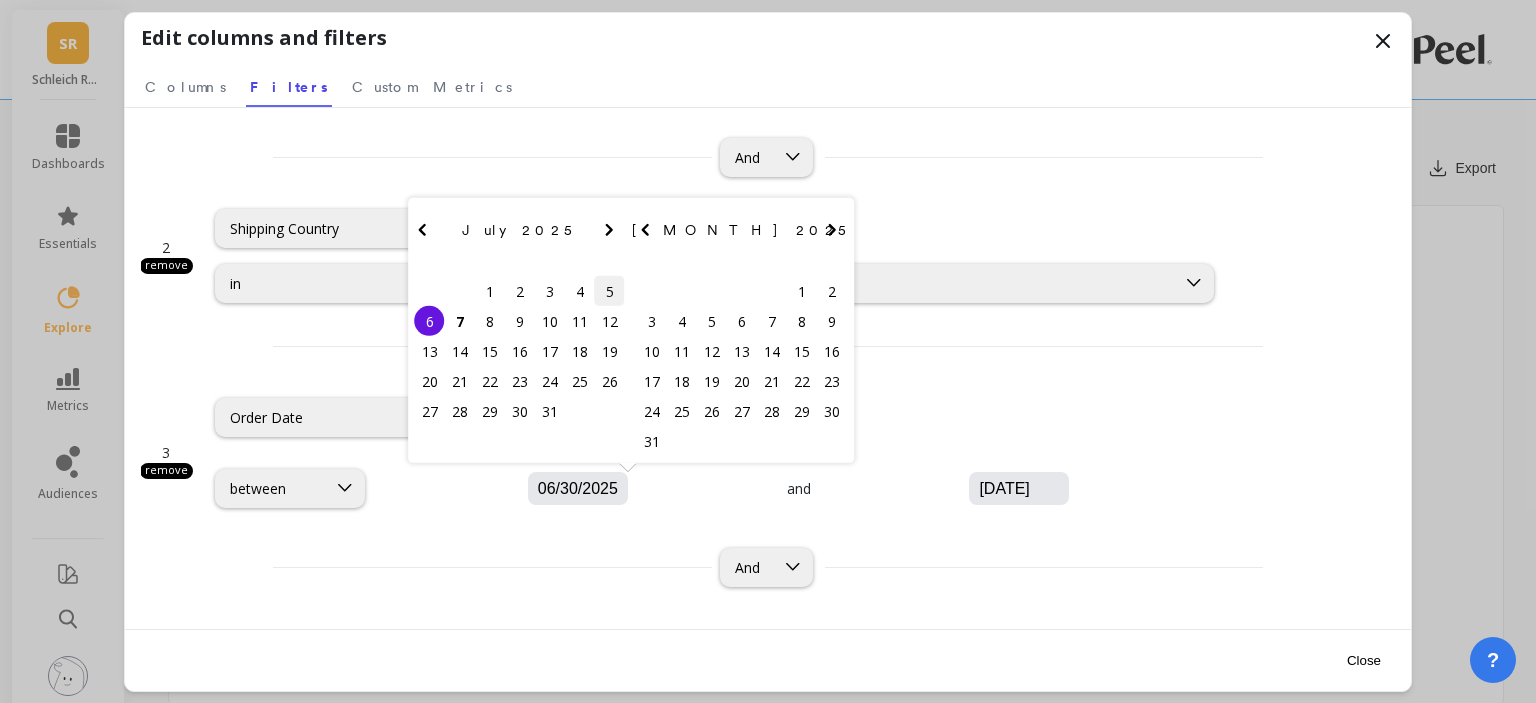 click on "5" at bounding box center [610, 291] 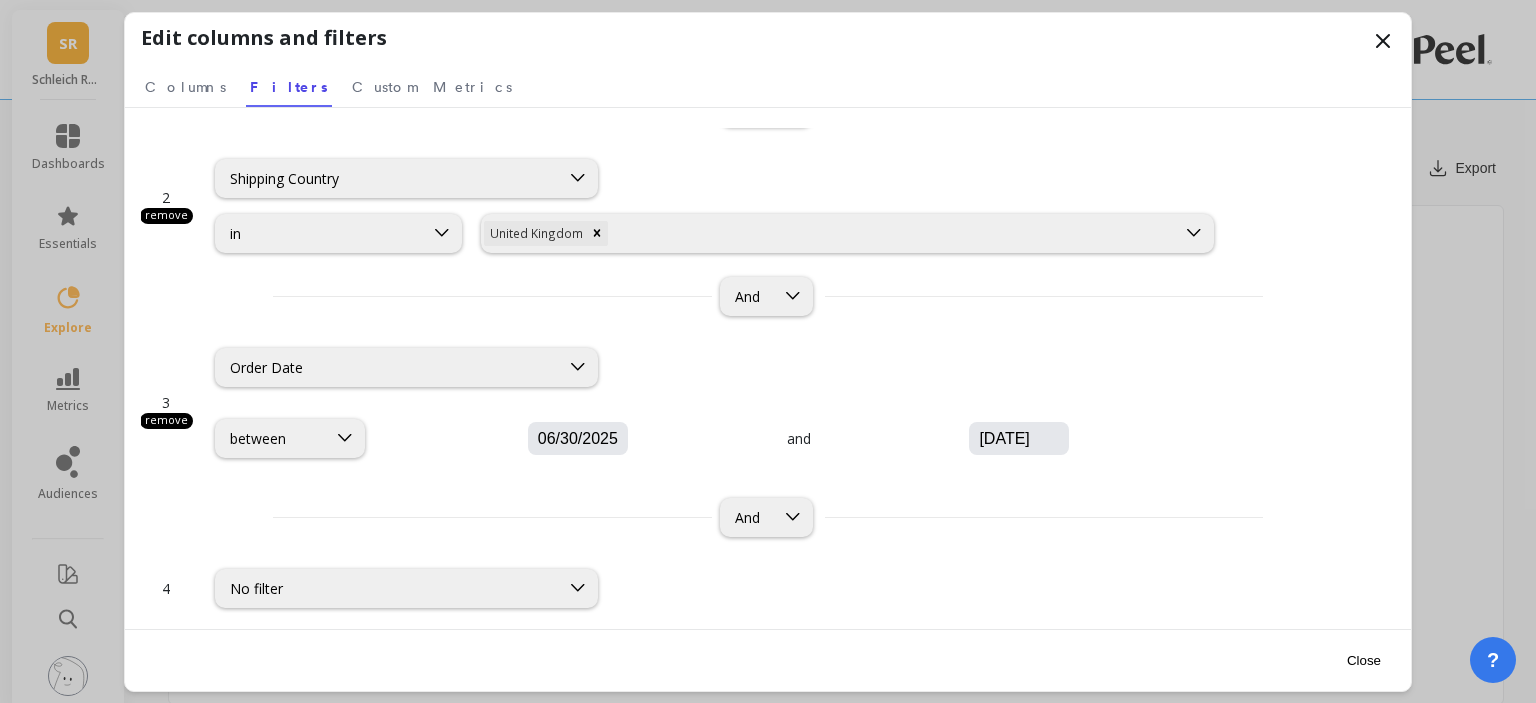 scroll, scrollTop: 75, scrollLeft: 0, axis: vertical 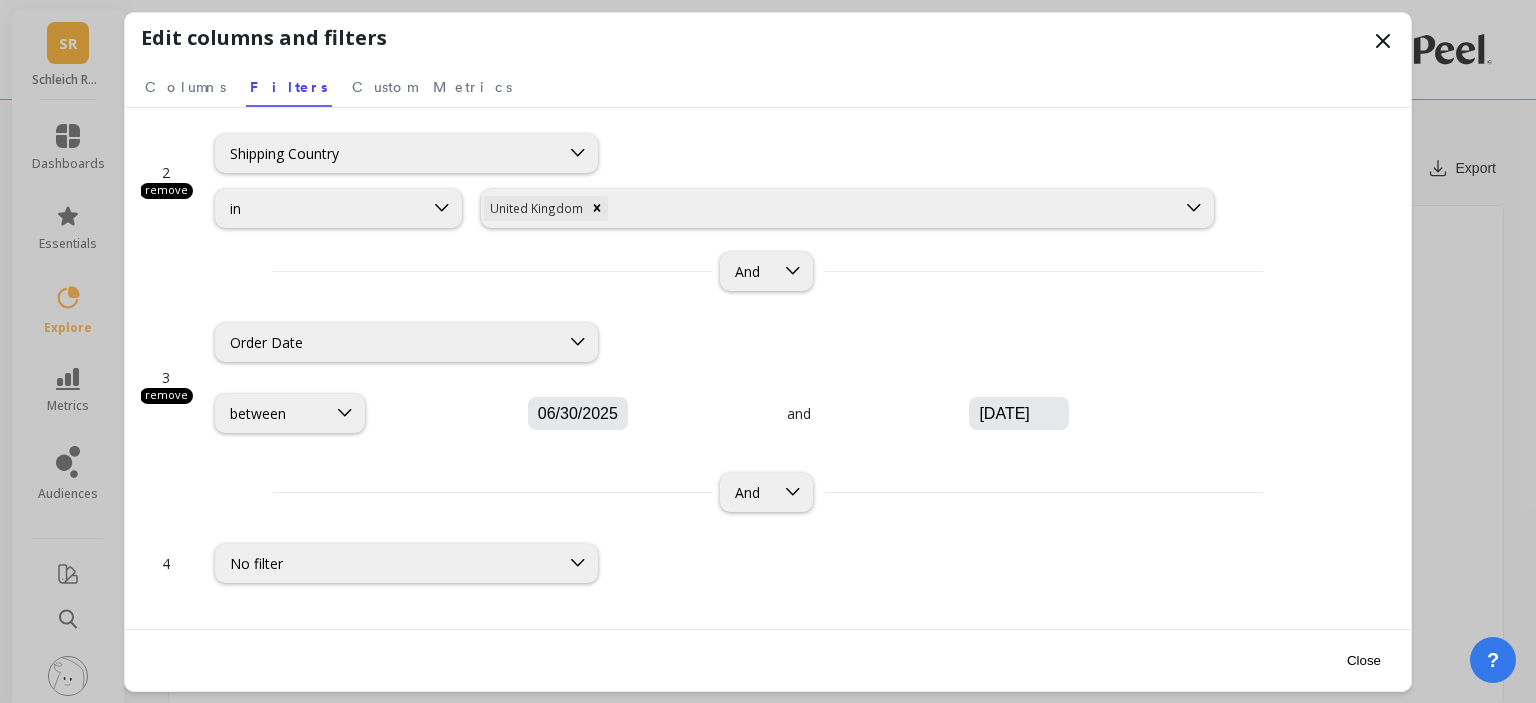 click on "Close" at bounding box center (1364, 660) 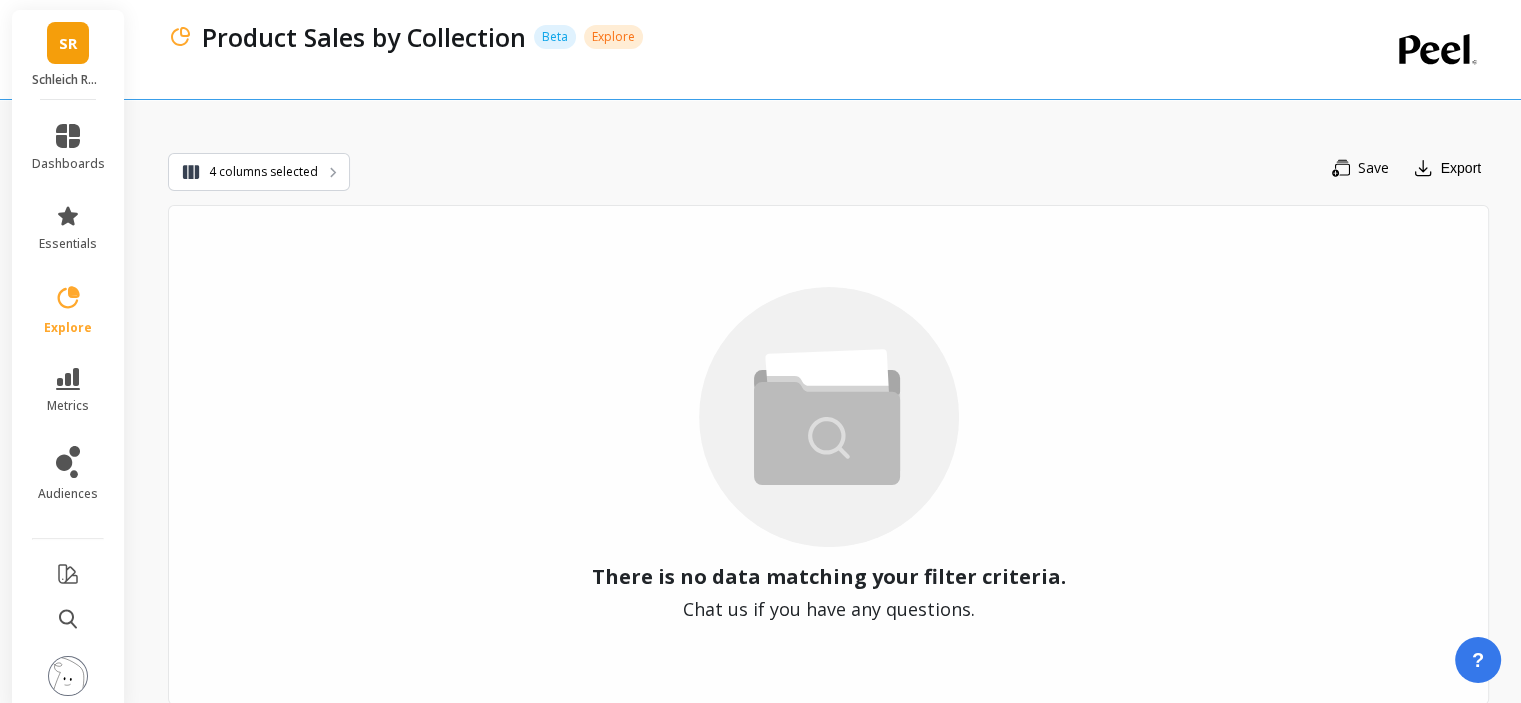 drag, startPoint x: 829, startPoint y: 157, endPoint x: 721, endPoint y: 173, distance: 109.17875 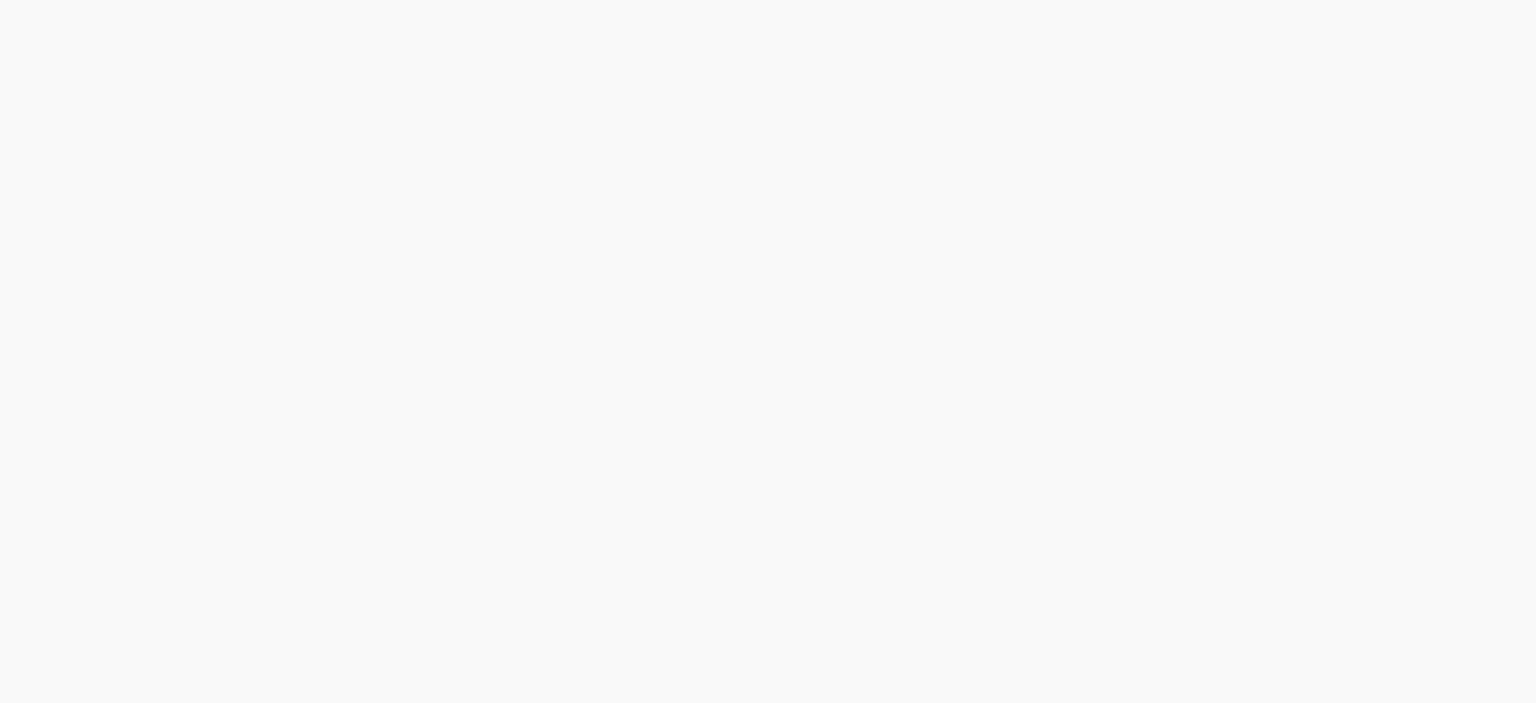 scroll, scrollTop: 0, scrollLeft: 0, axis: both 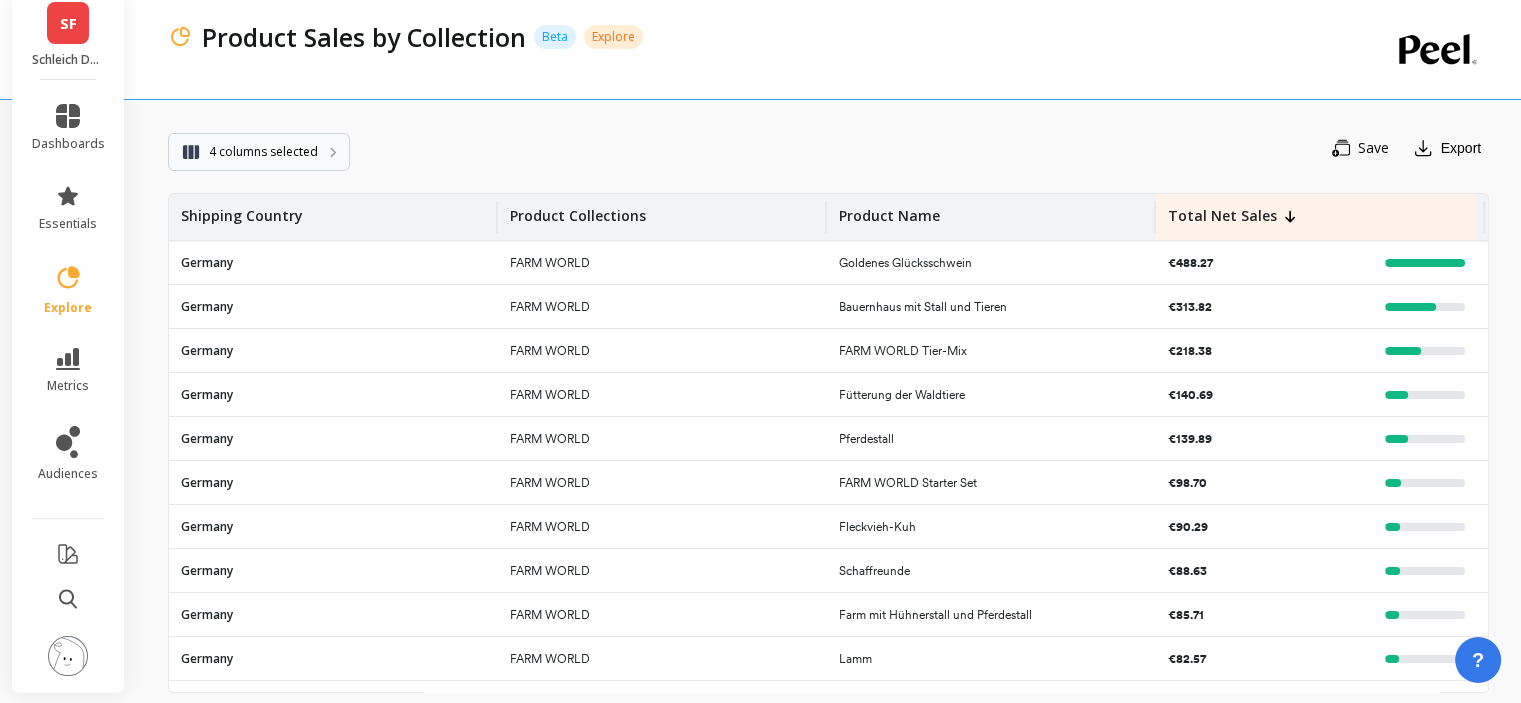click on "4 columns selected" at bounding box center [263, 152] 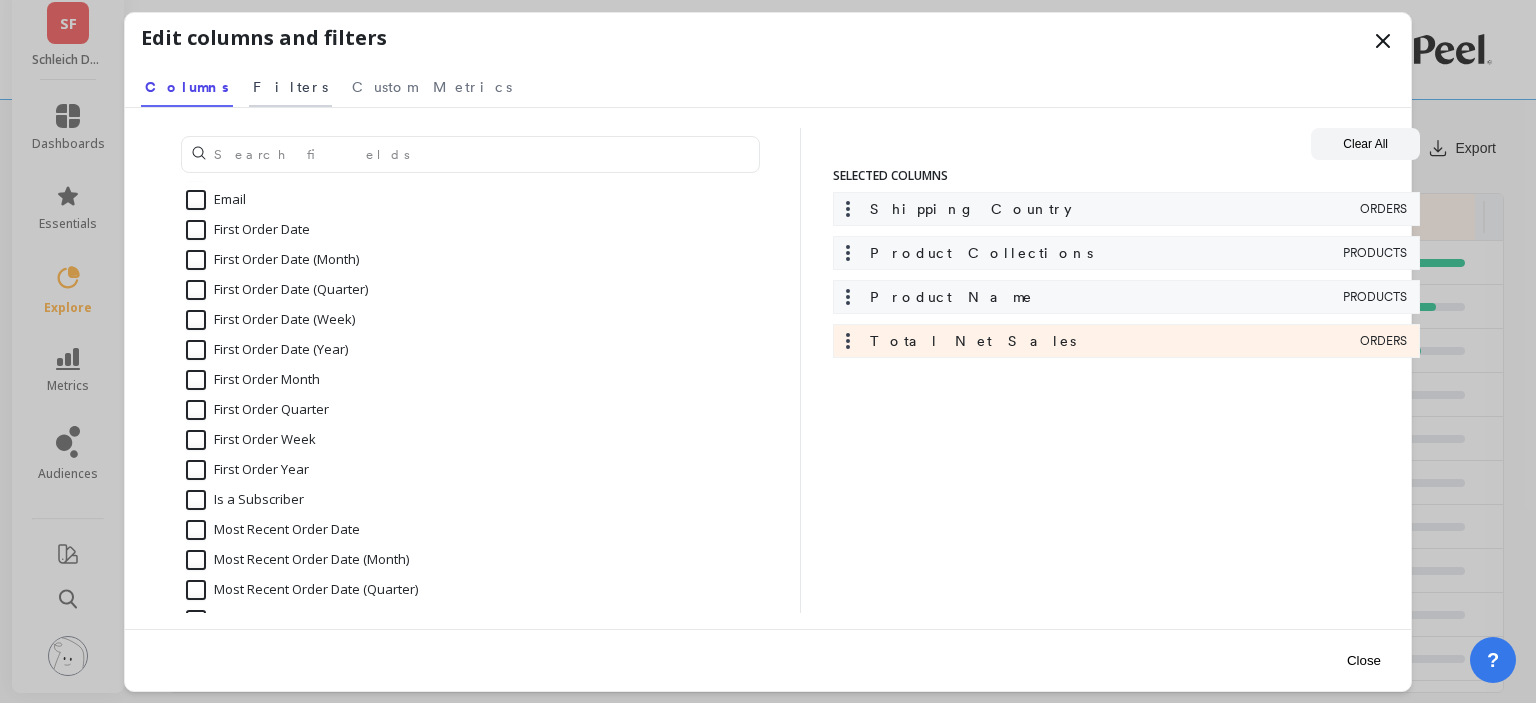 scroll, scrollTop: 300, scrollLeft: 0, axis: vertical 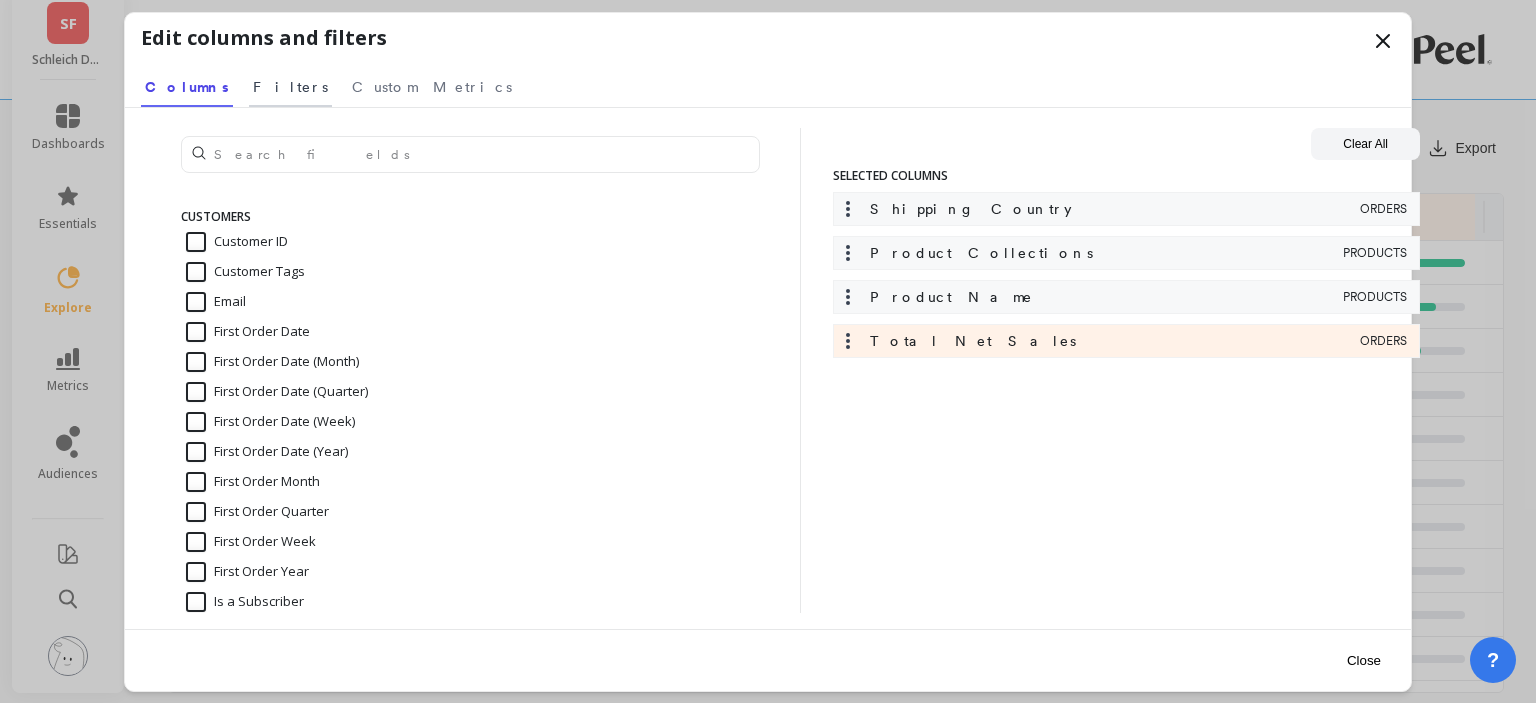 click on "Filters" at bounding box center [290, 87] 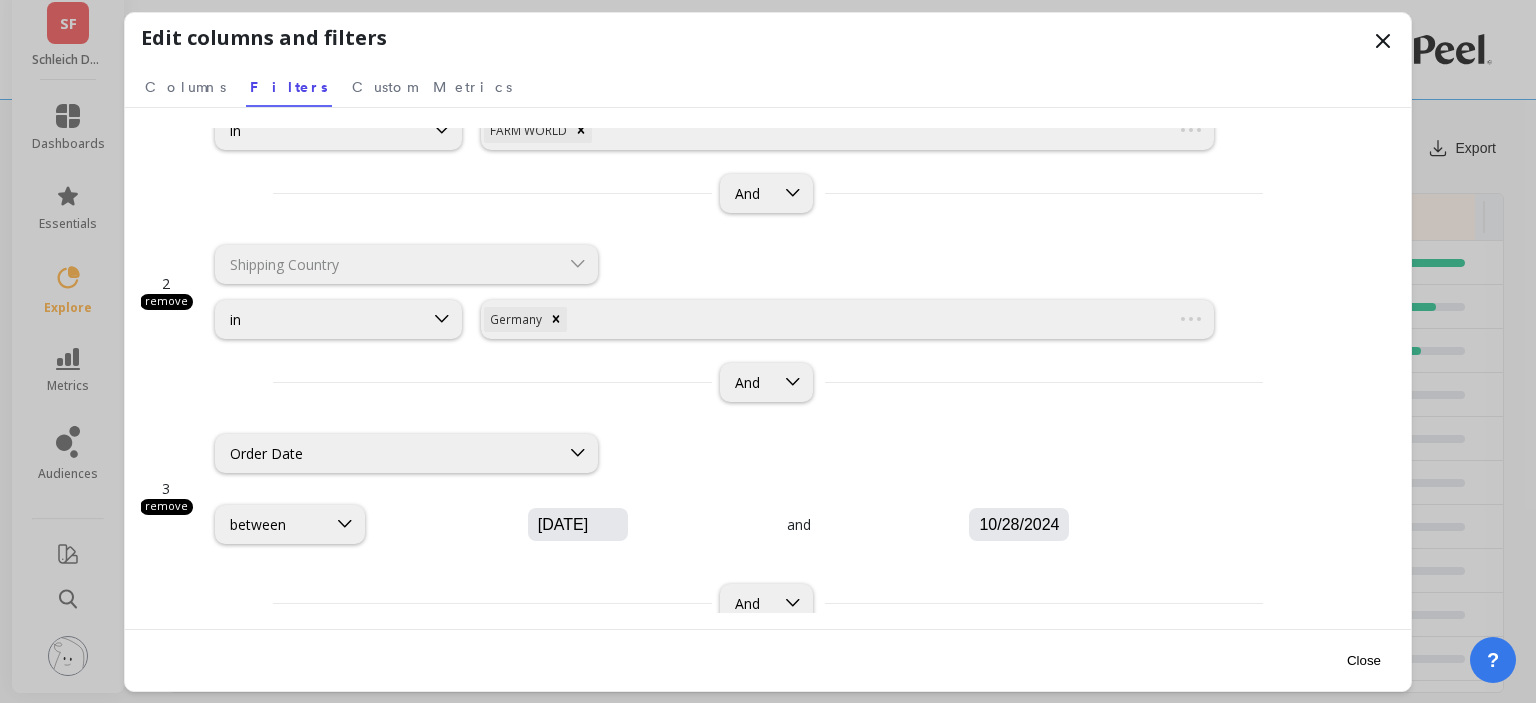 scroll, scrollTop: 132, scrollLeft: 0, axis: vertical 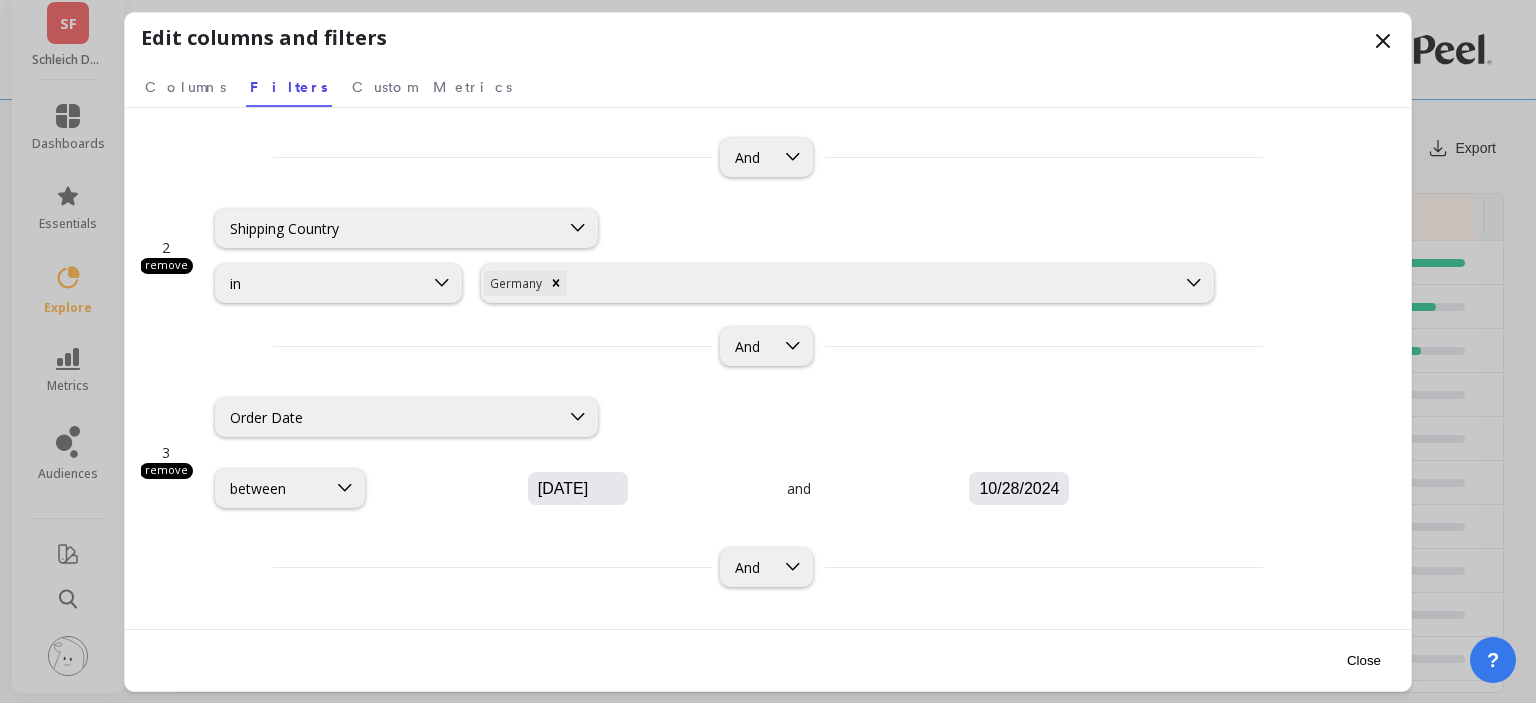 click on "[DATE]" at bounding box center (638, 489) 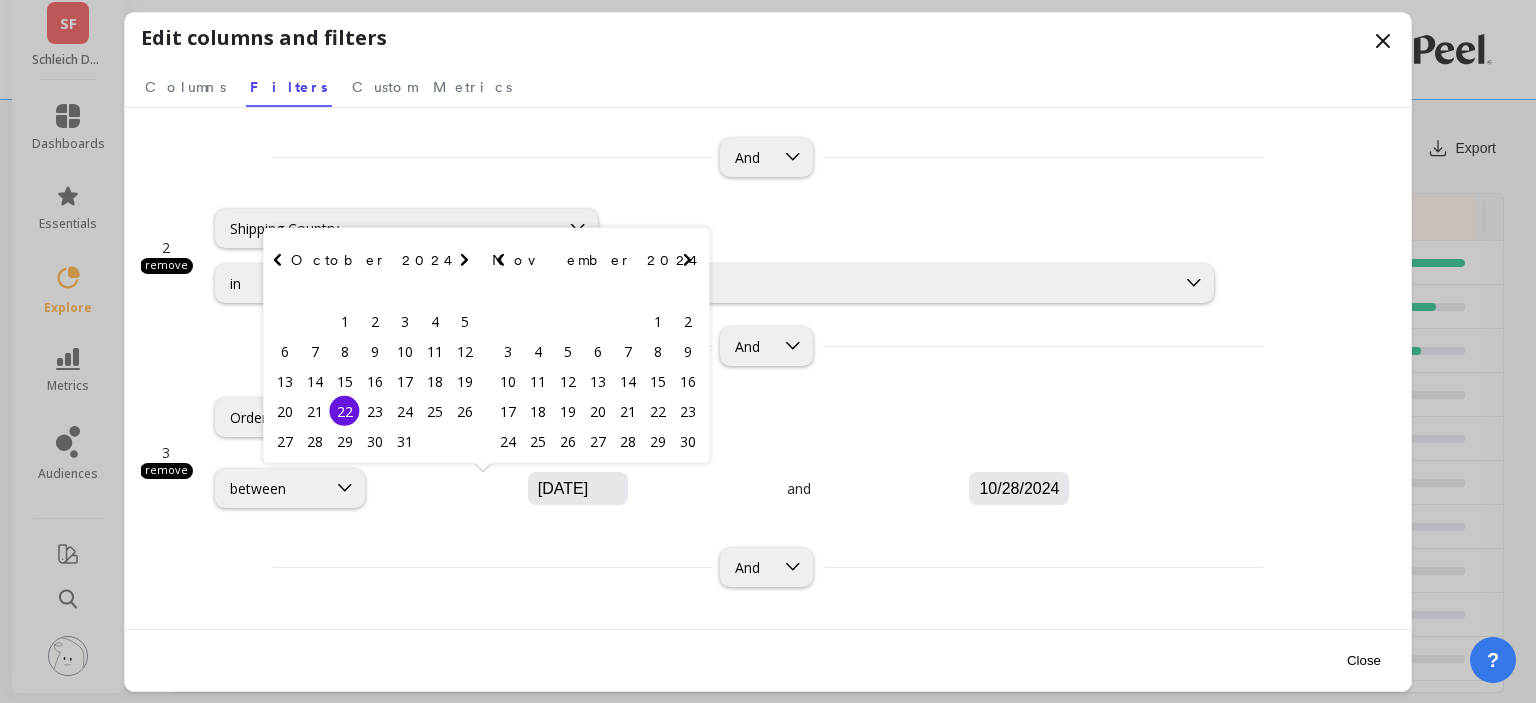 click at bounding box center [464, 260] 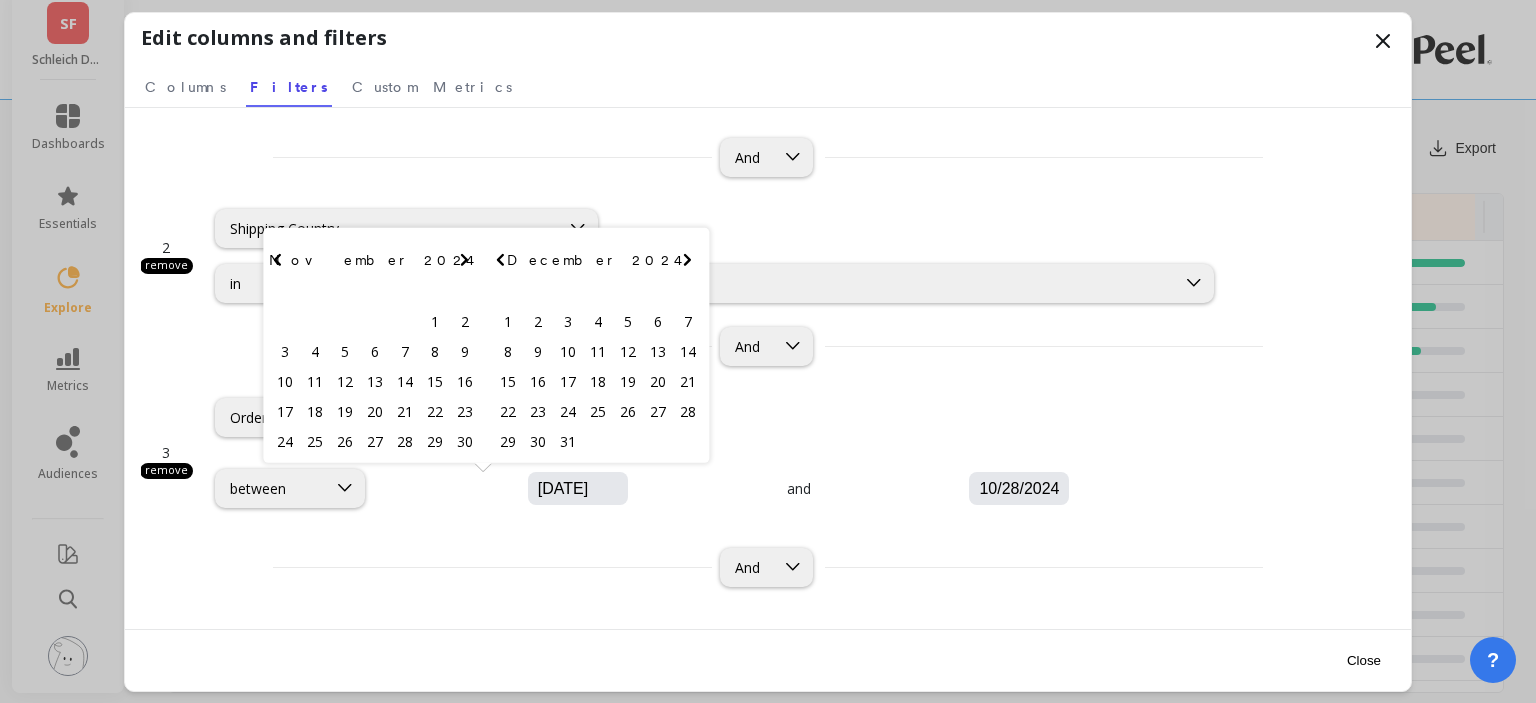 click at bounding box center (464, 260) 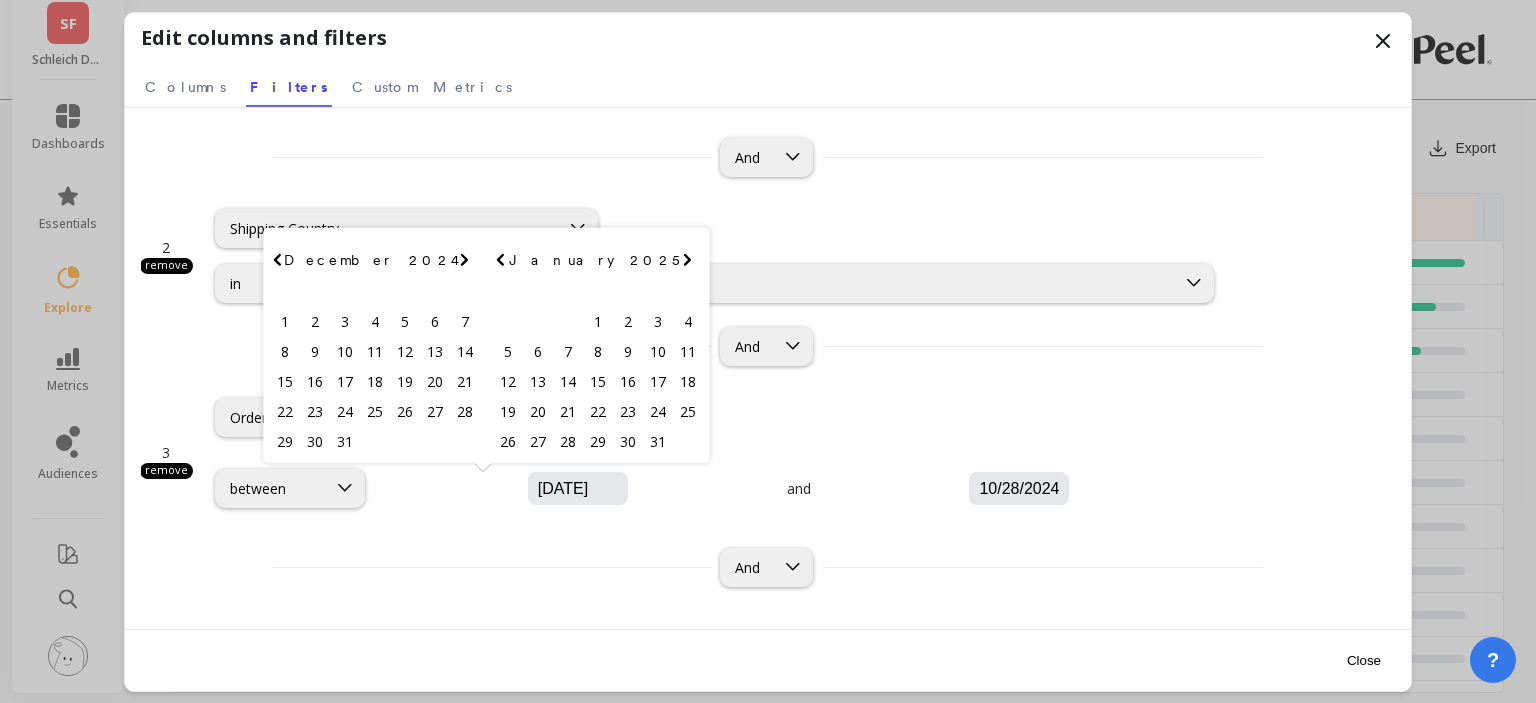 click at bounding box center (464, 260) 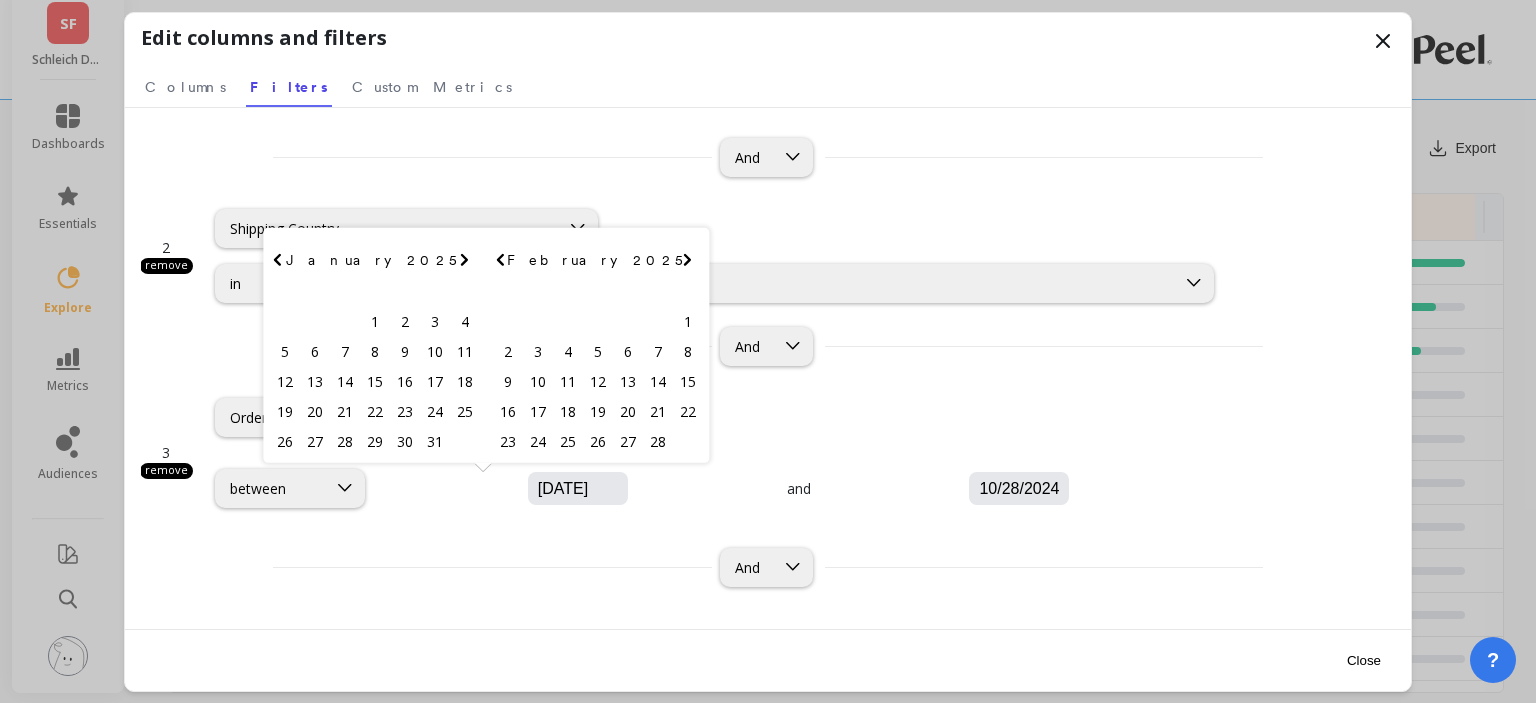 click at bounding box center (464, 260) 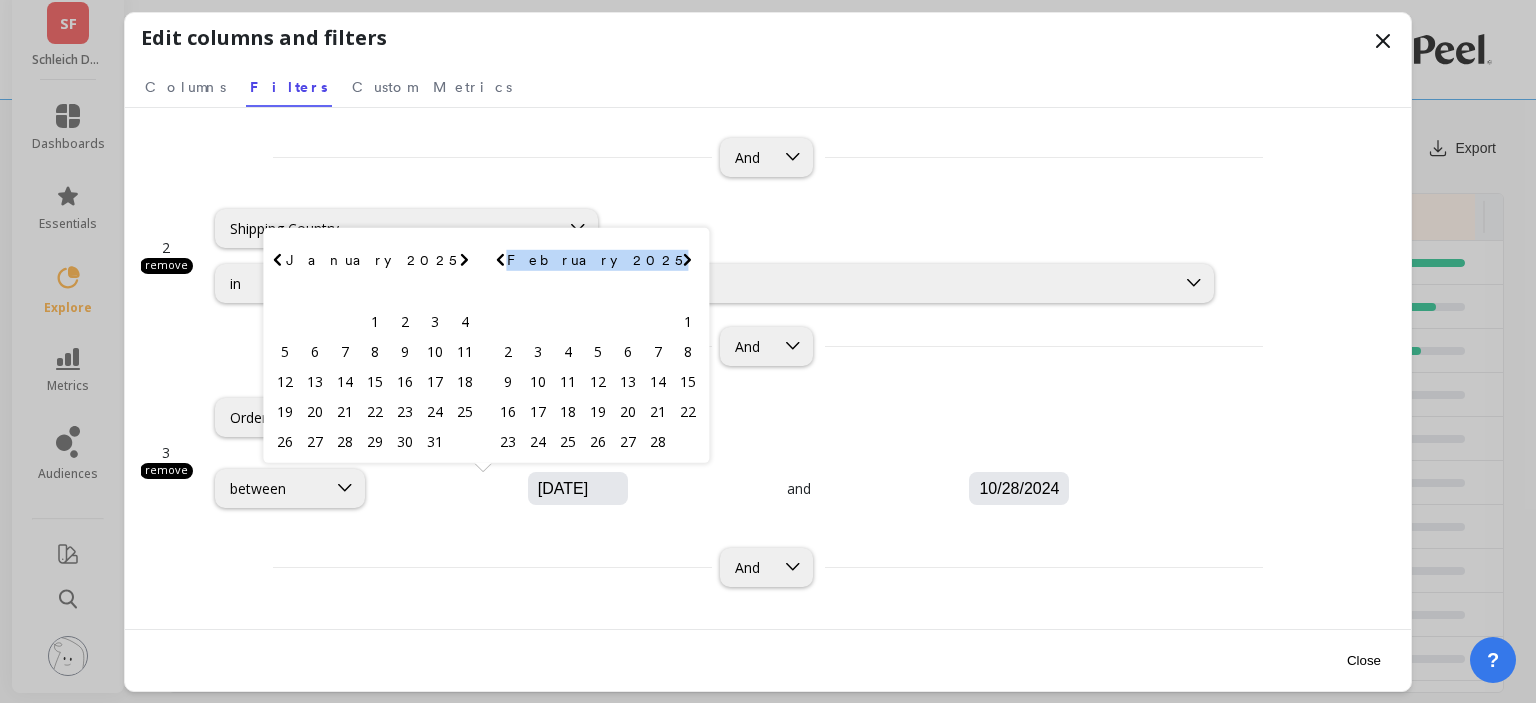 click on "February 2025 Su Mo Tu We Th Fr Sa" at bounding box center (374, 264) 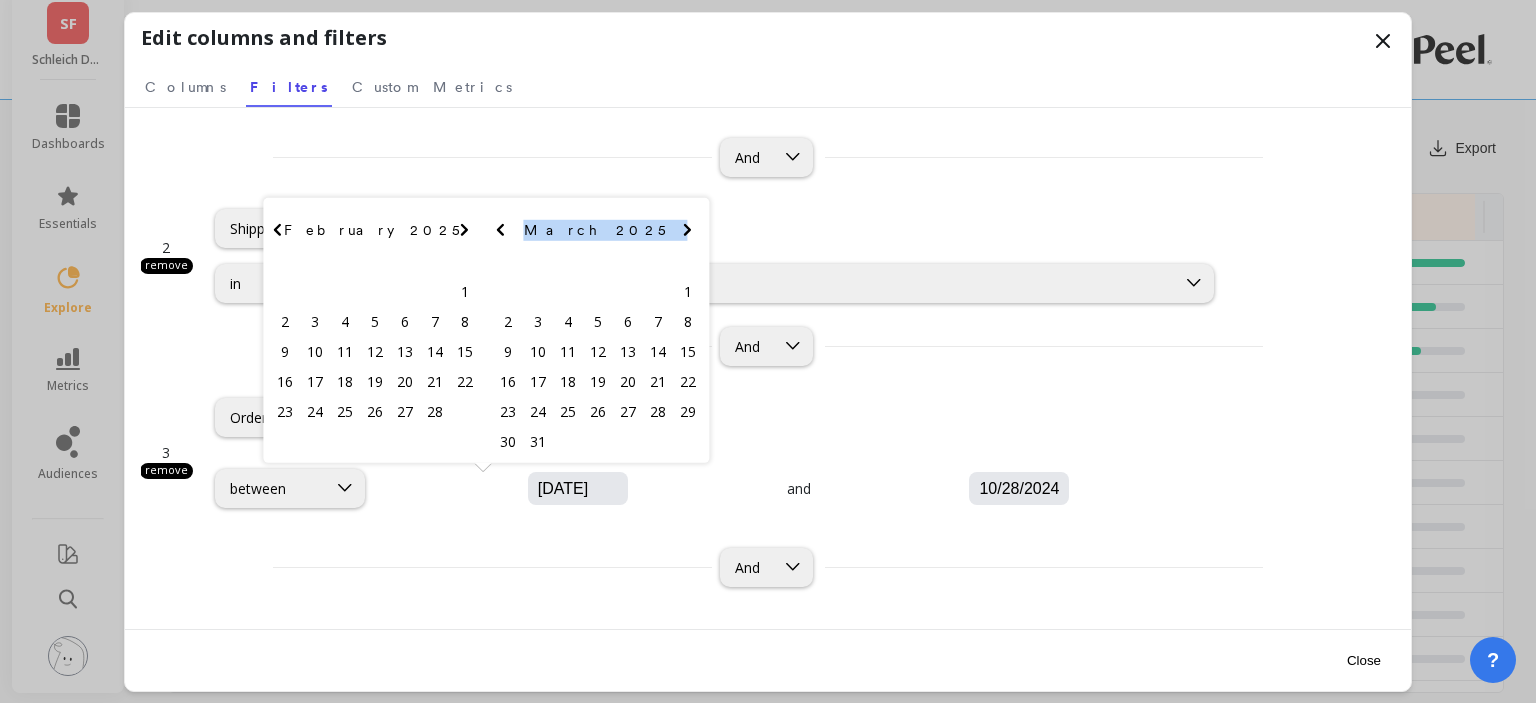click on "March 2025 Su Mo Tu We Th Fr Sa" at bounding box center (374, 234) 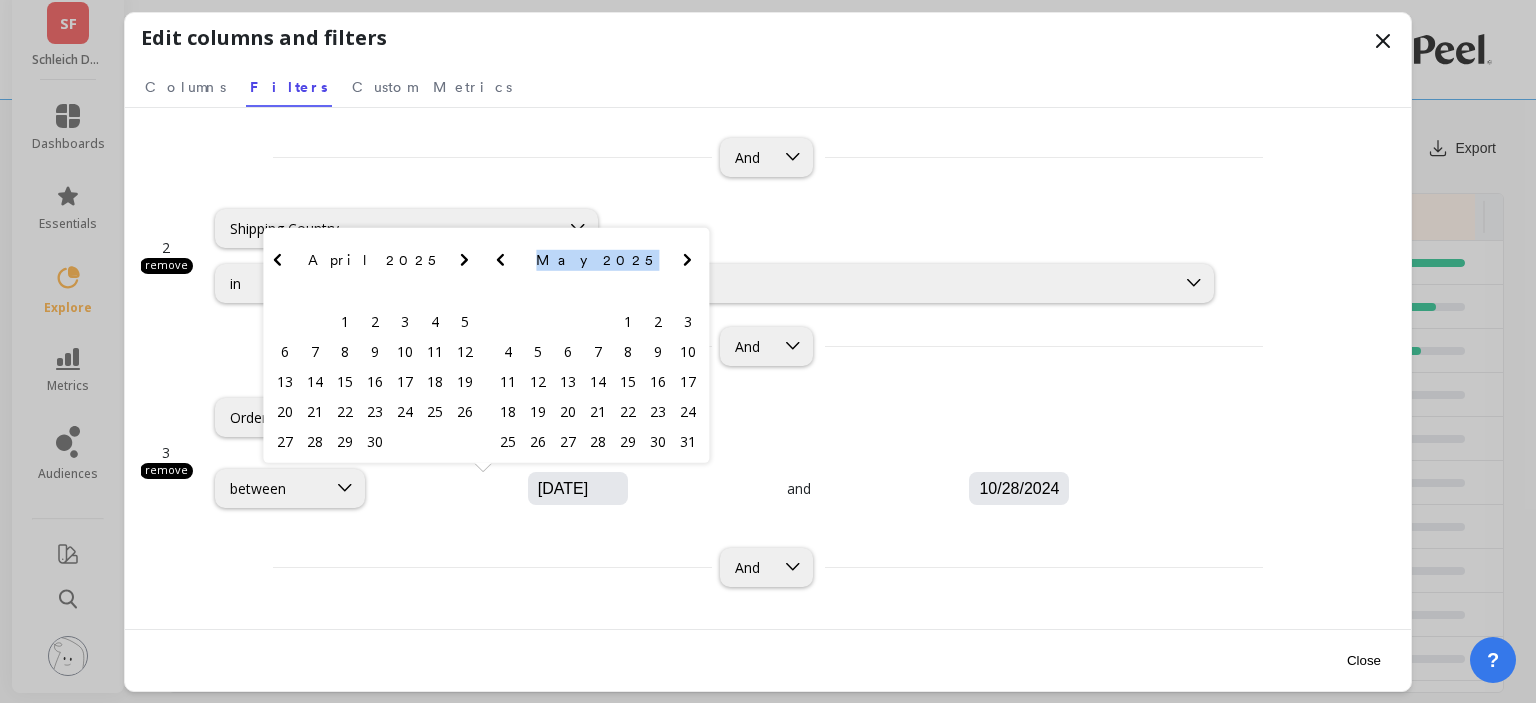 click on "May 2025 Su Mo Tu We Th Fr Sa" at bounding box center (374, 264) 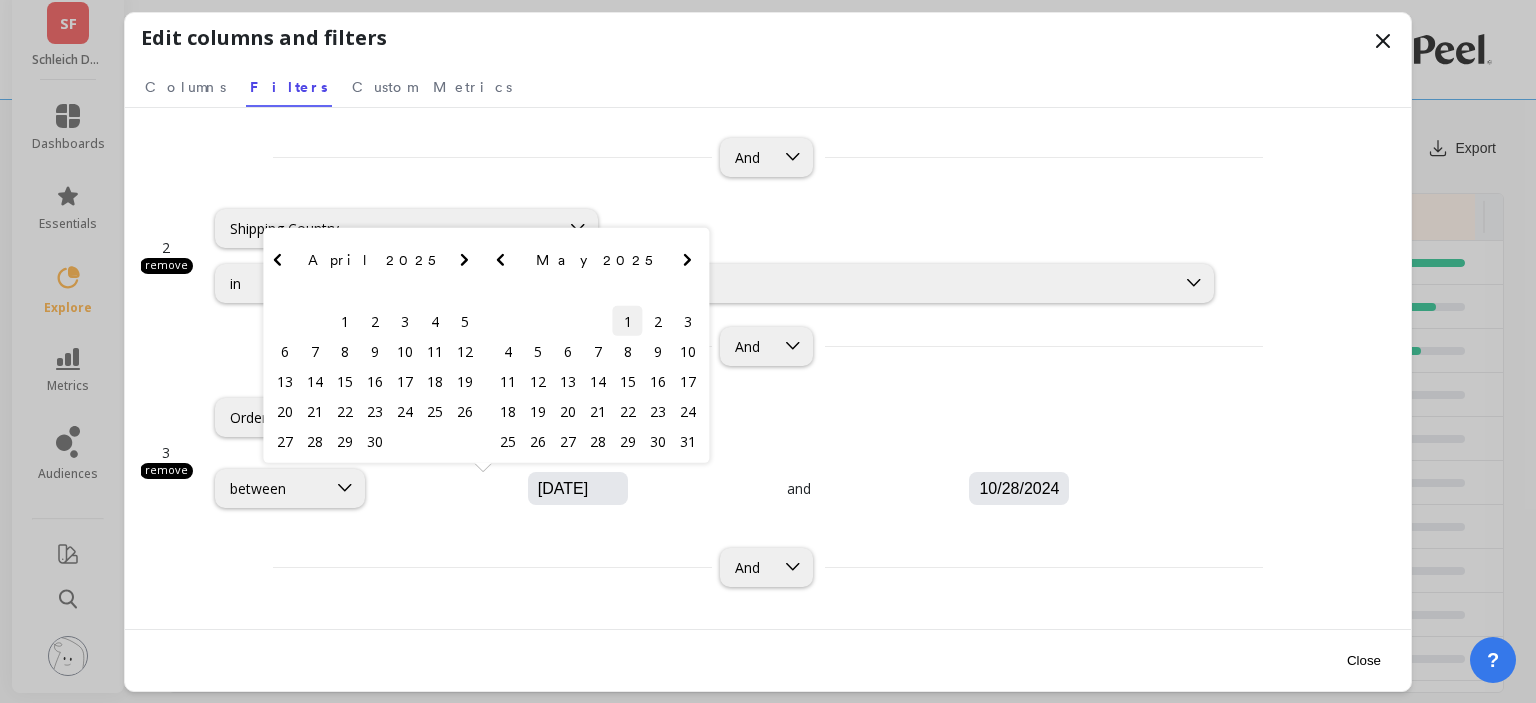 click on "1" at bounding box center (628, 321) 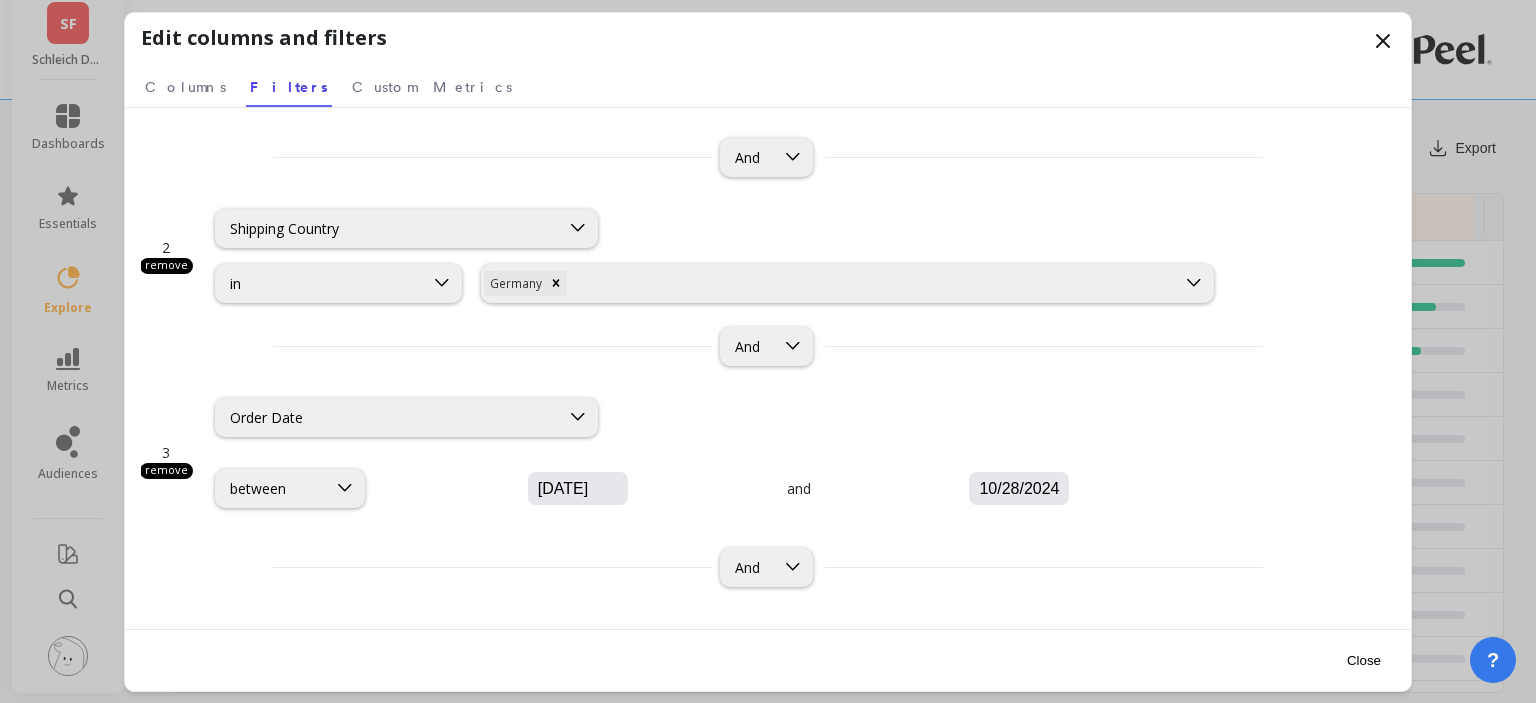 click on "10/28/2024" at bounding box center (638, 489) 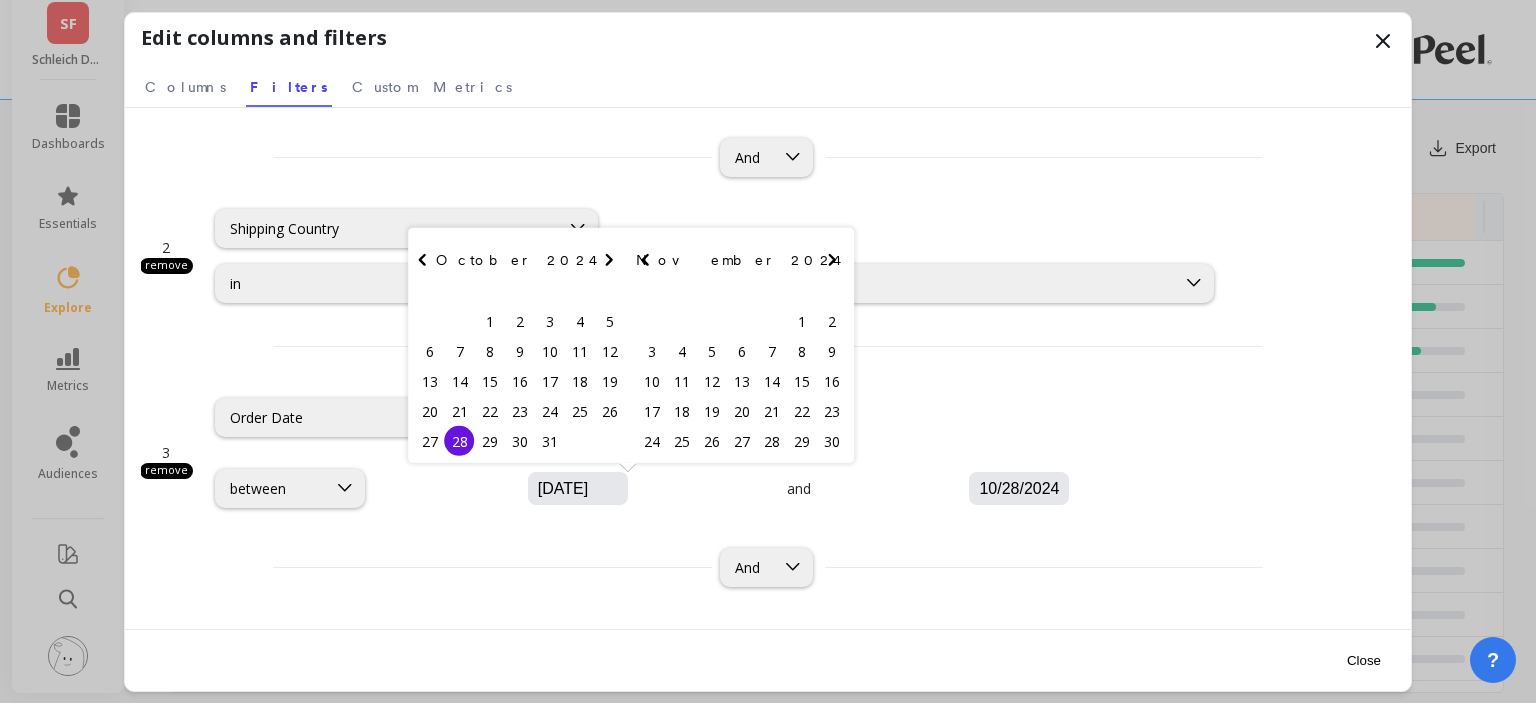 click at bounding box center (609, 260) 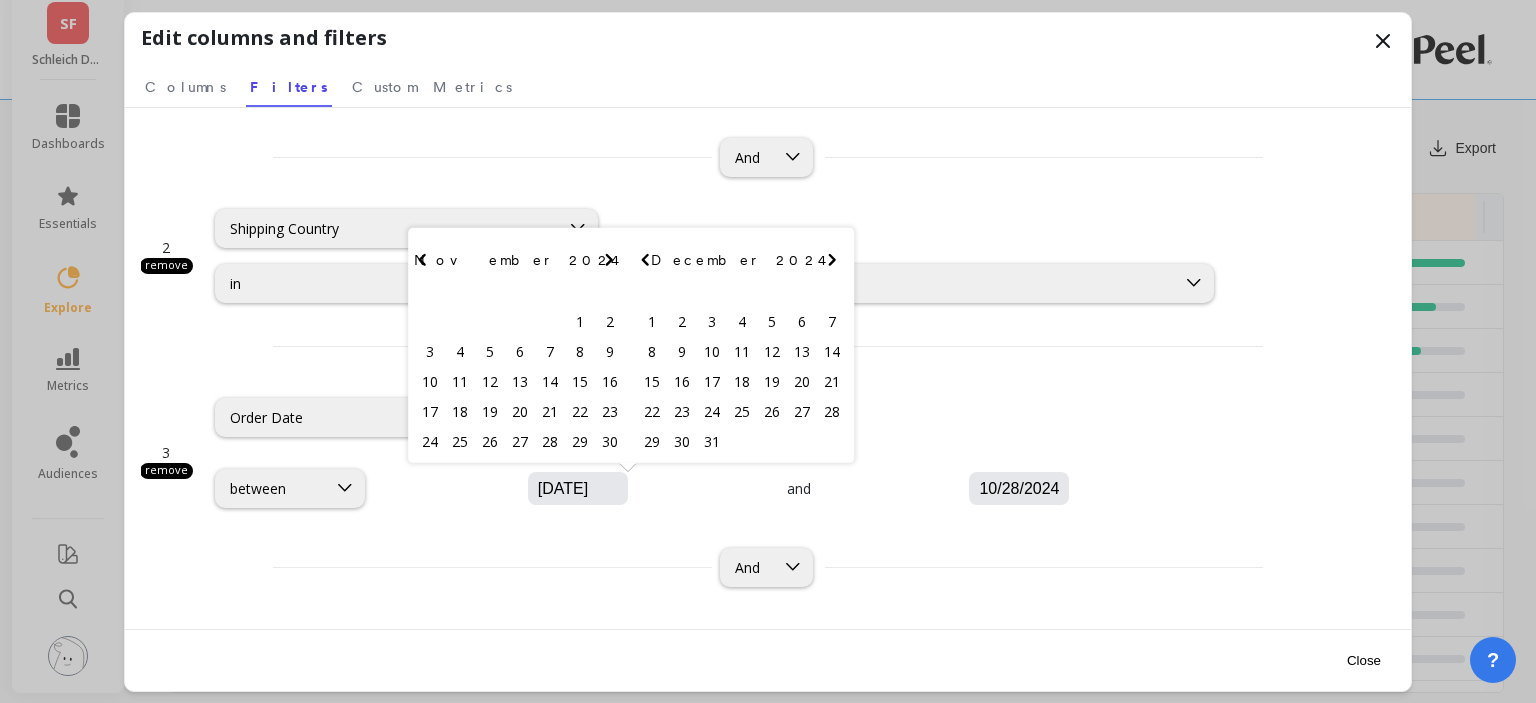 click at bounding box center (609, 260) 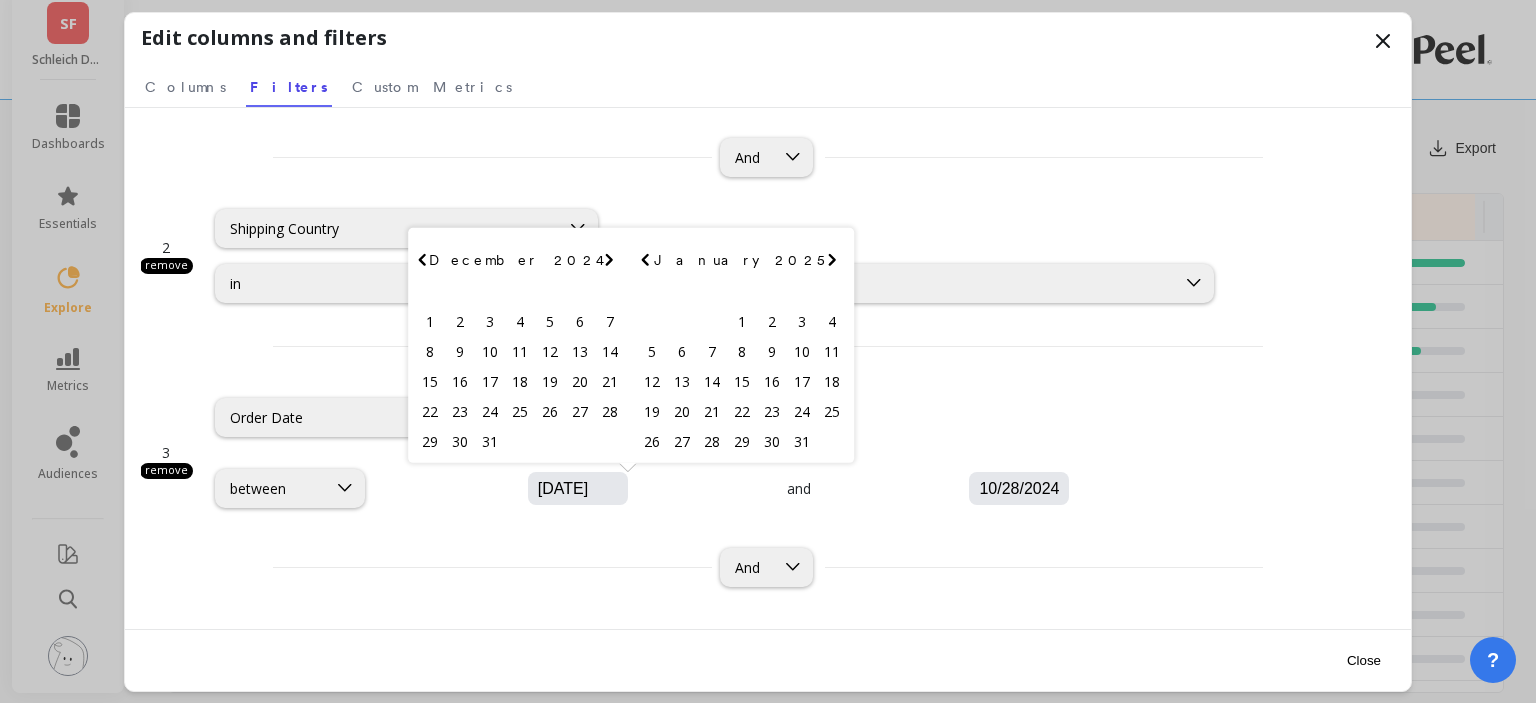 click at bounding box center (609, 260) 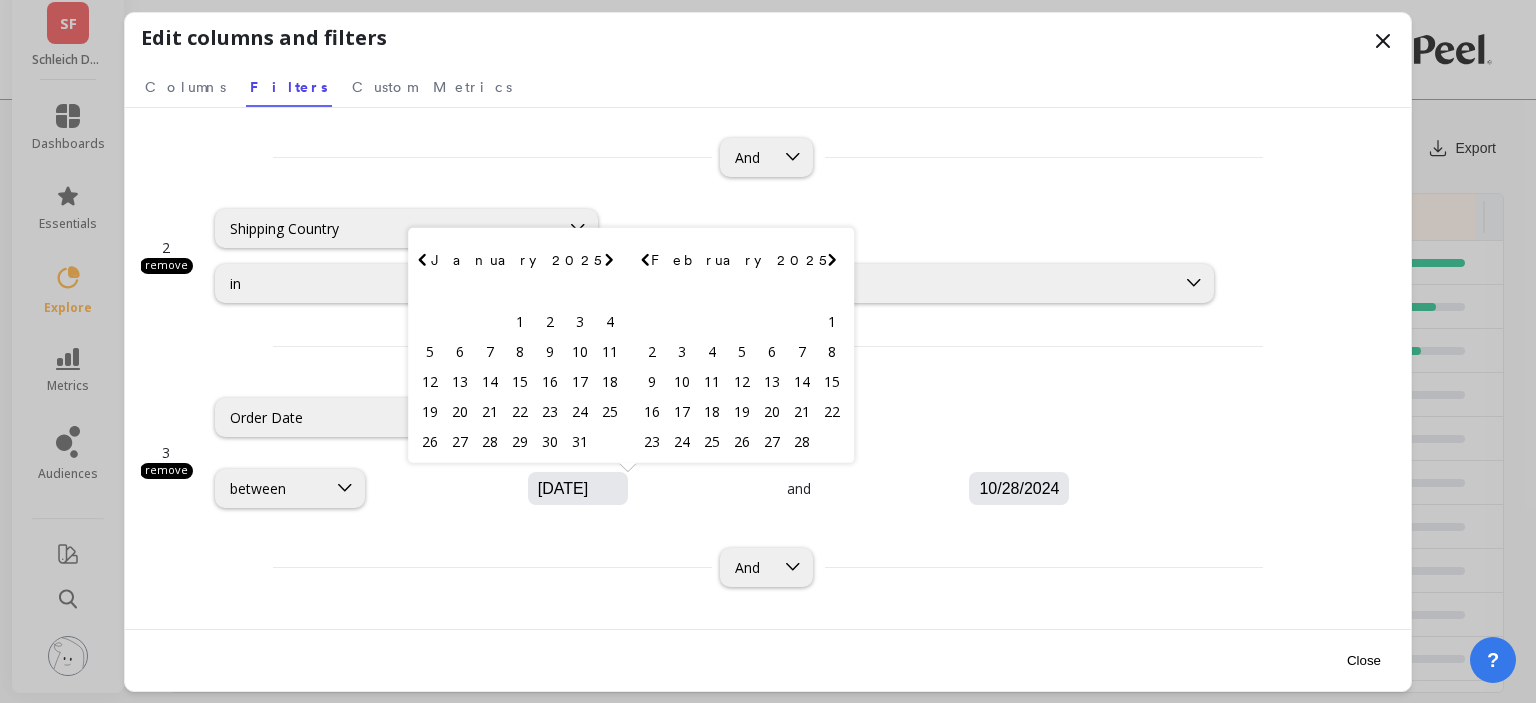 click at bounding box center (609, 260) 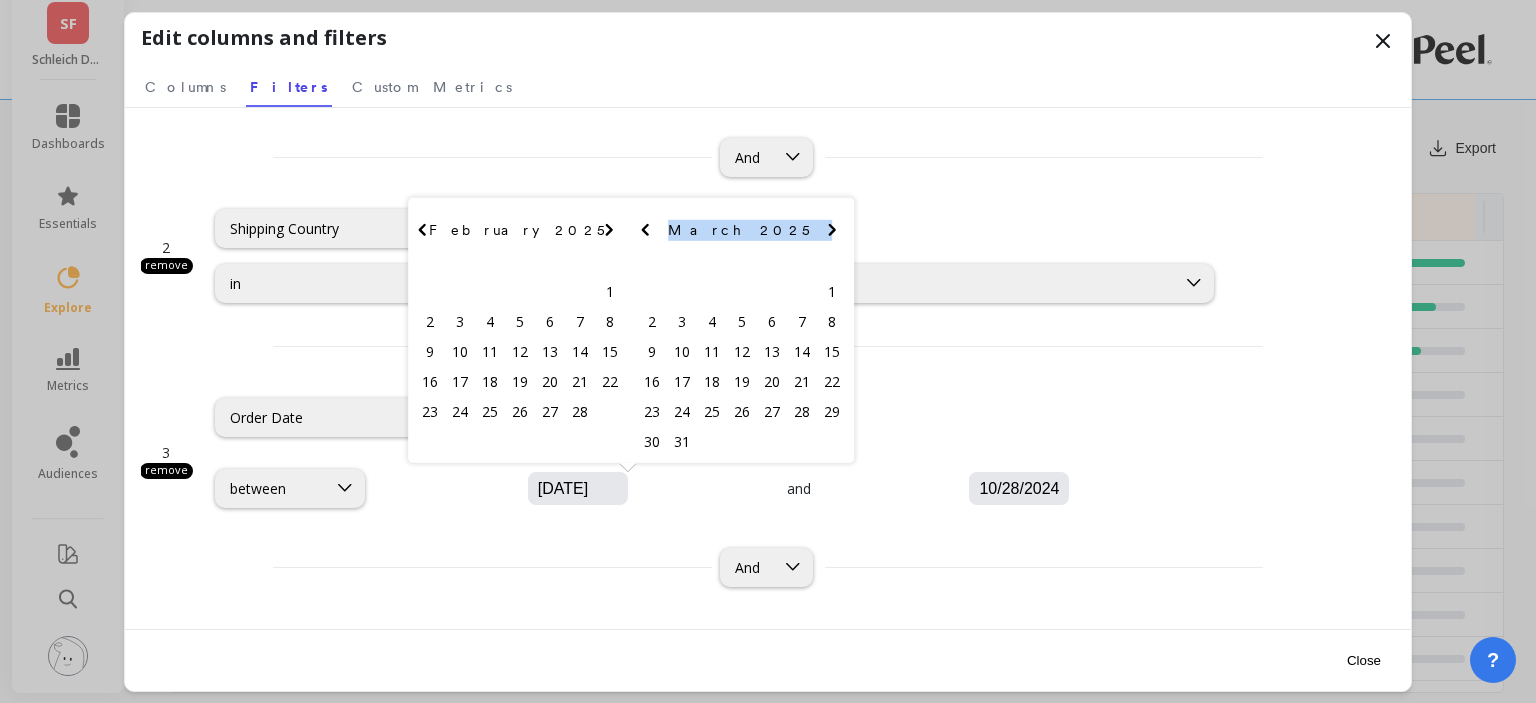 click on "March 2025 Su Mo Tu We Th Fr Sa" at bounding box center [519, 234] 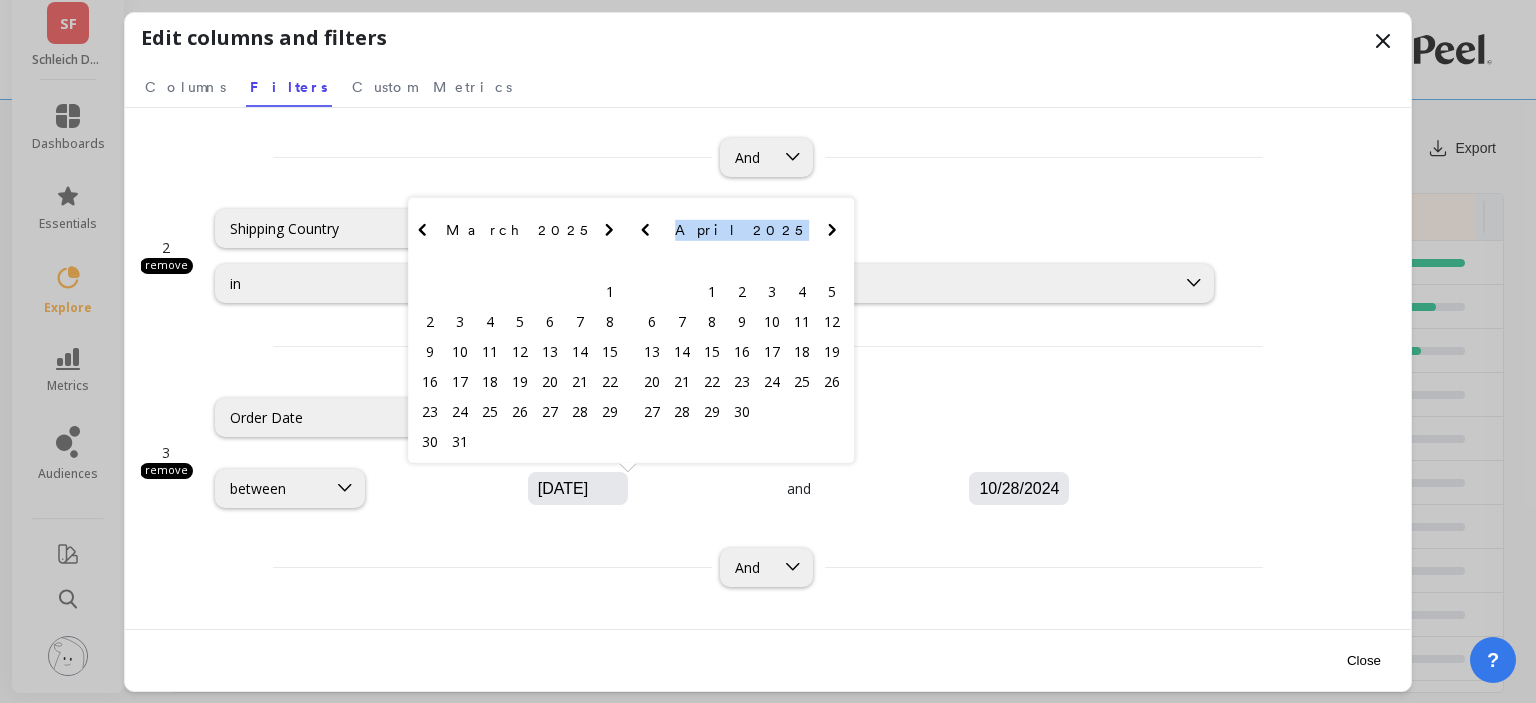 click at bounding box center [609, 230] 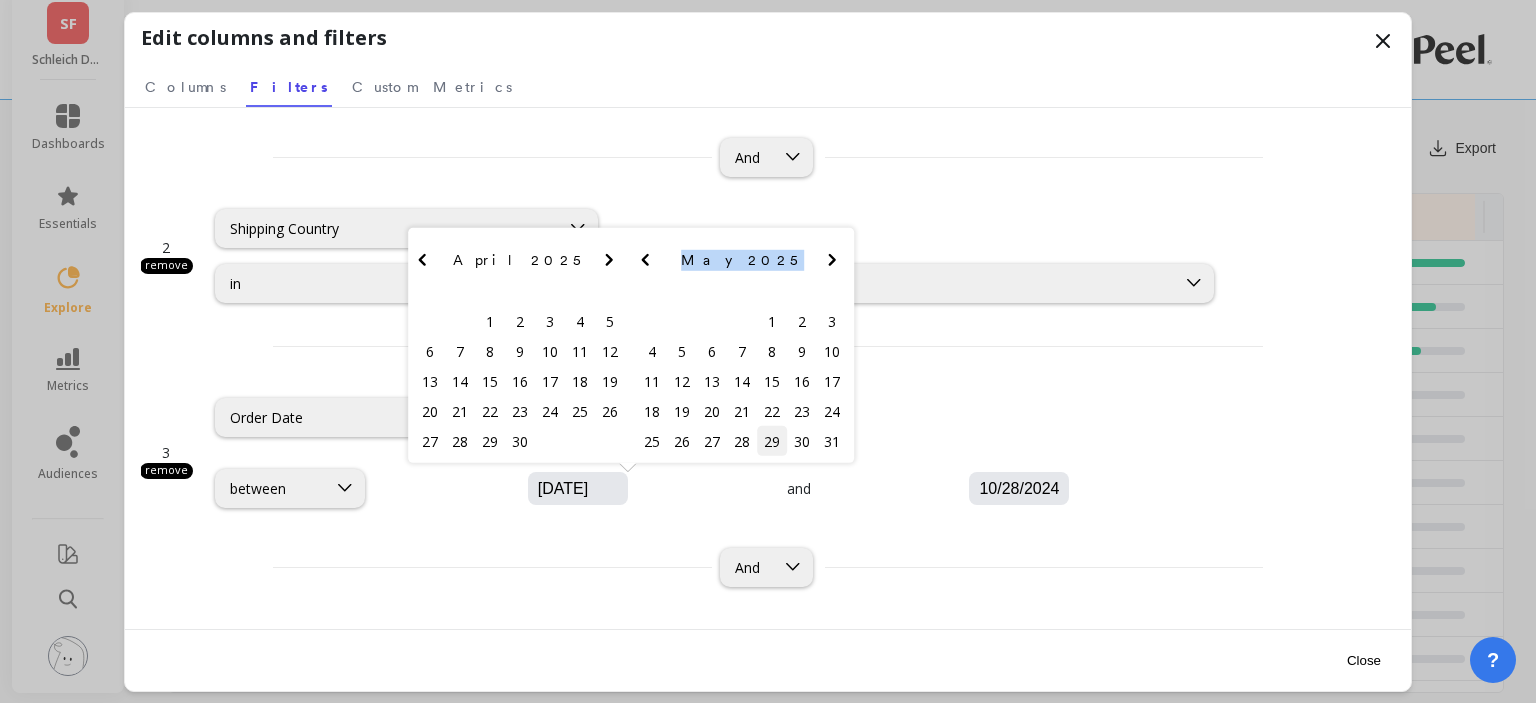 scroll, scrollTop: 75, scrollLeft: 0, axis: vertical 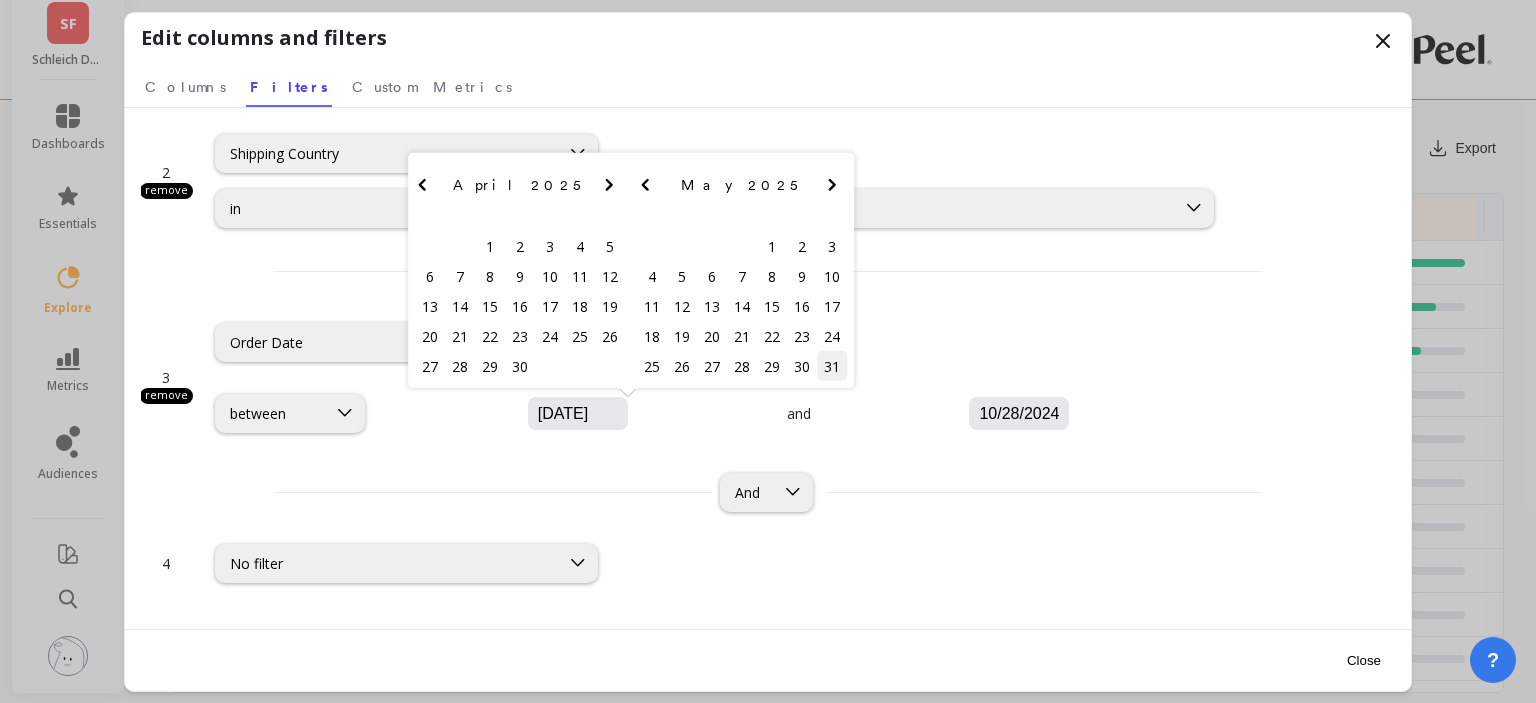 click on "31" at bounding box center [832, 366] 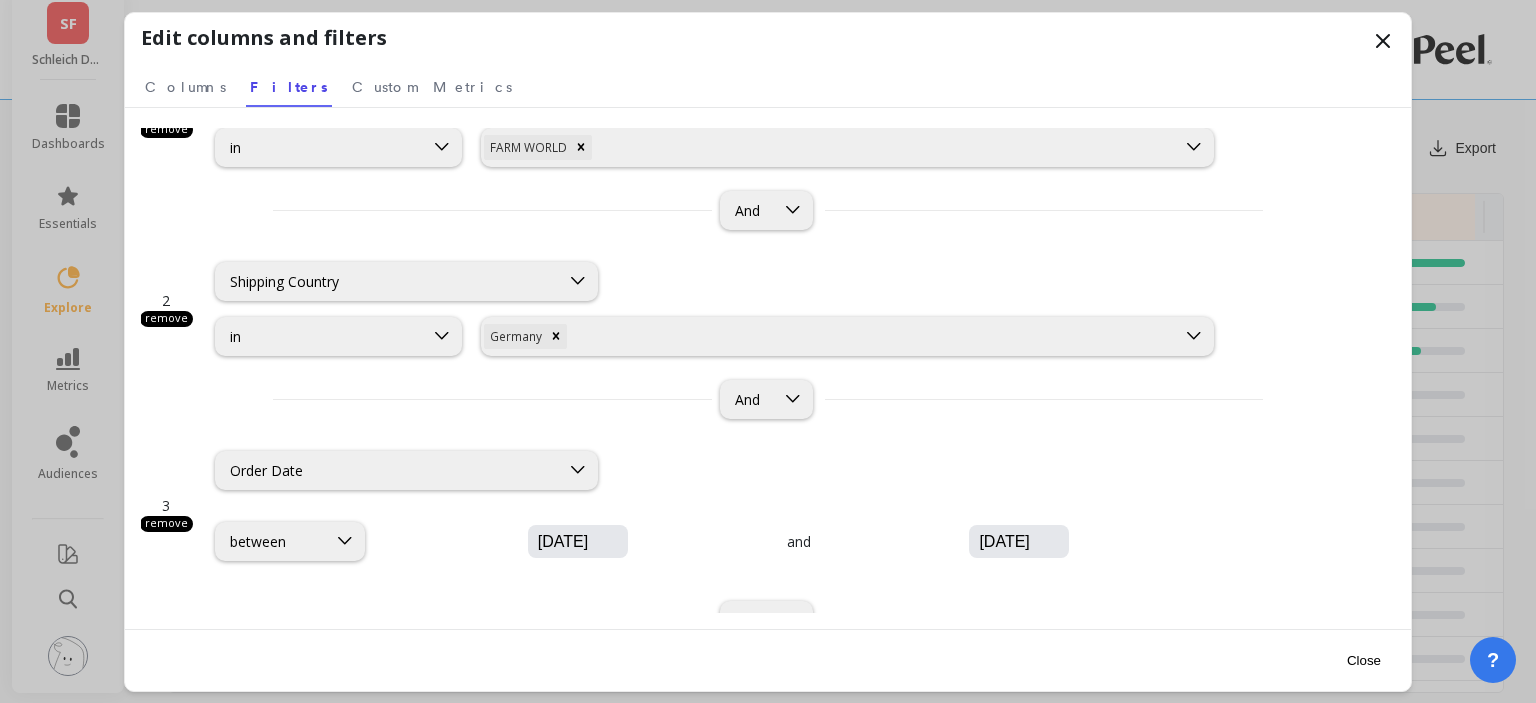 scroll, scrollTop: 0, scrollLeft: 0, axis: both 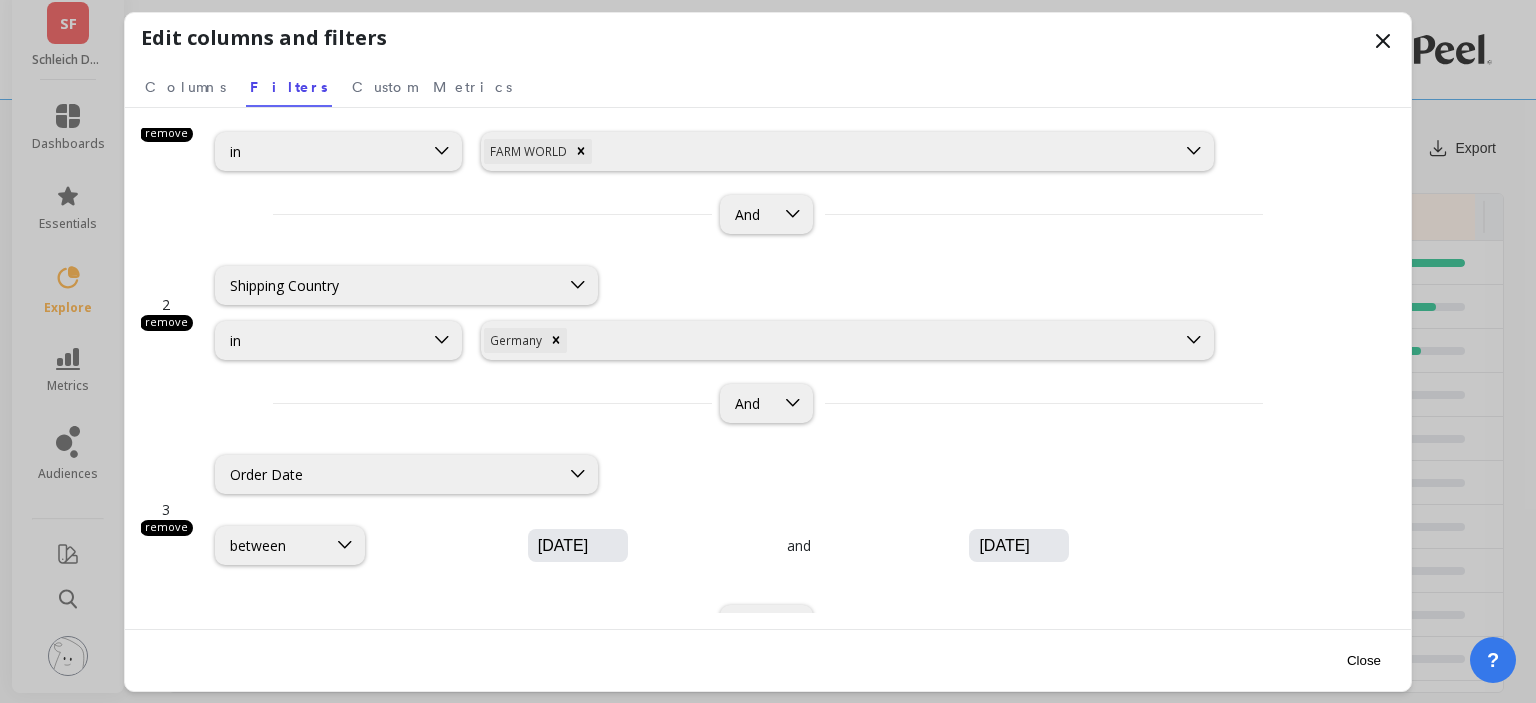 click on "Close" at bounding box center [1364, 660] 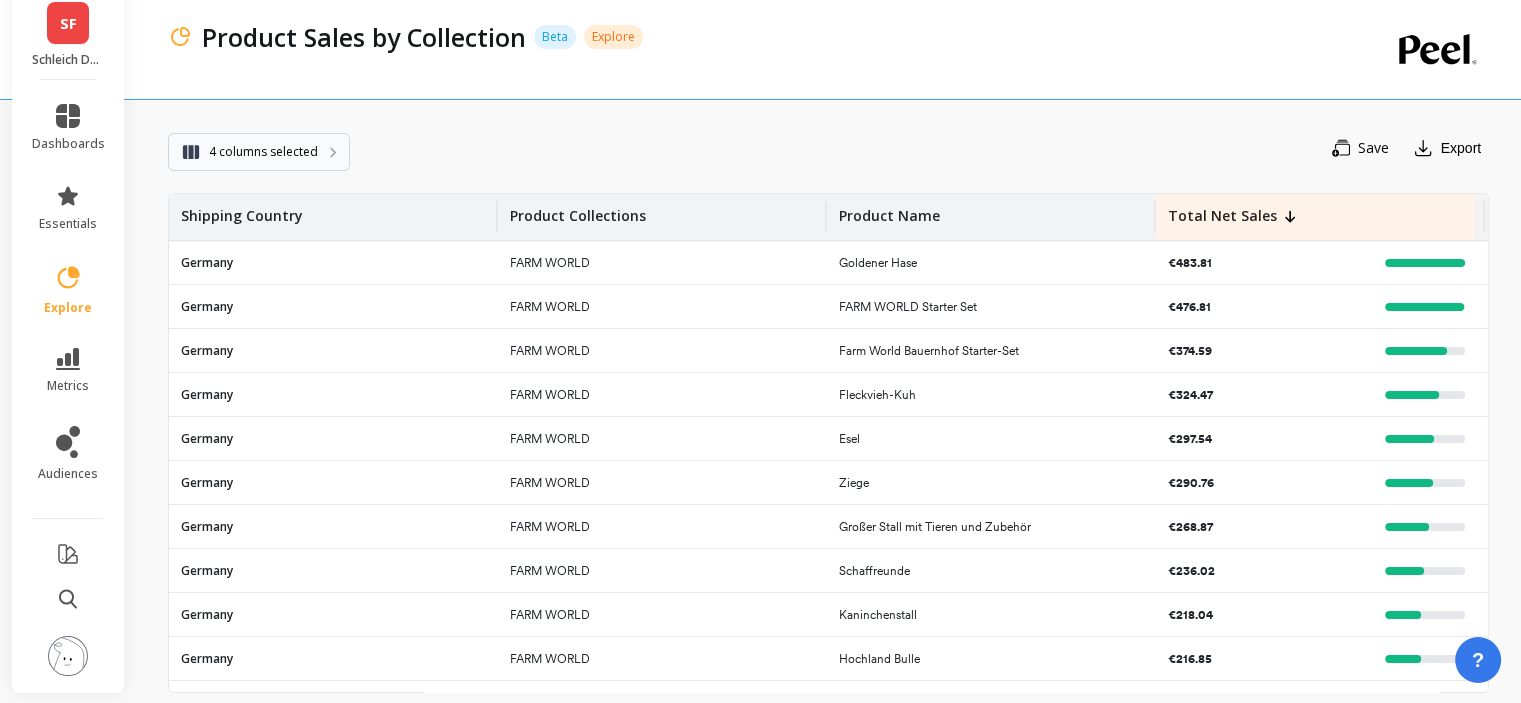 click on "4 columns selected" at bounding box center (263, 152) 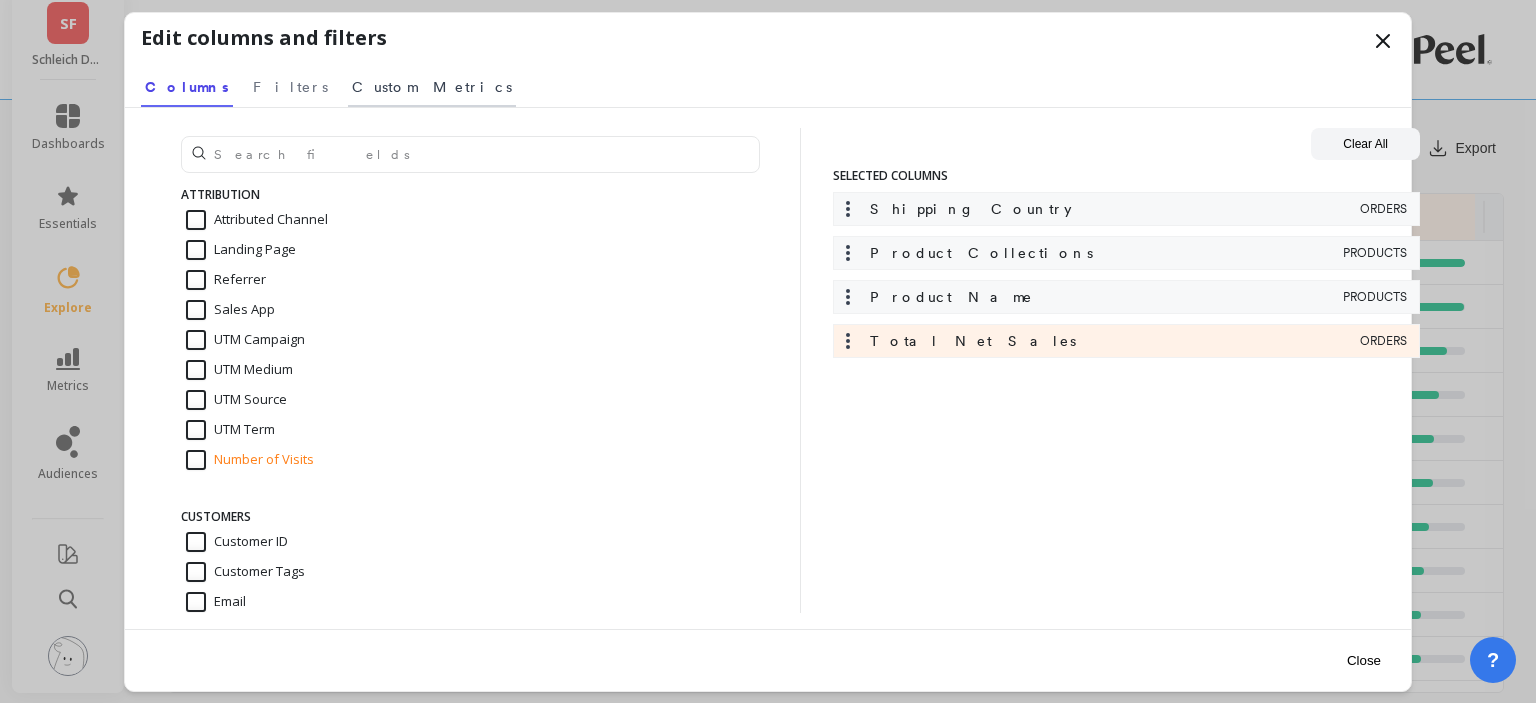click on "Custom Metrics" at bounding box center (290, 87) 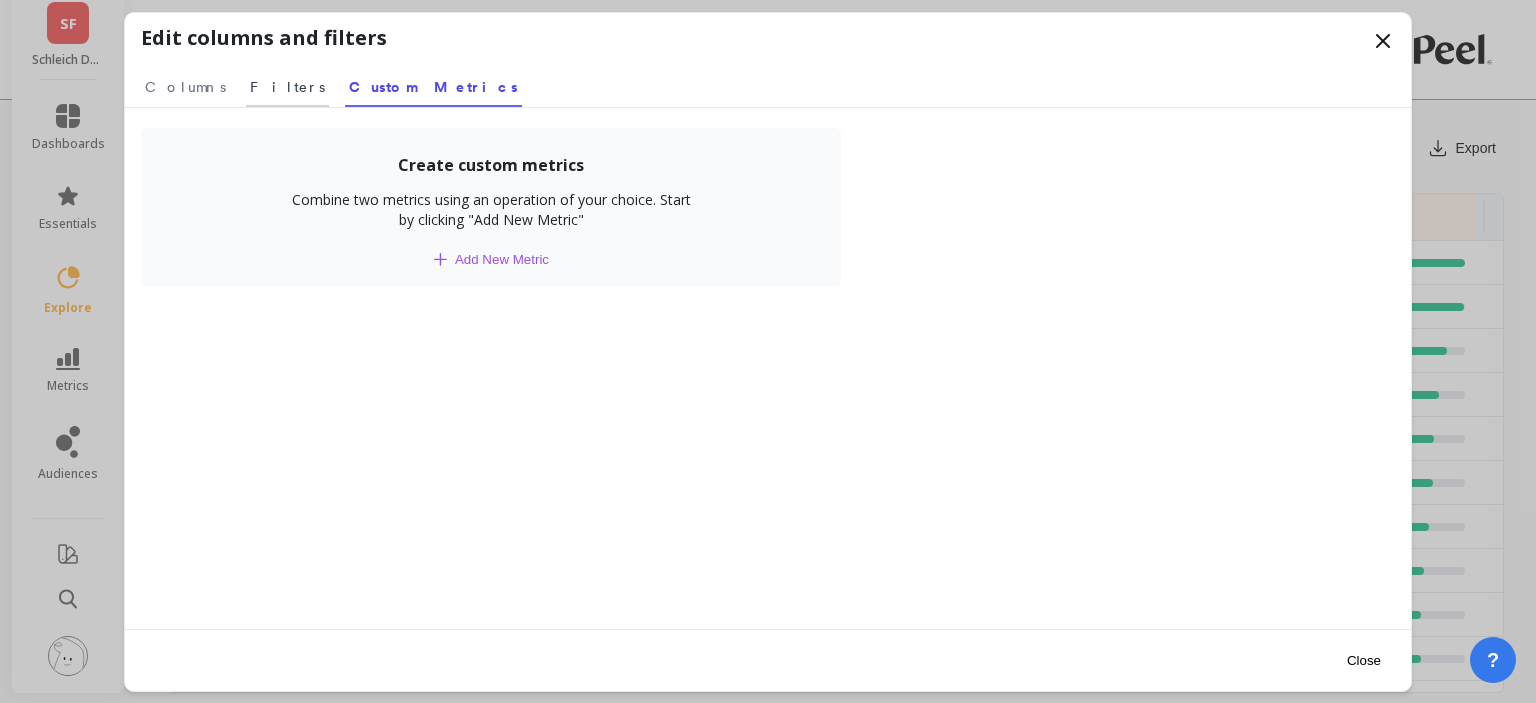 click on "Filters" at bounding box center [185, 87] 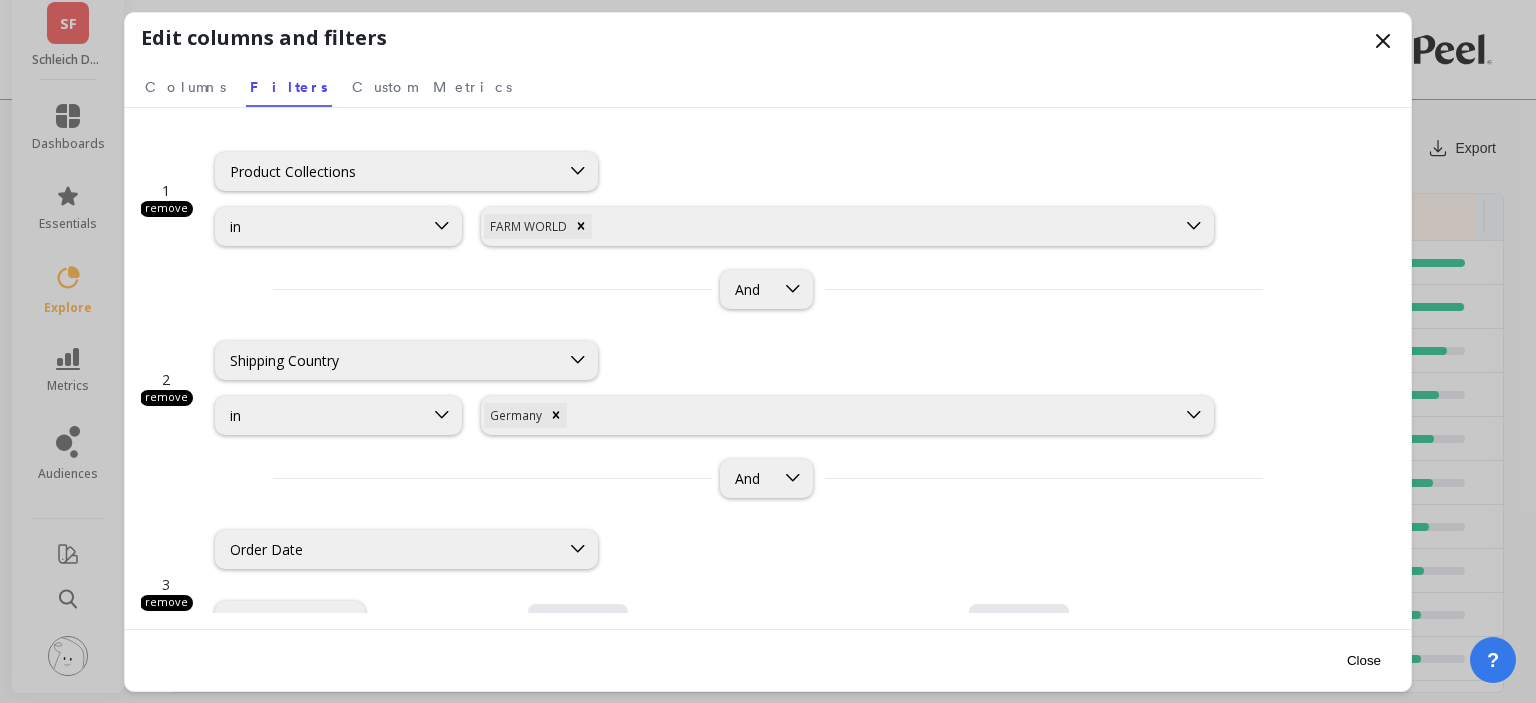 scroll, scrollTop: 132, scrollLeft: 0, axis: vertical 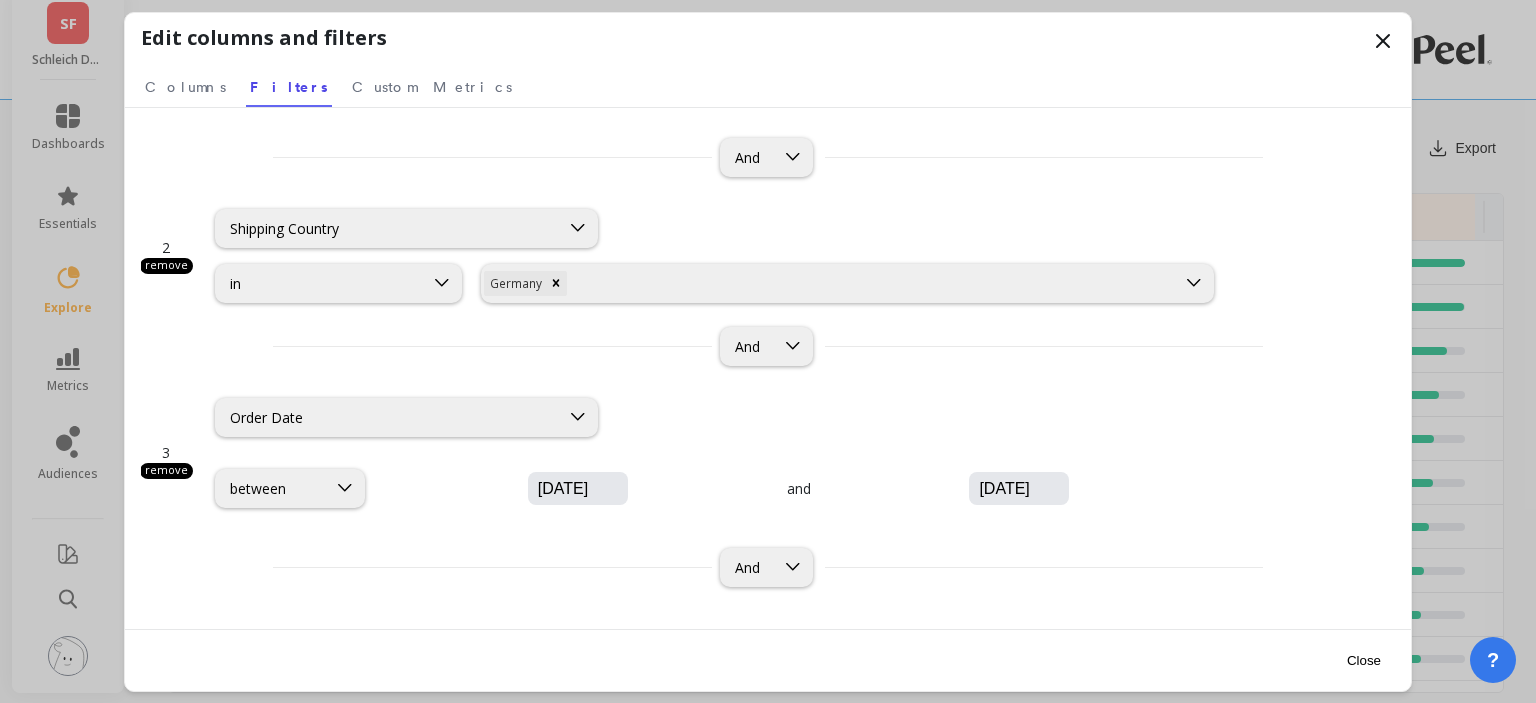 click on "05/01/2025" at bounding box center [638, 489] 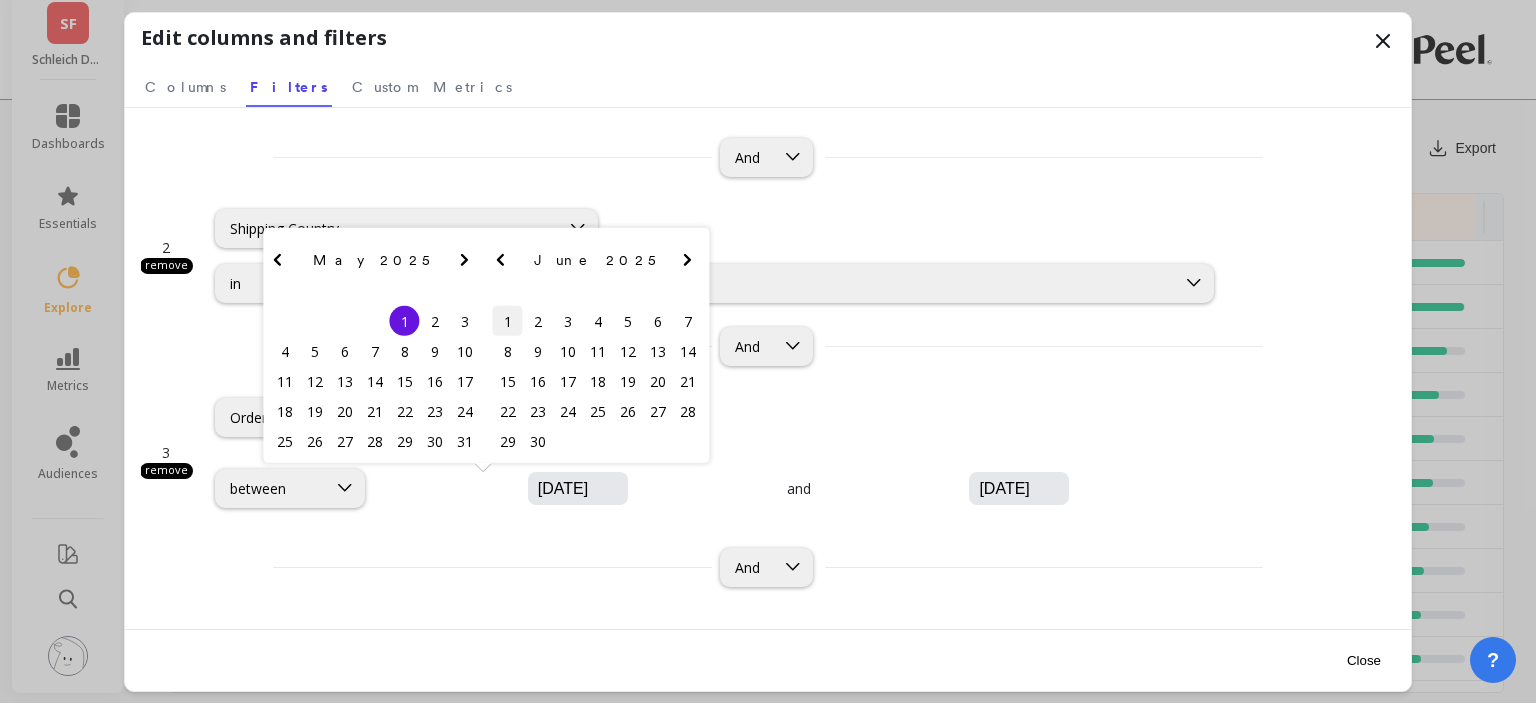 click on "1" at bounding box center [508, 321] 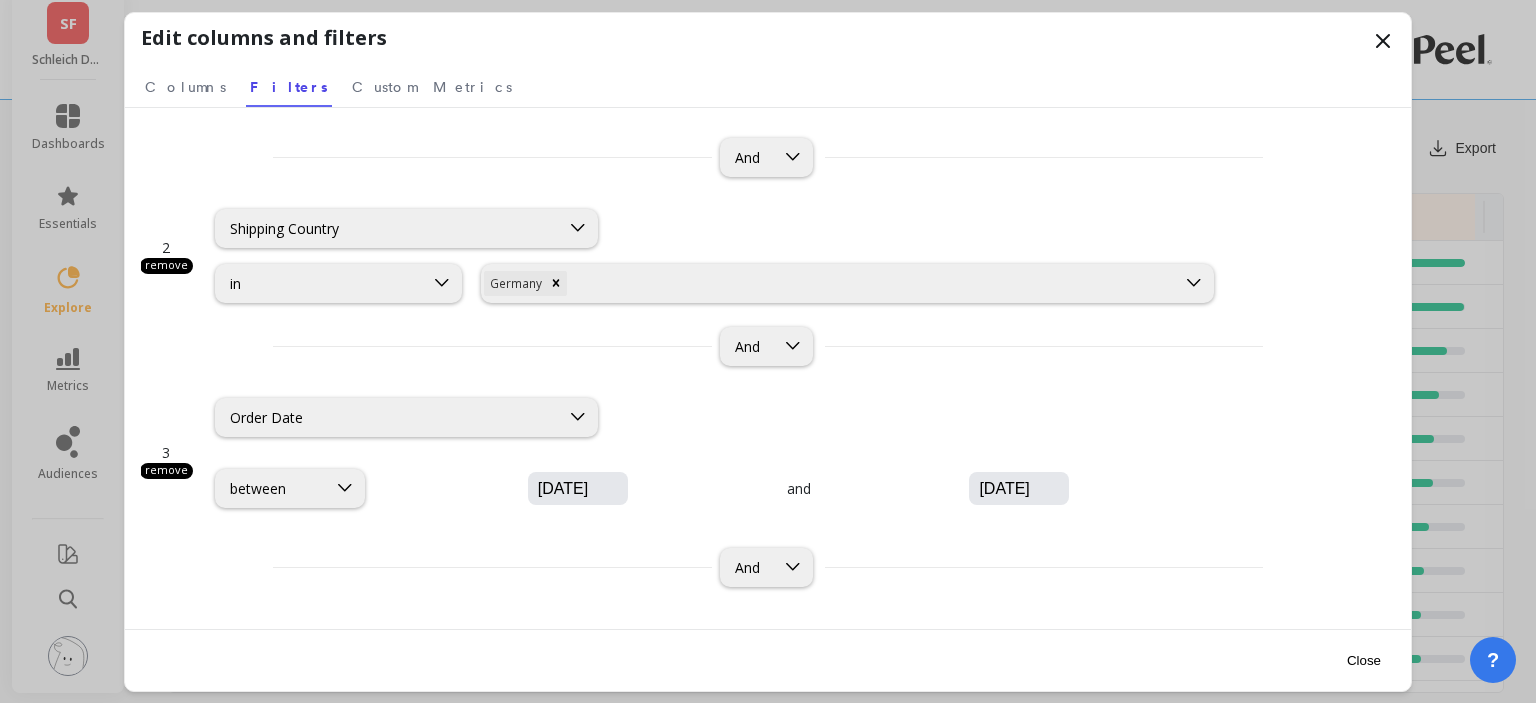 click on "05/31/2025" at bounding box center [638, 489] 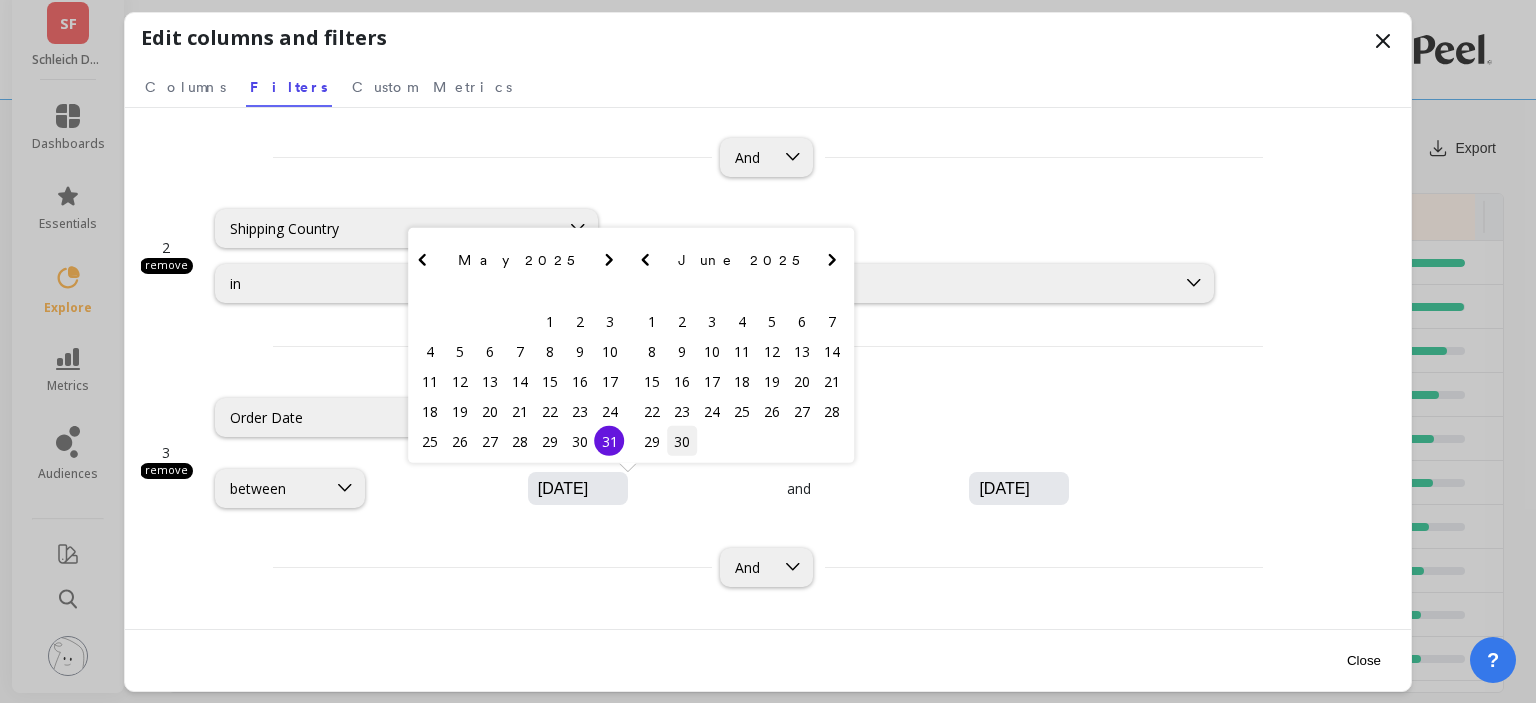 click on "30" at bounding box center (682, 441) 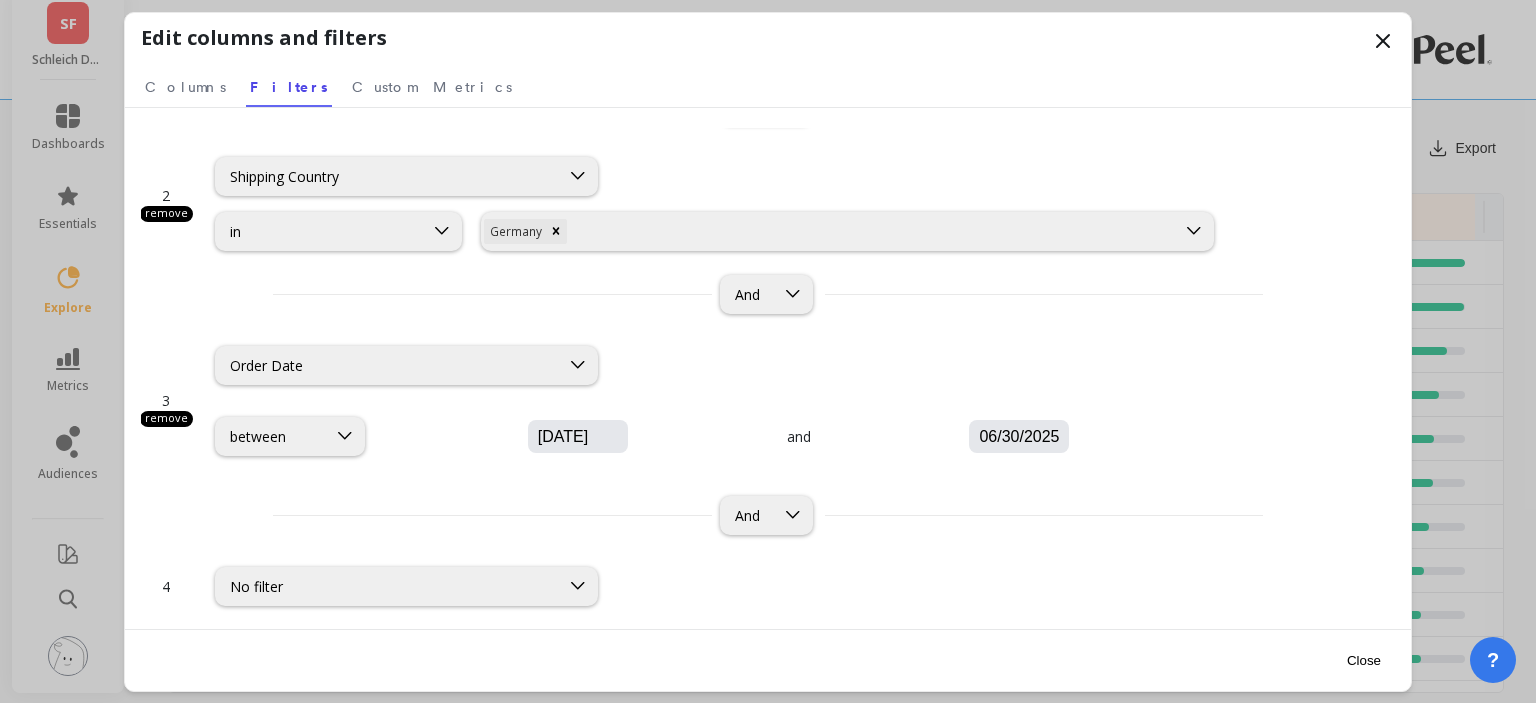 scroll, scrollTop: 75, scrollLeft: 0, axis: vertical 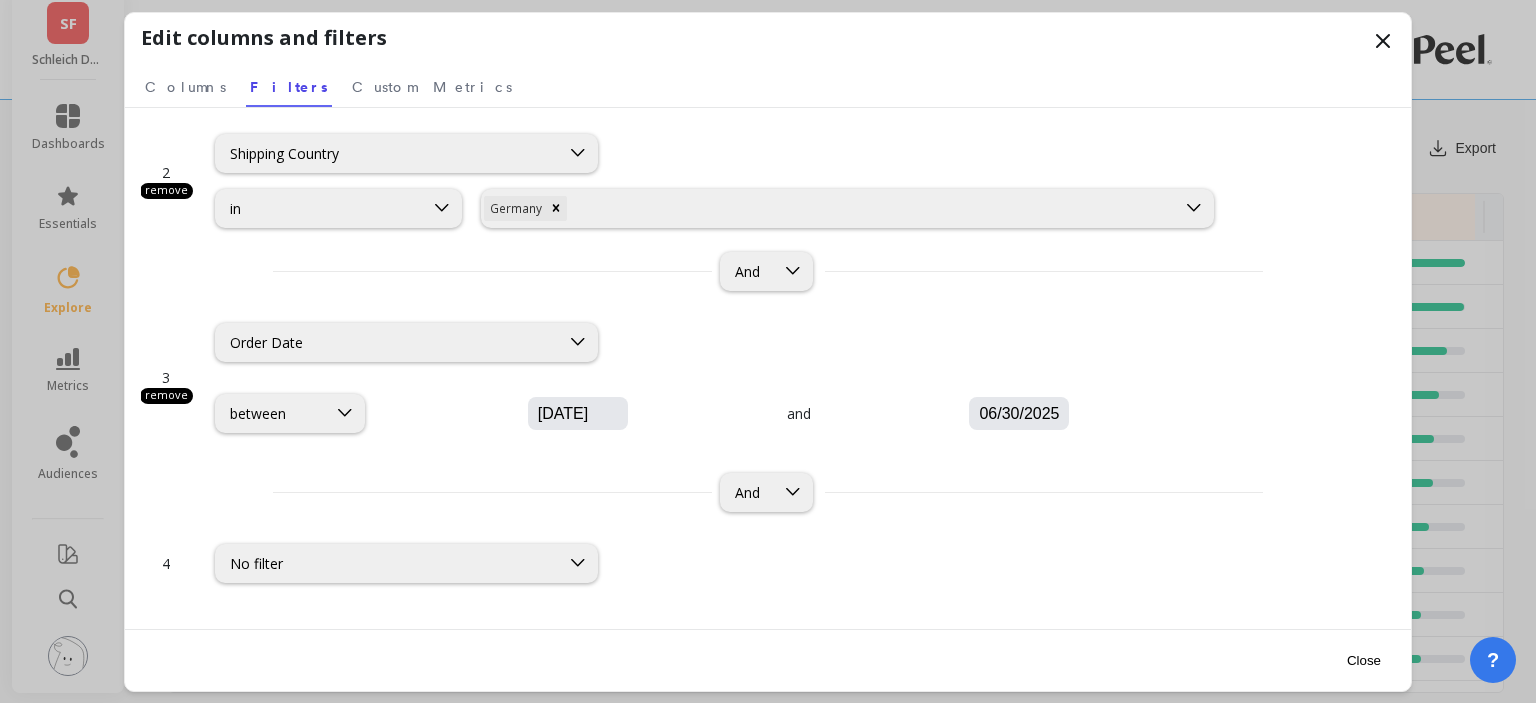 click on "Close" at bounding box center (1364, 660) 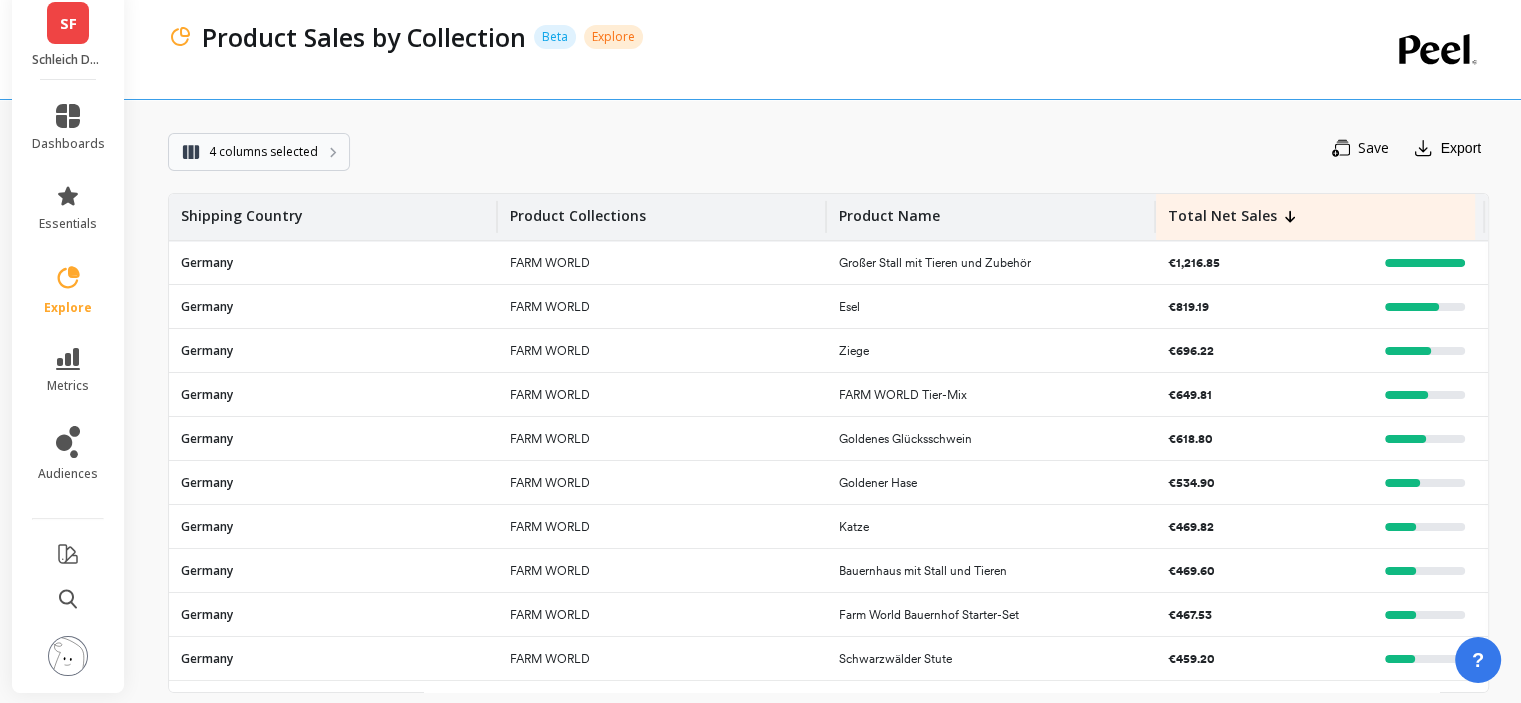 click on "4 columns selected" at bounding box center (263, 152) 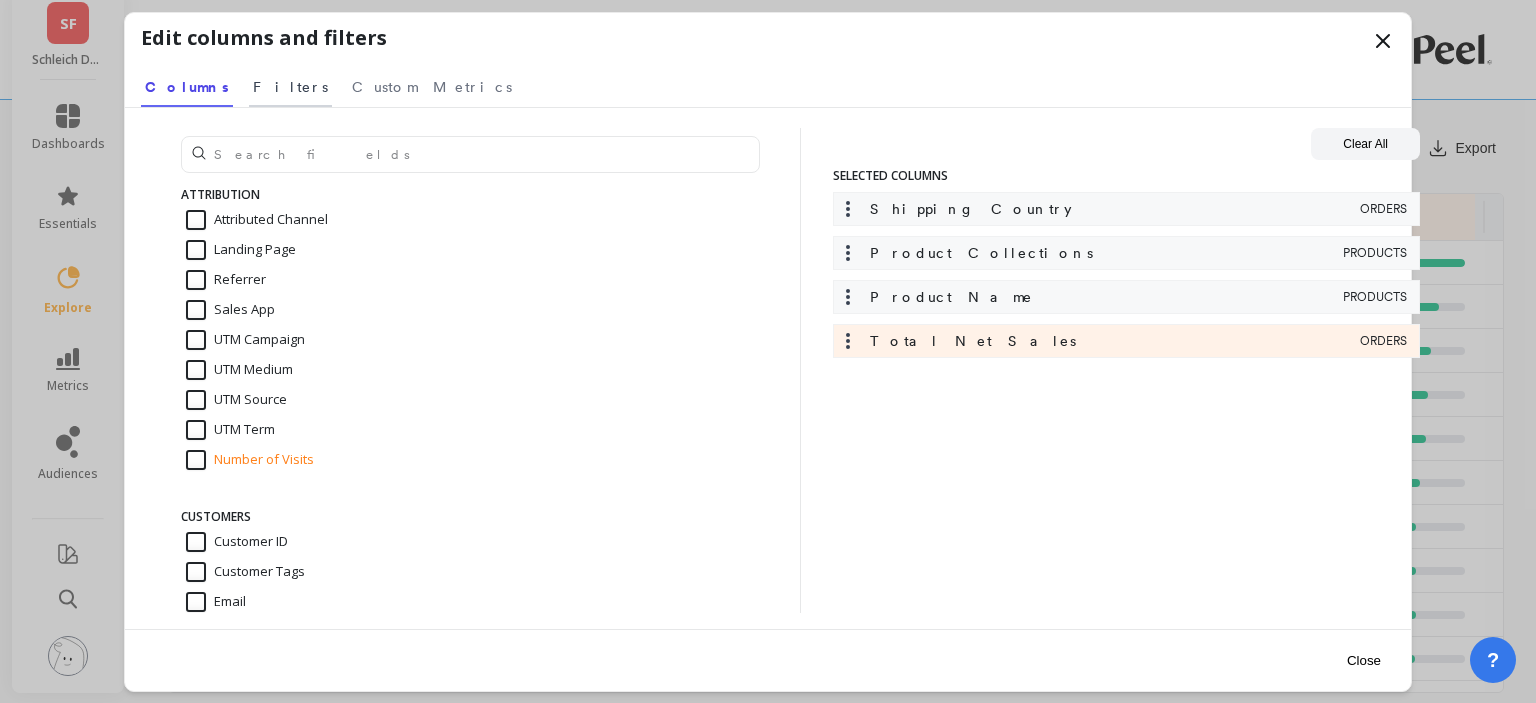 click on "Filters" at bounding box center (290, 84) 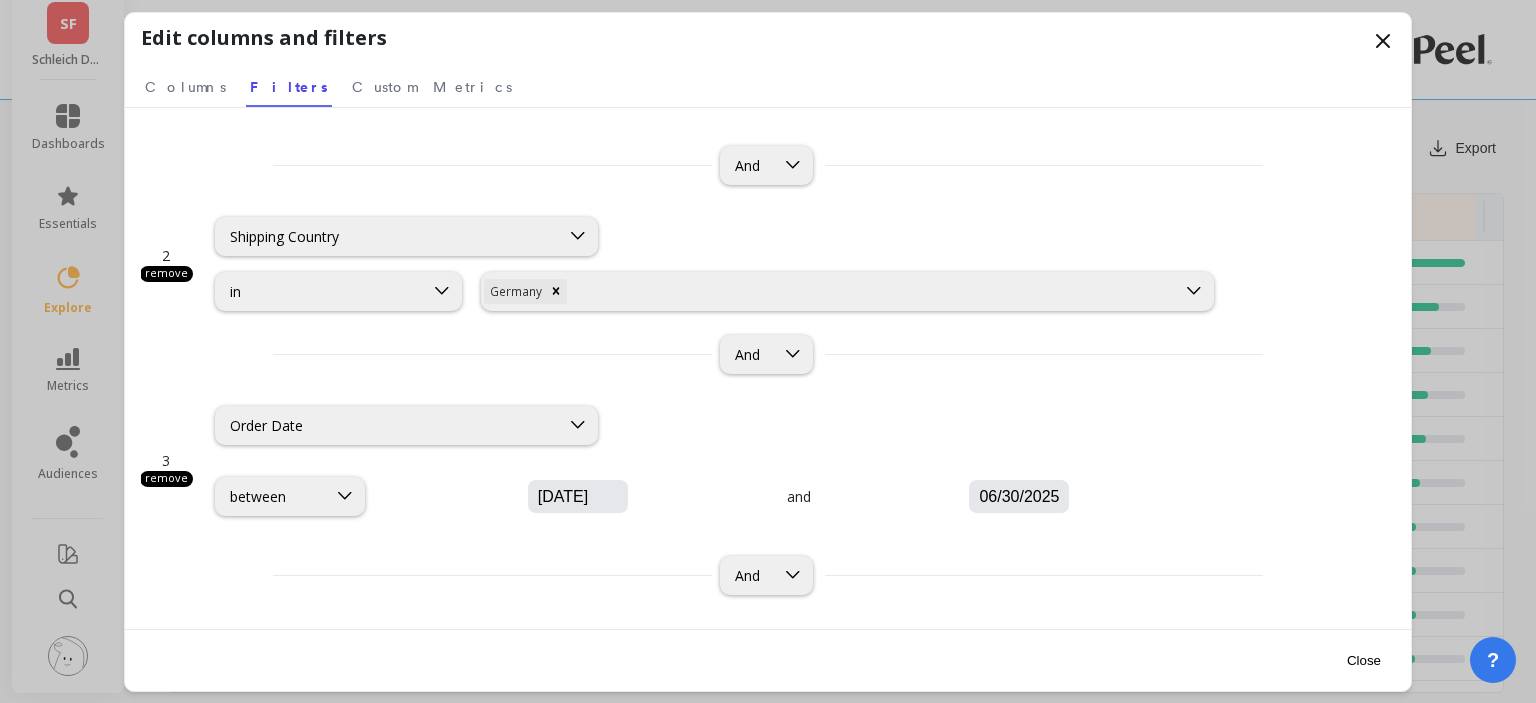 scroll, scrollTop: 132, scrollLeft: 0, axis: vertical 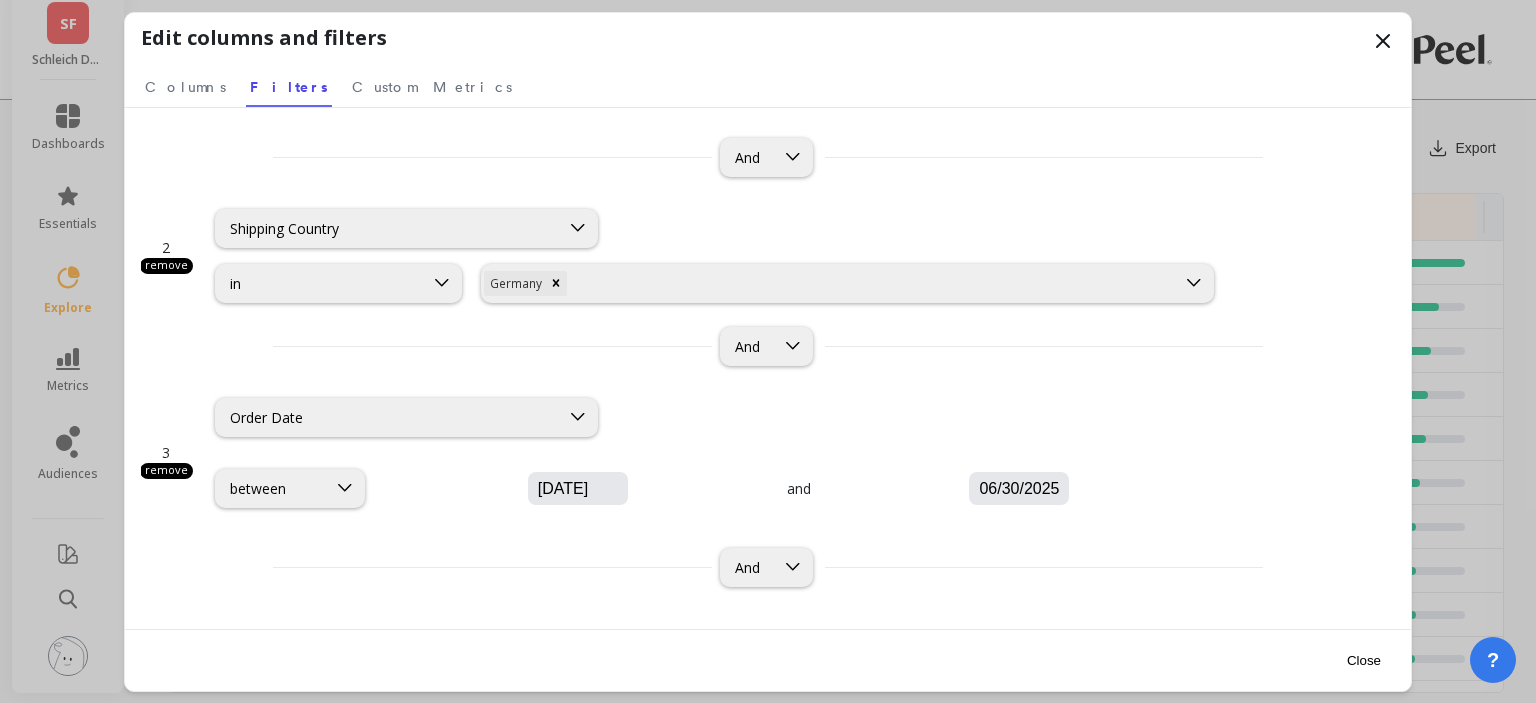 click on "06/01/2025" at bounding box center [638, 489] 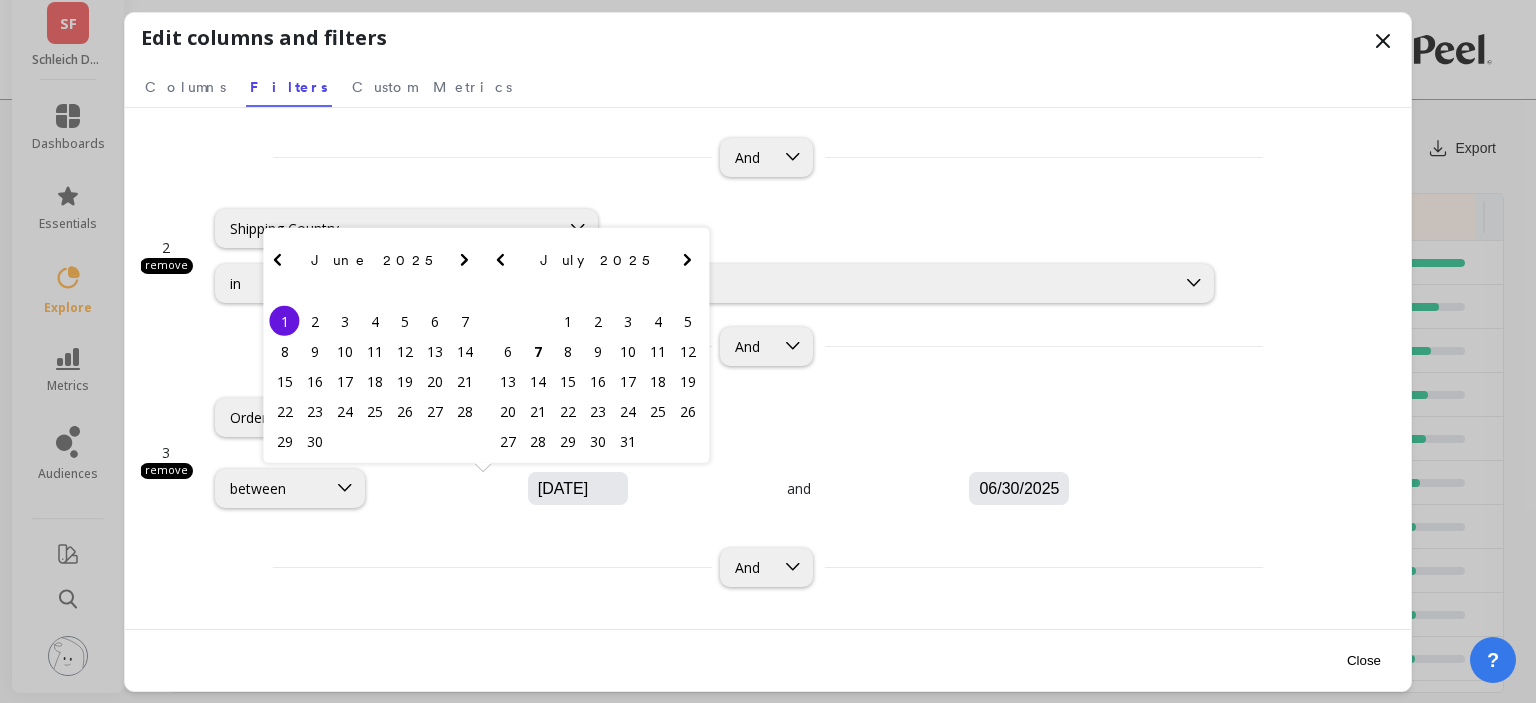 click on "1" at bounding box center (568, 321) 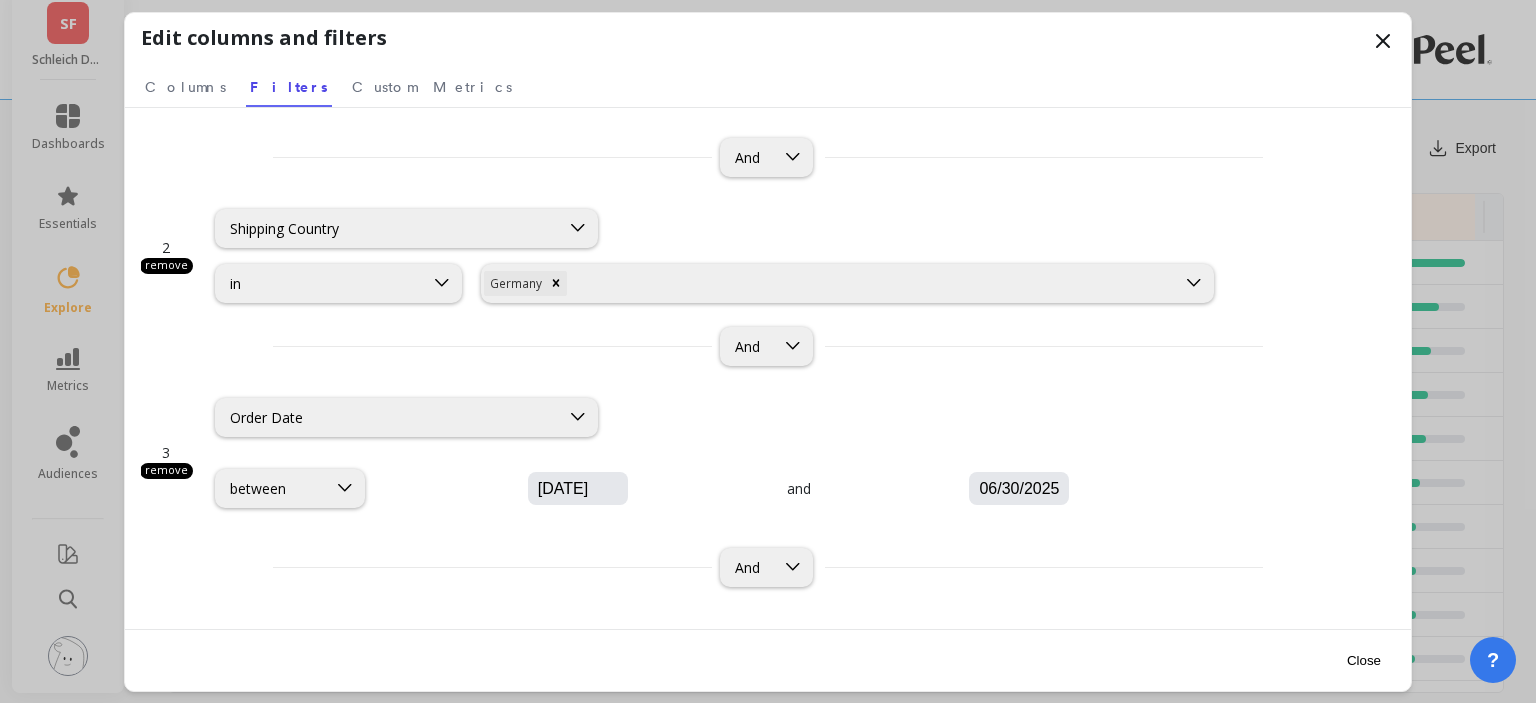 click on "06/30/2025" at bounding box center (638, 489) 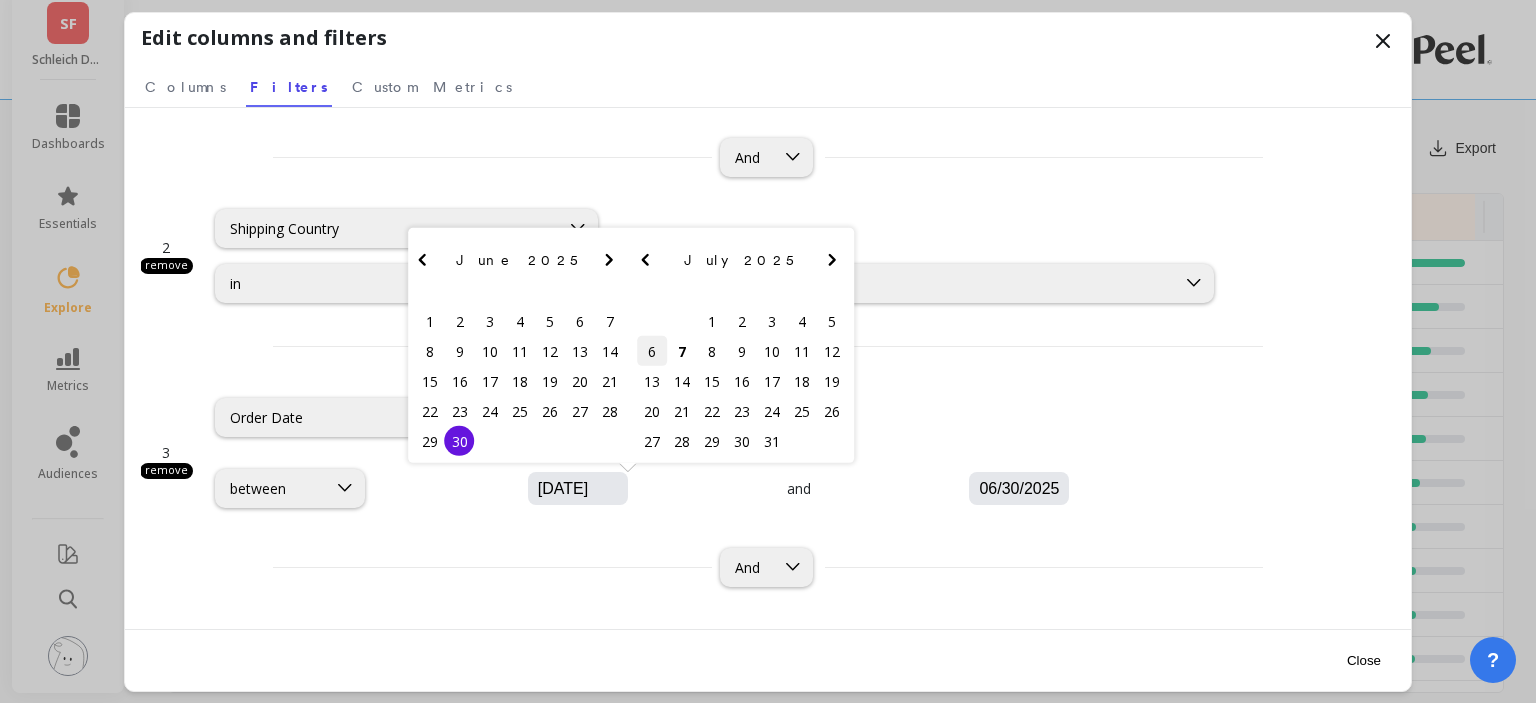 click on "6" at bounding box center [652, 351] 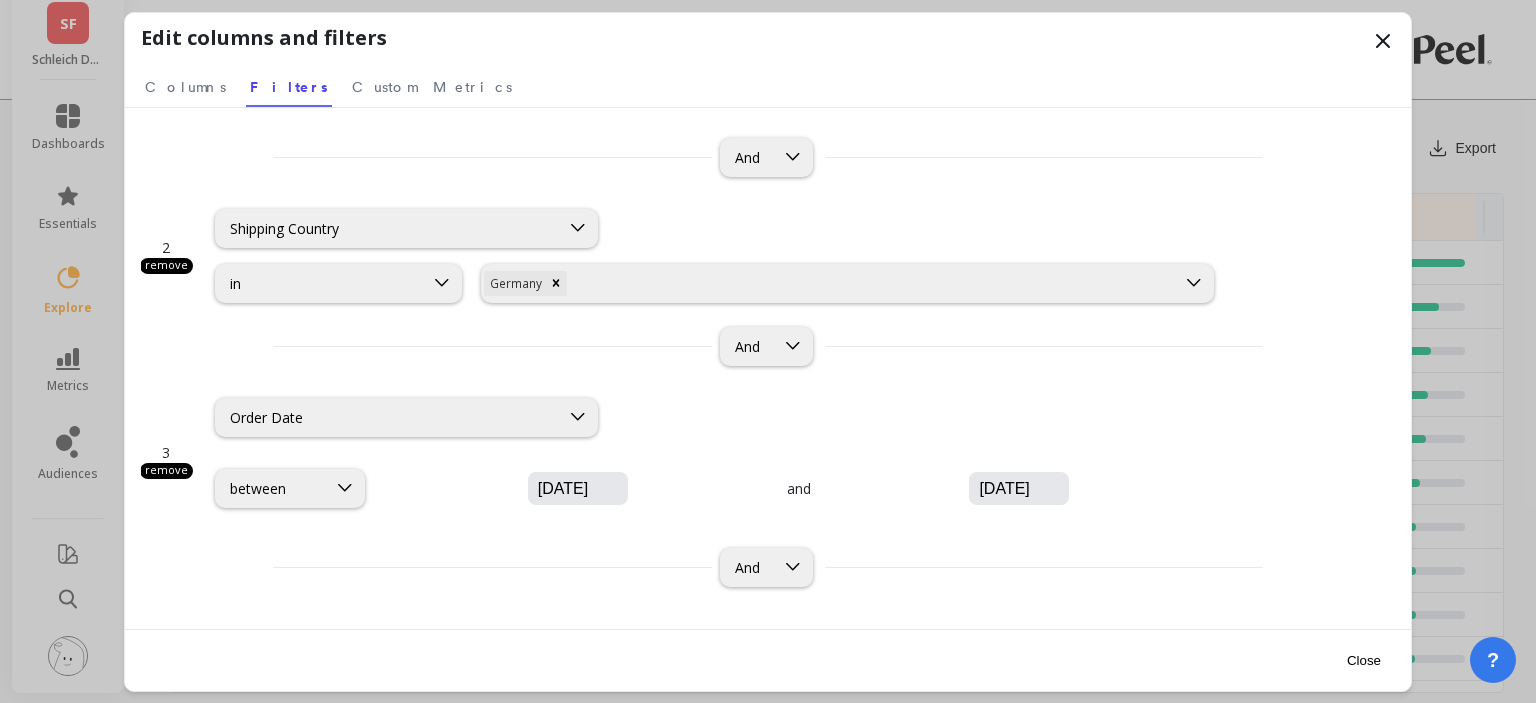 scroll, scrollTop: 75, scrollLeft: 0, axis: vertical 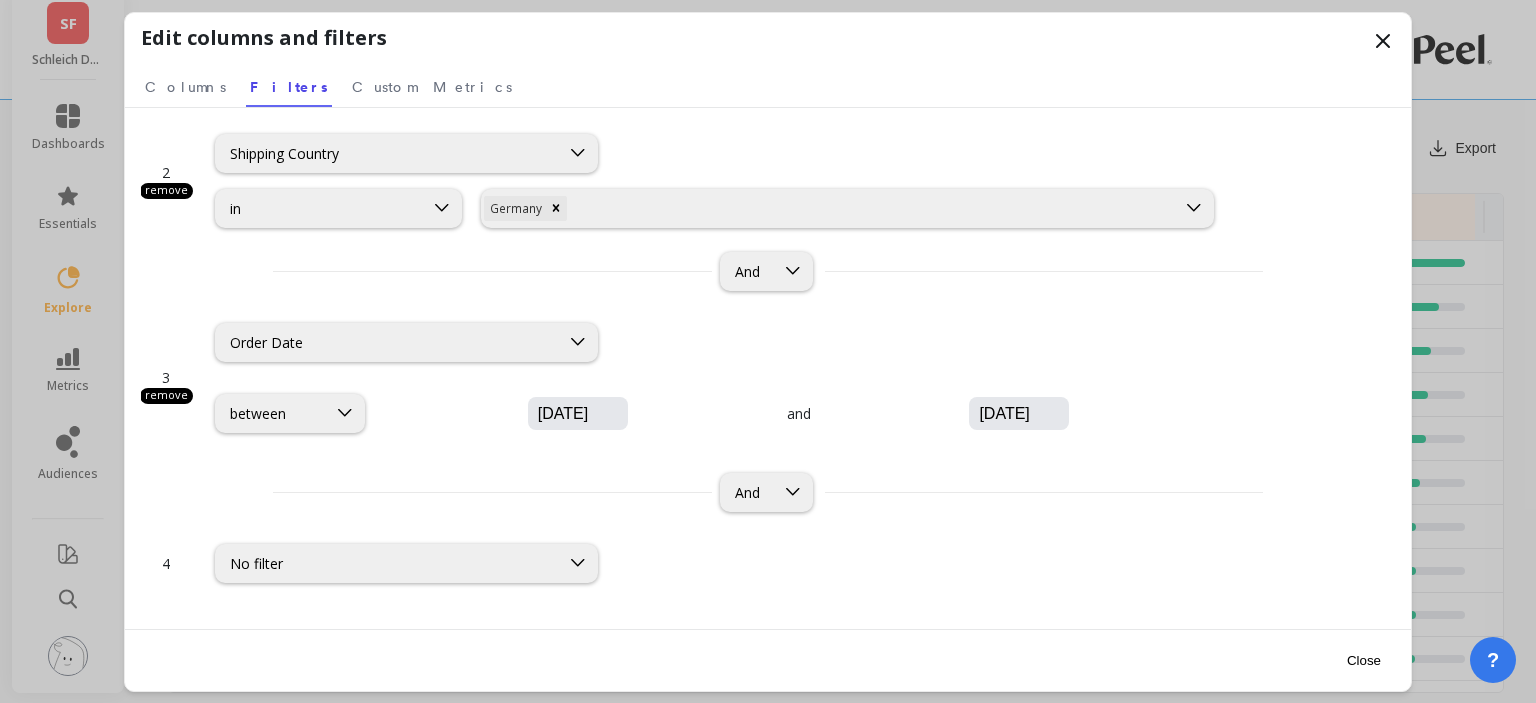 click on "Close" at bounding box center (1364, 660) 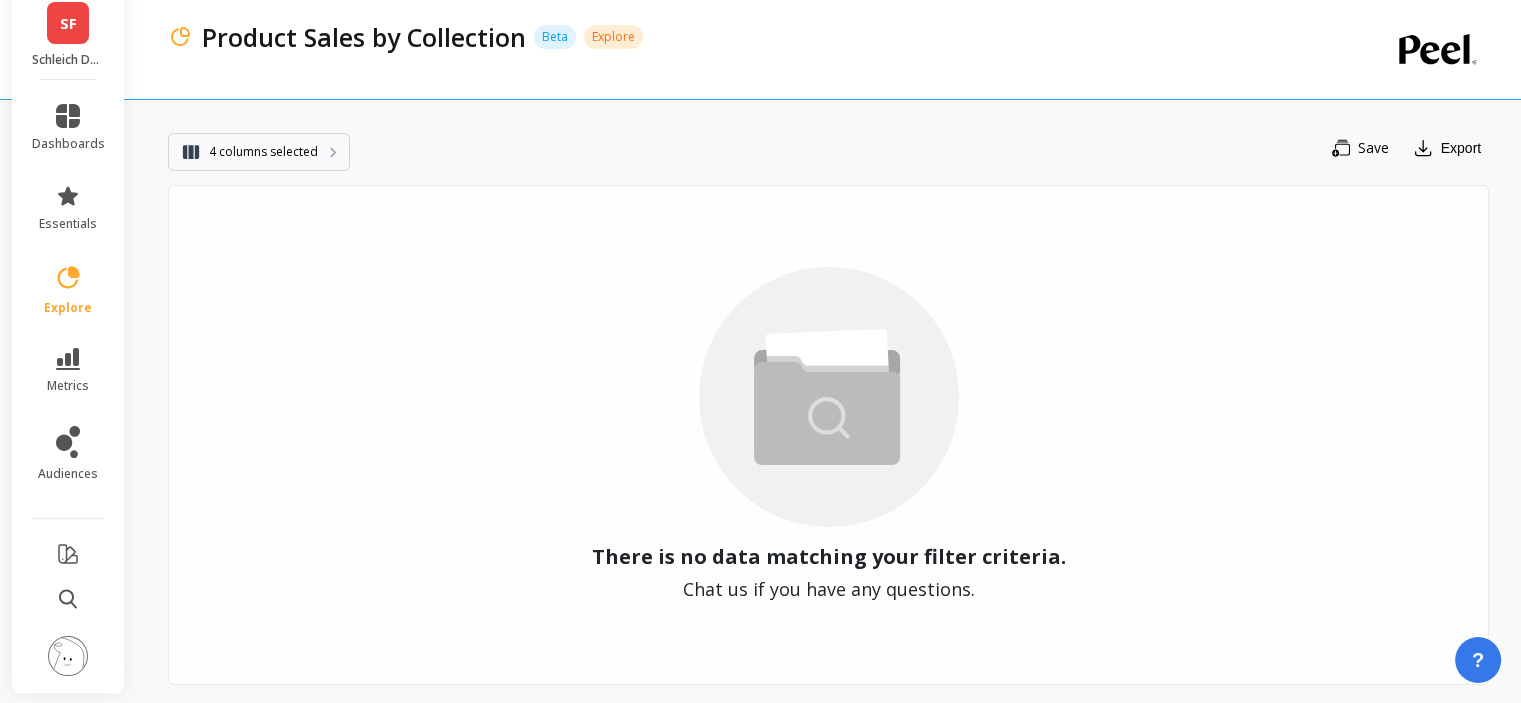 click on "4 columns selected" at bounding box center [263, 152] 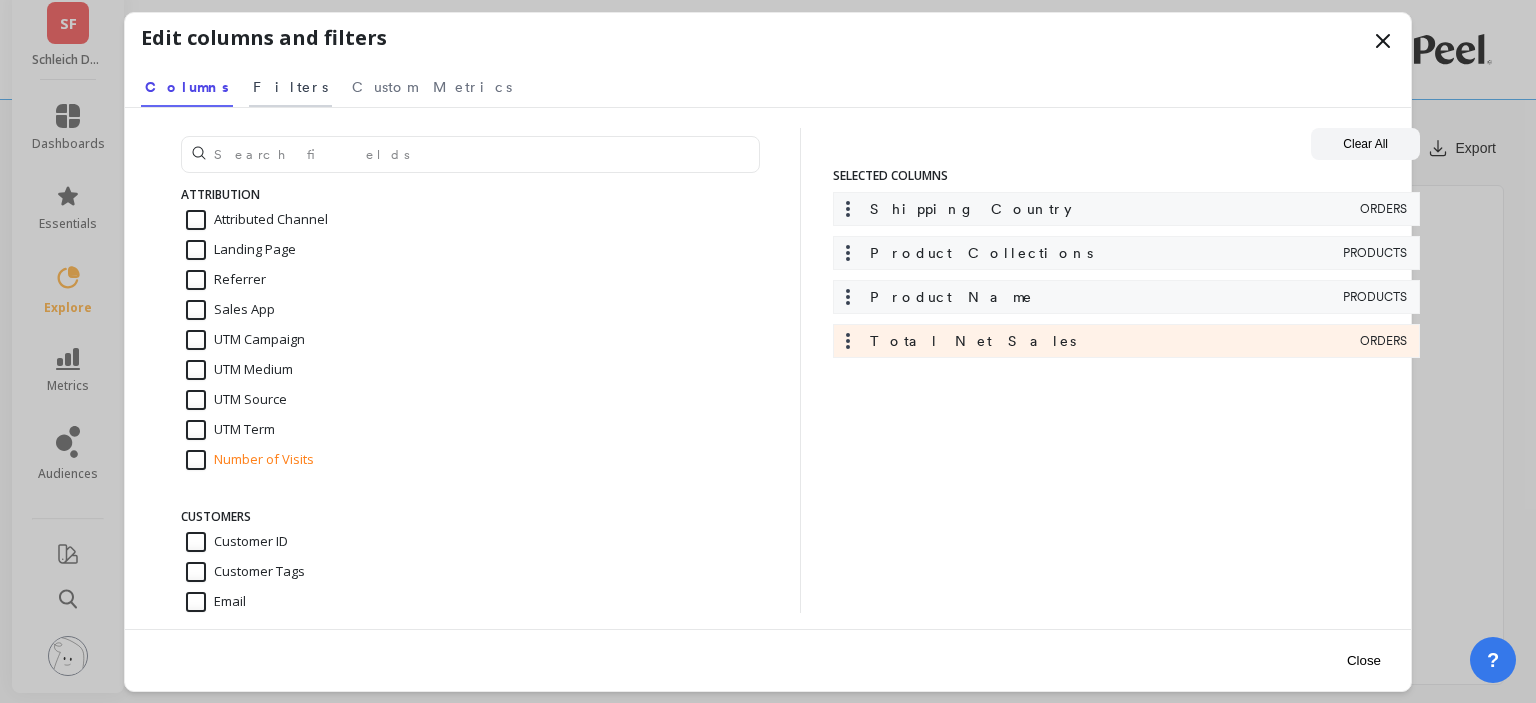 click on "Filters" at bounding box center [290, 87] 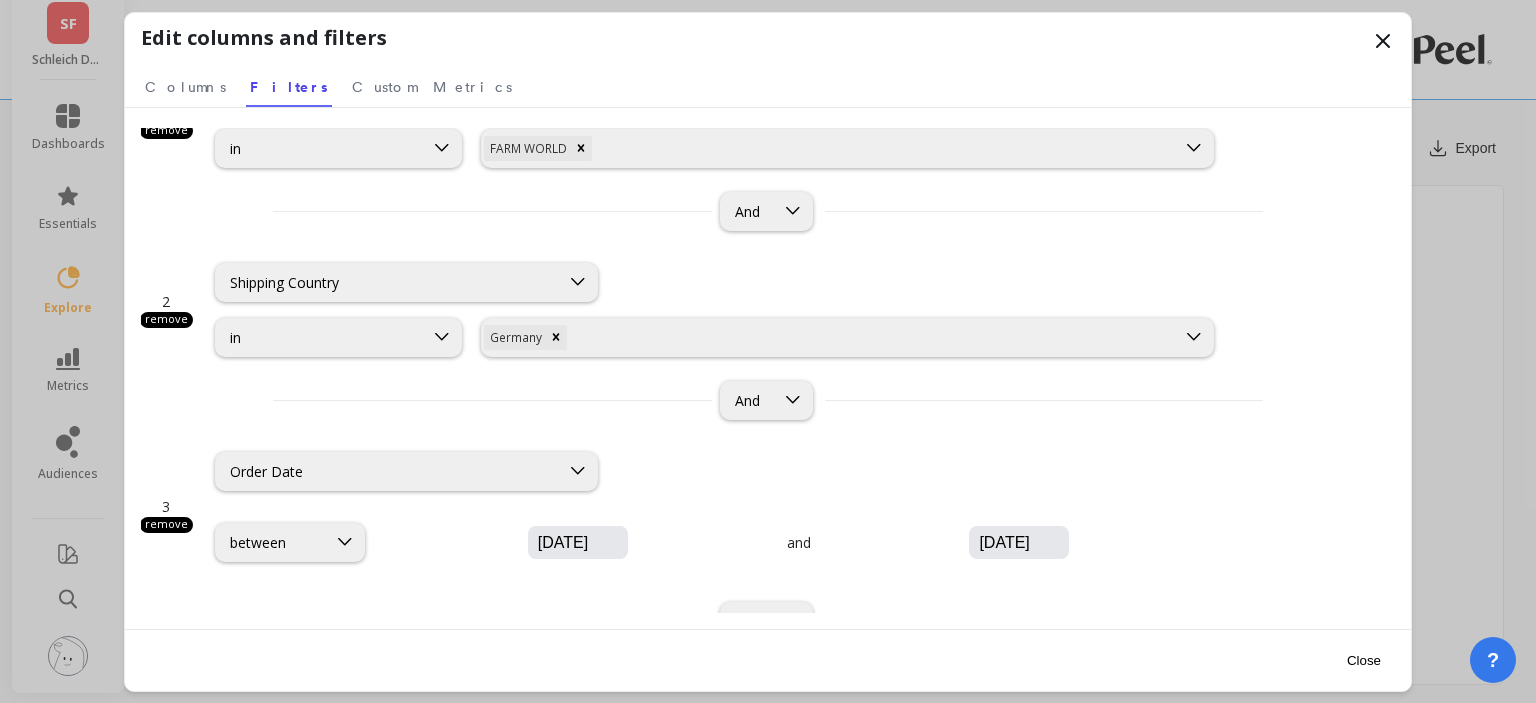 scroll, scrollTop: 132, scrollLeft: 0, axis: vertical 